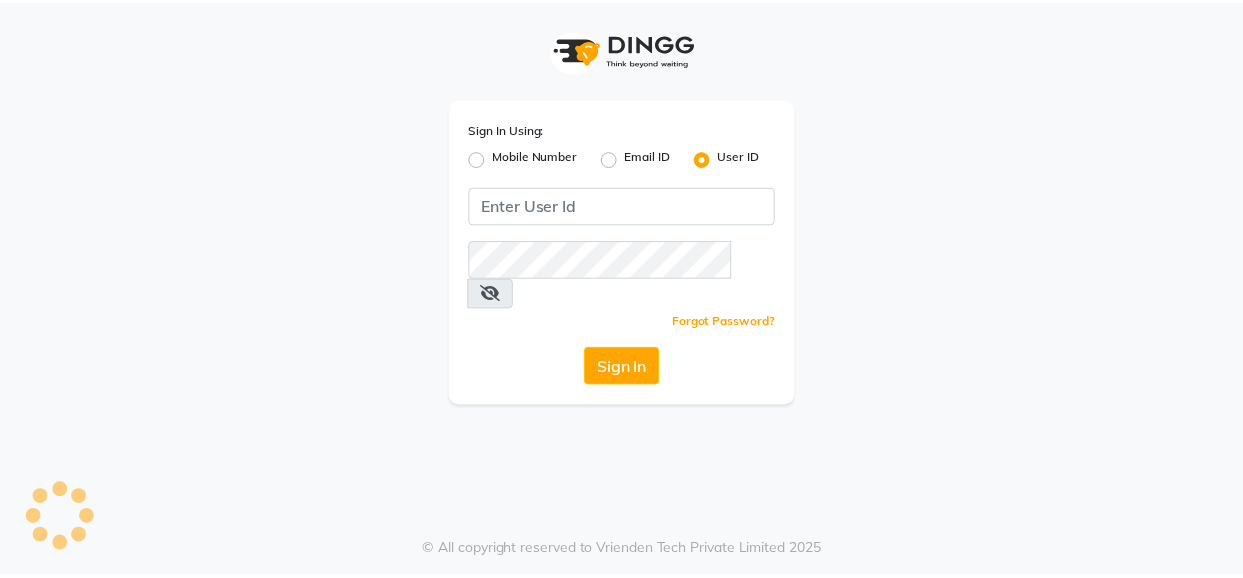 scroll, scrollTop: 0, scrollLeft: 0, axis: both 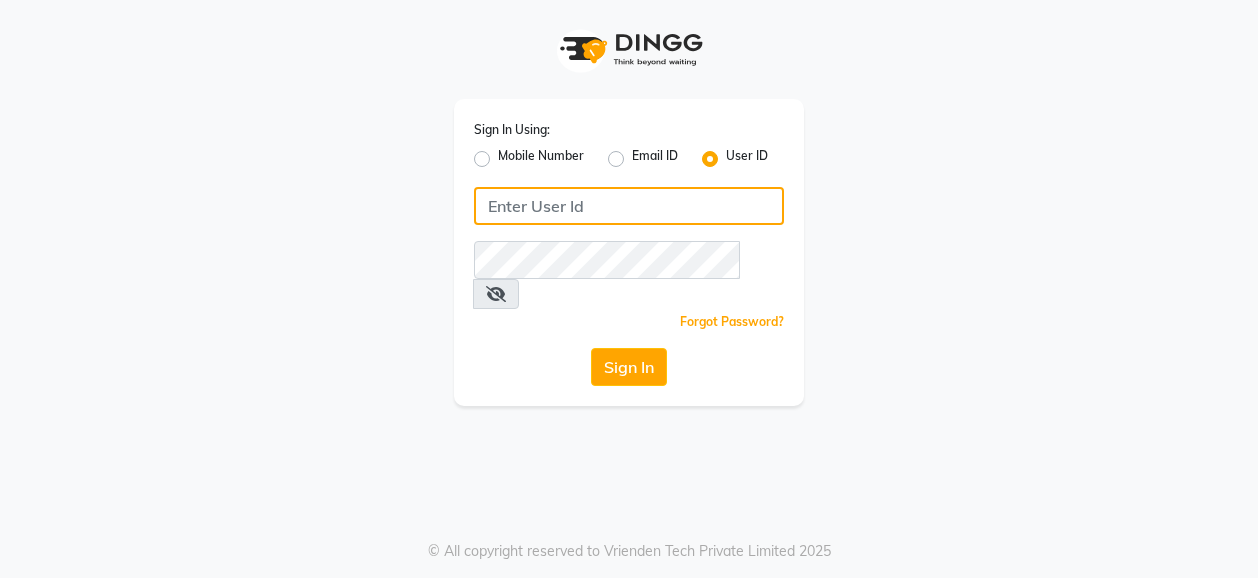 click 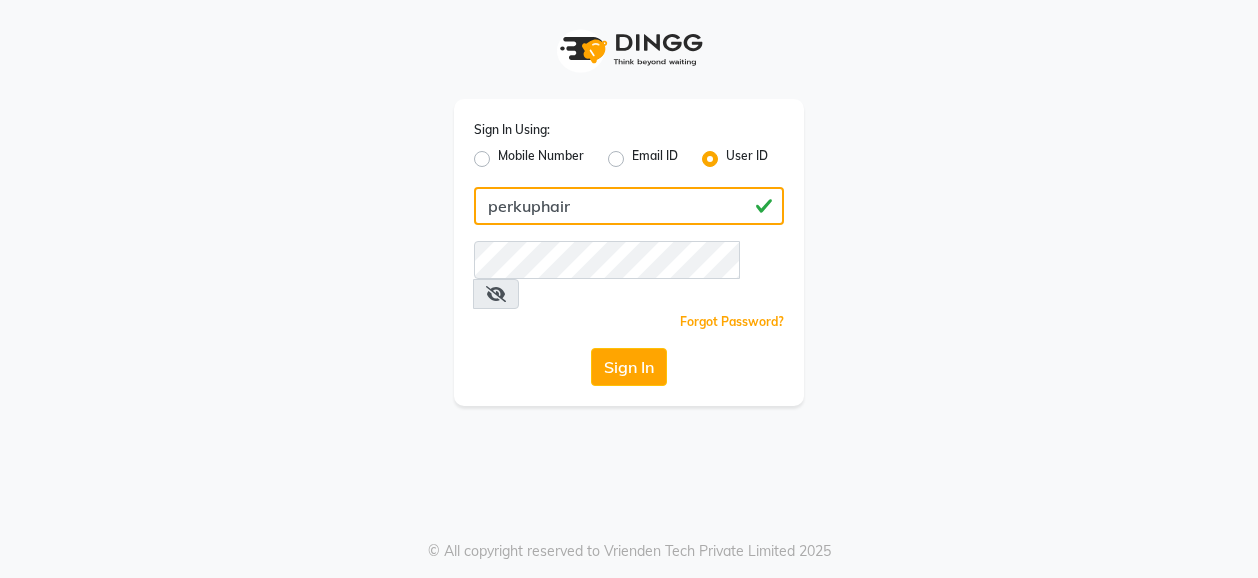 type on "perkuphair" 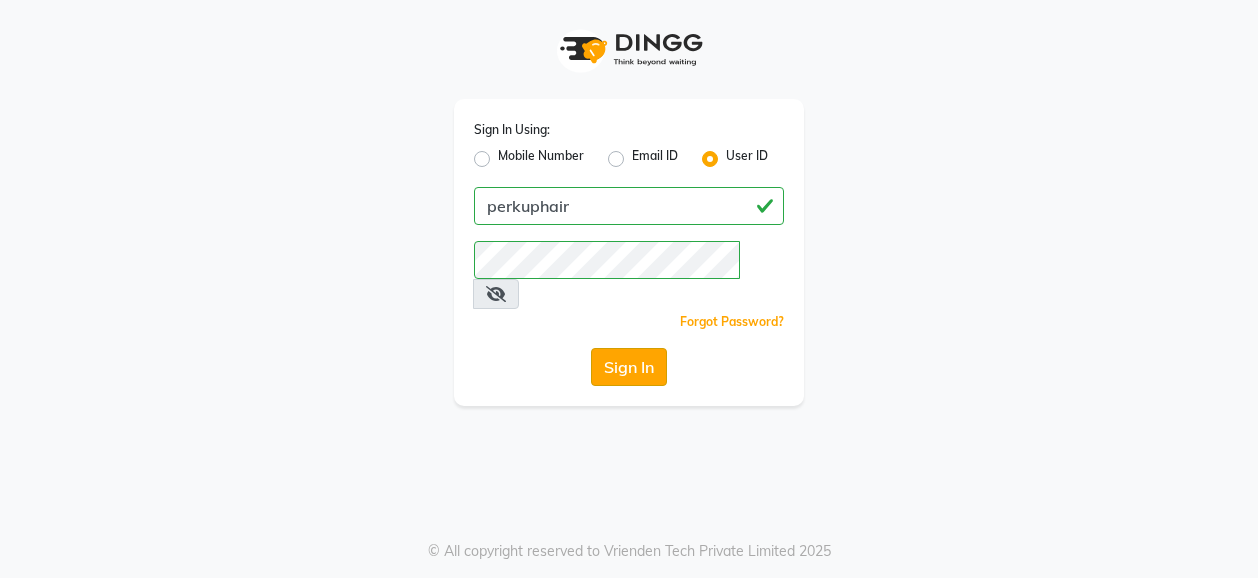 click on "Sign In" 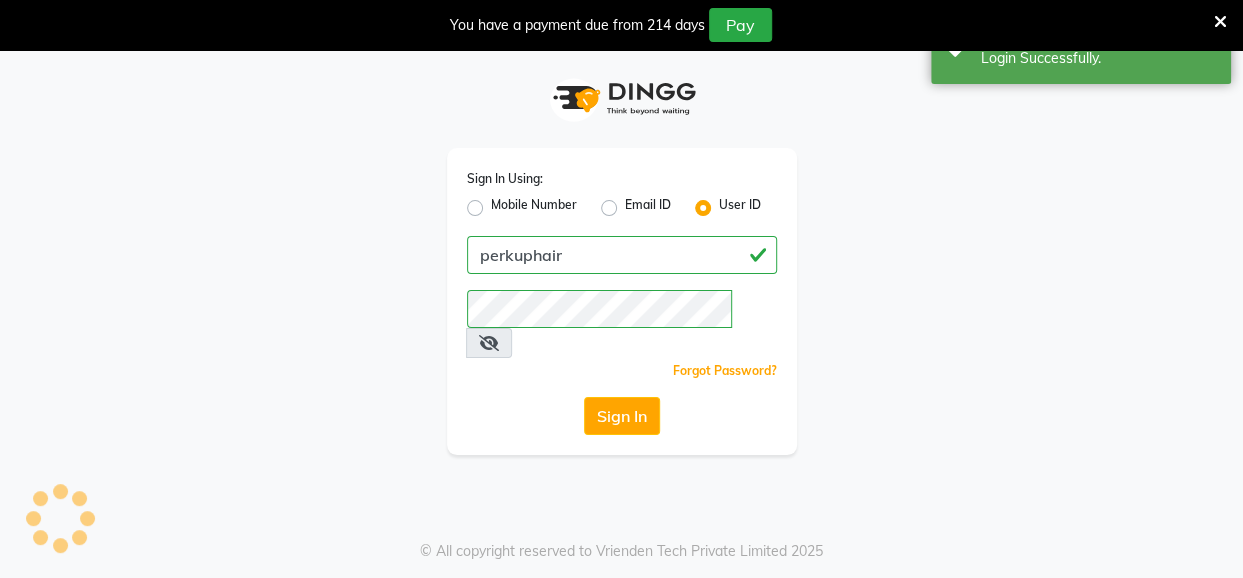 select on "service" 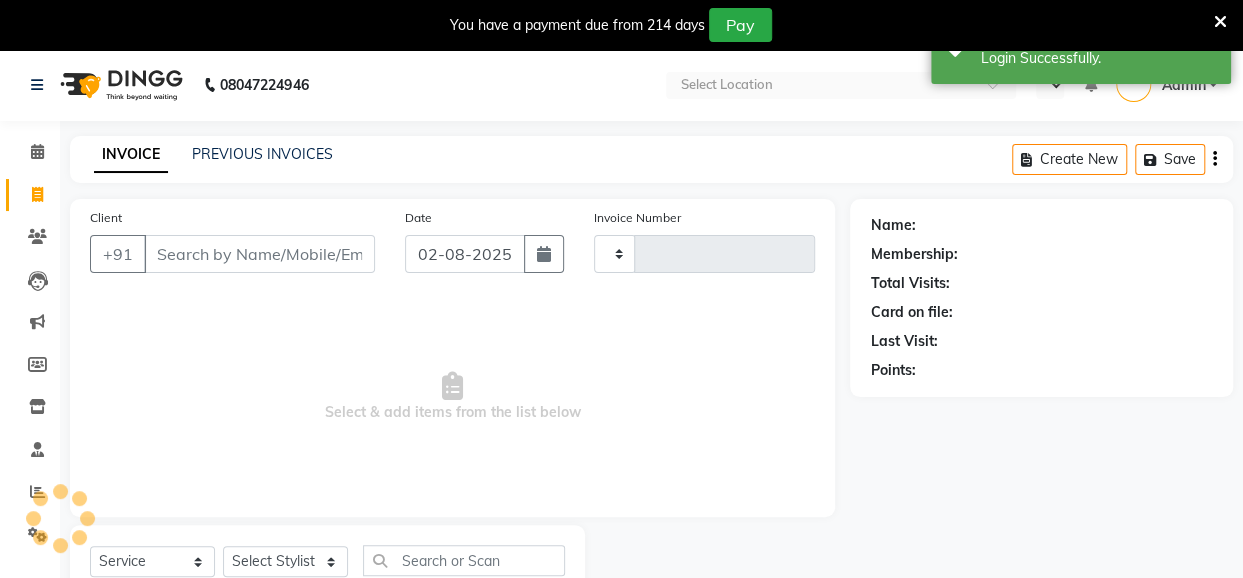 type on "1175" 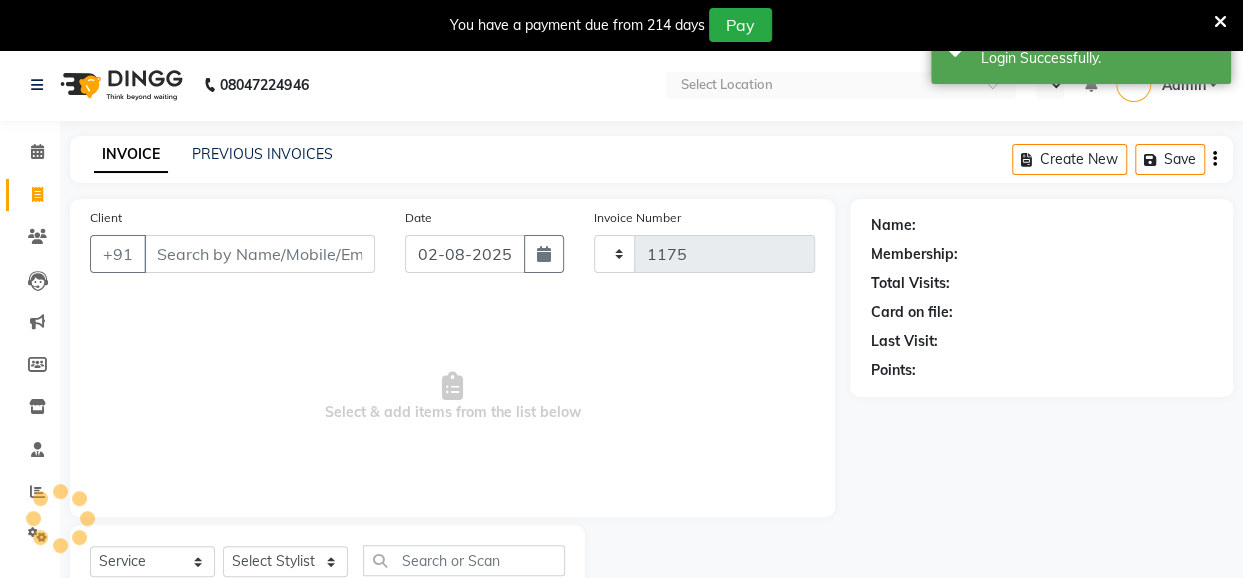 select on "en" 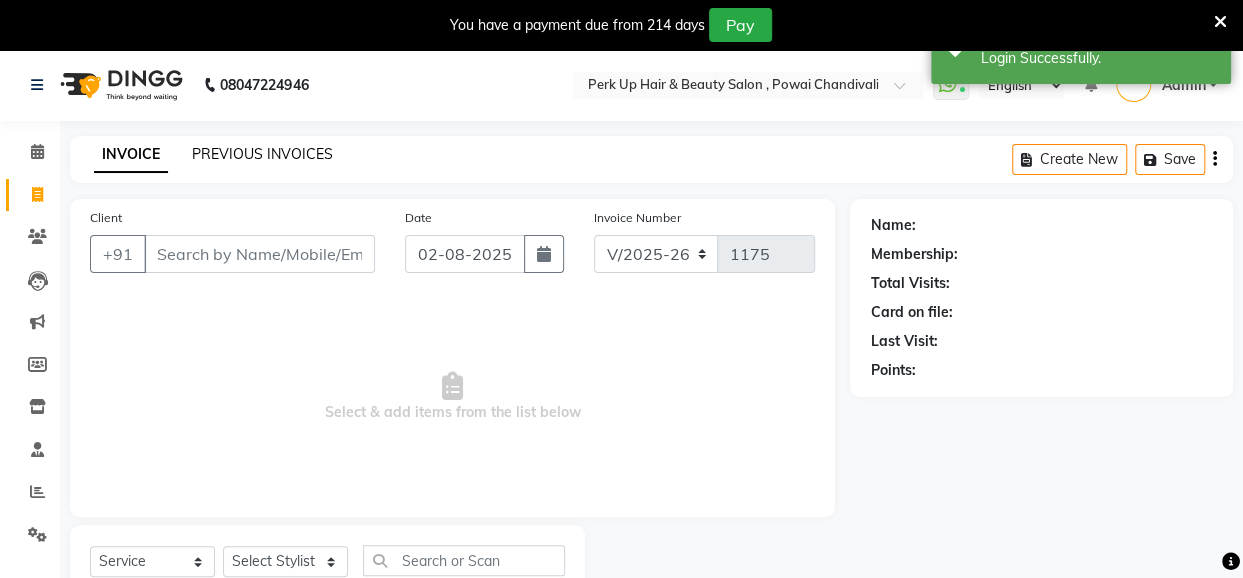 click on "PREVIOUS INVOICES" 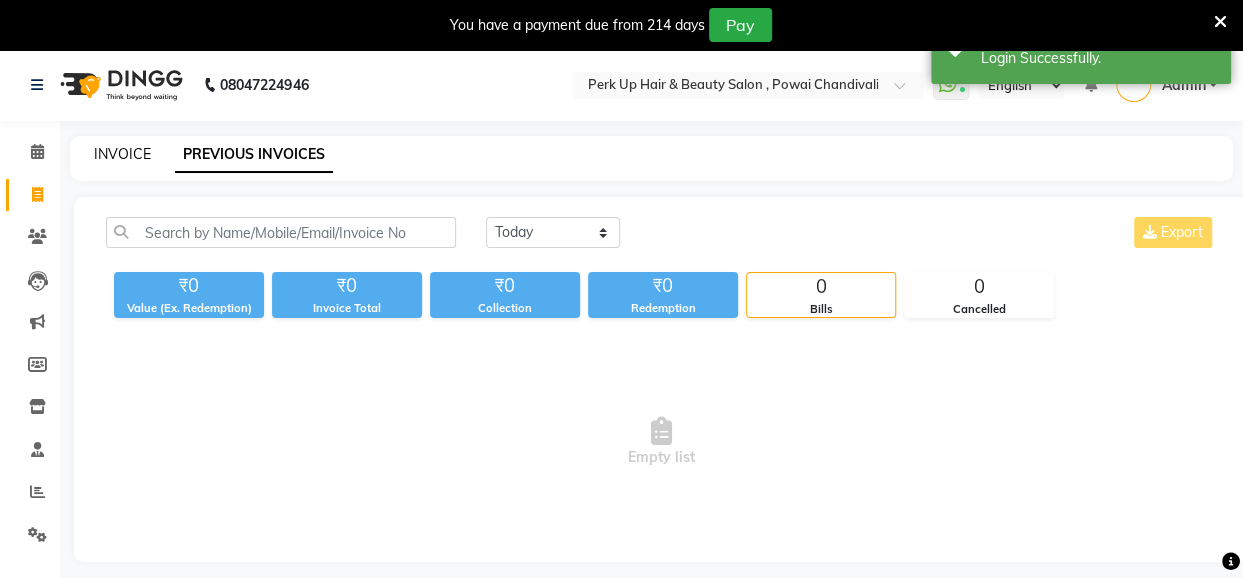 click on "INVOICE" 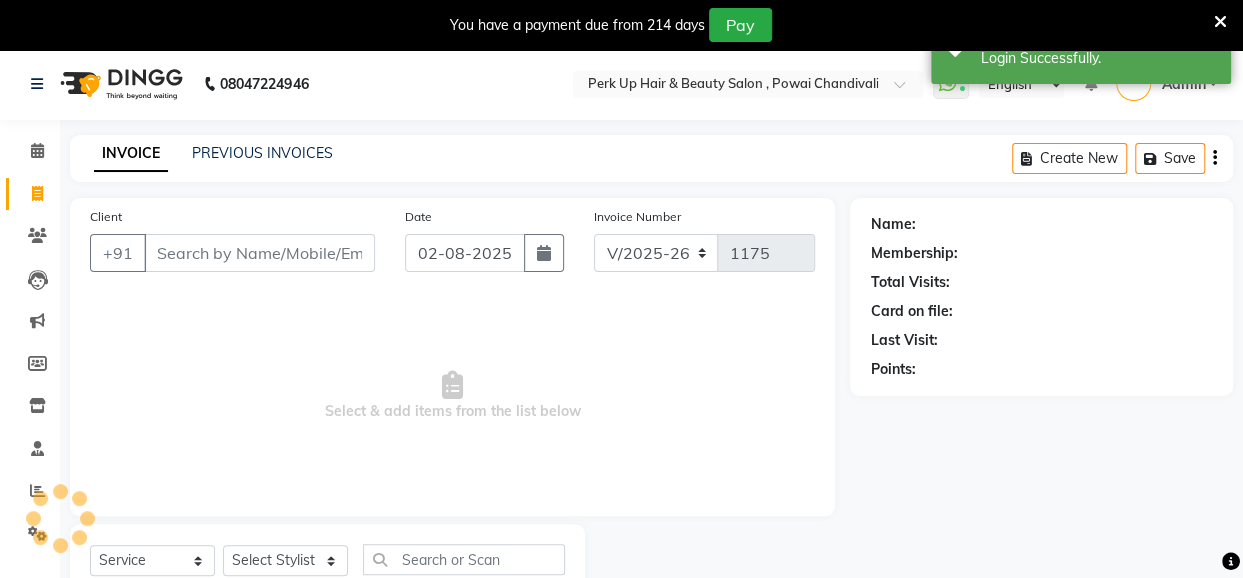 scroll, scrollTop: 71, scrollLeft: 0, axis: vertical 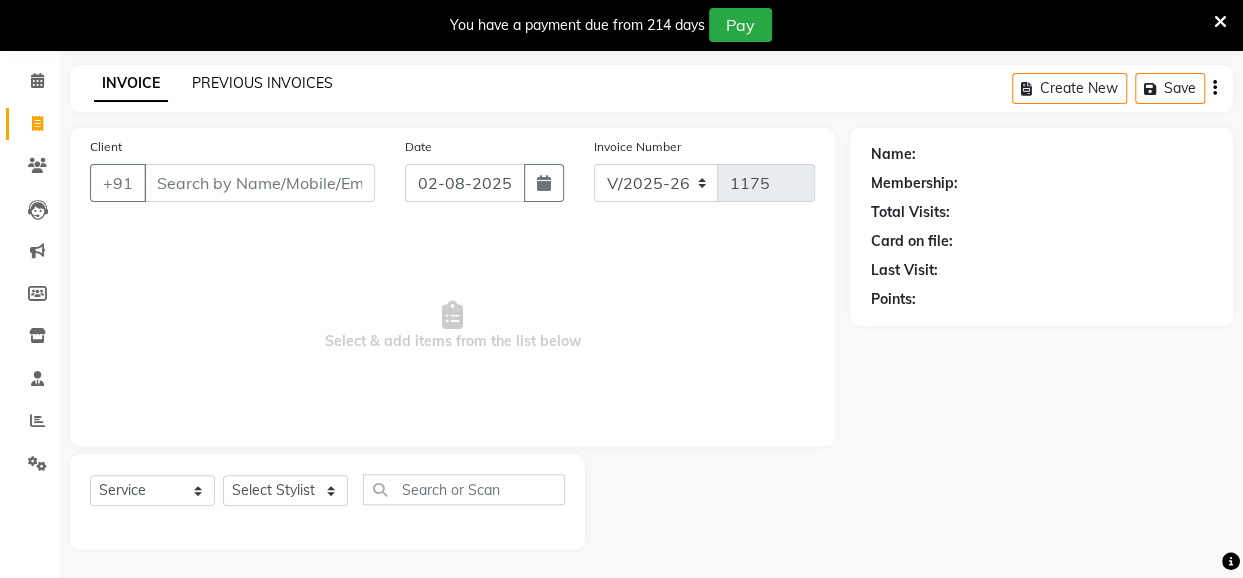 click on "PREVIOUS INVOICES" 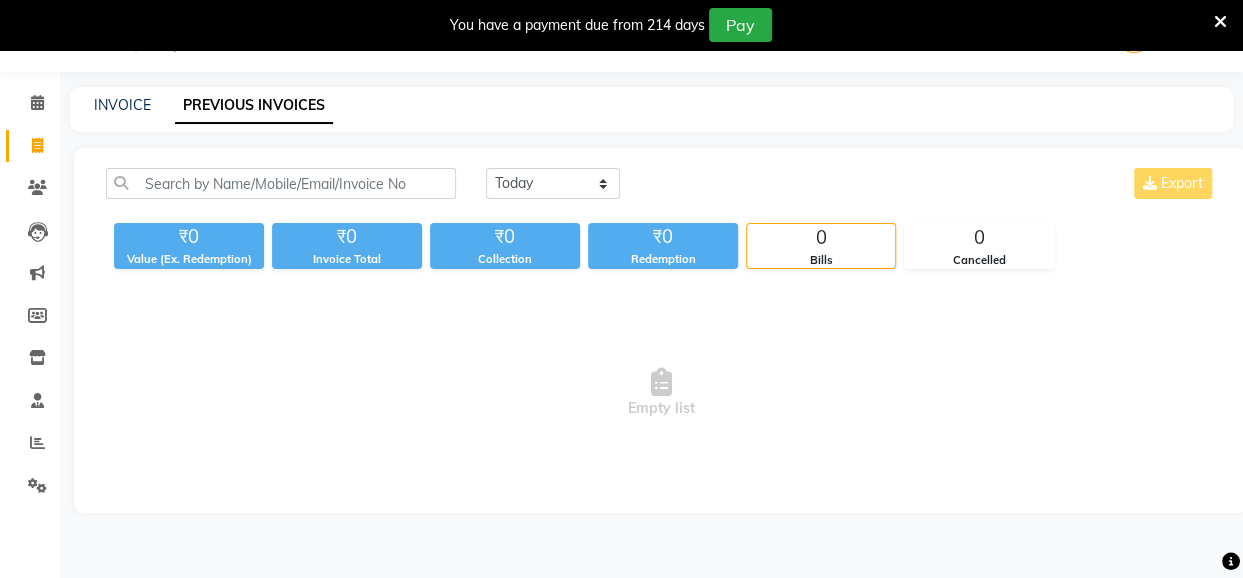 scroll, scrollTop: 49, scrollLeft: 0, axis: vertical 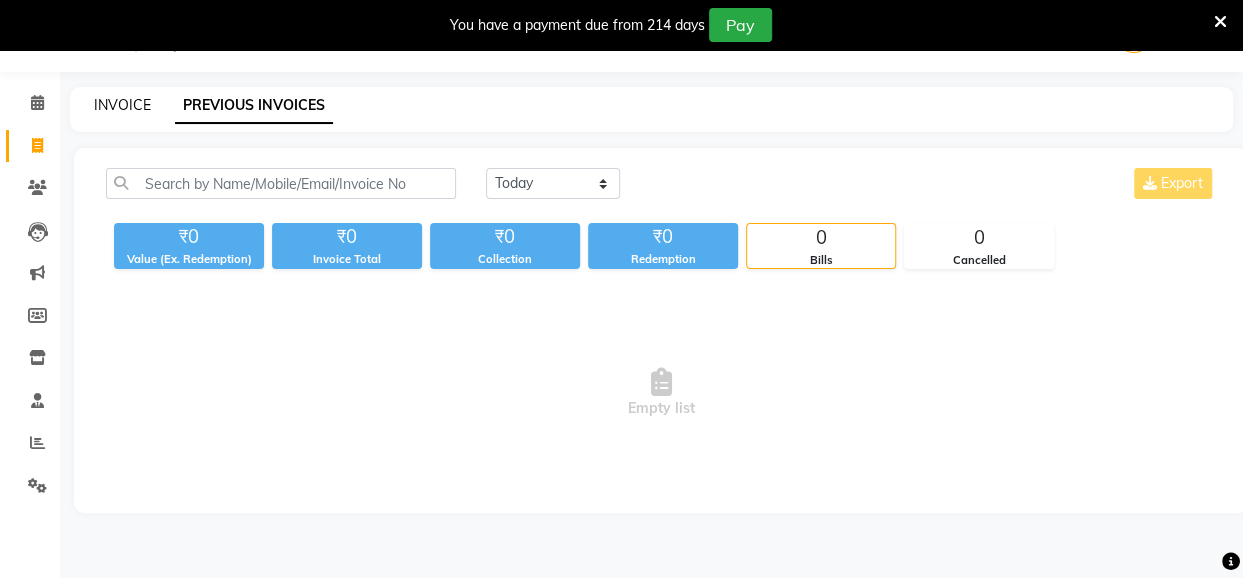 click on "INVOICE" 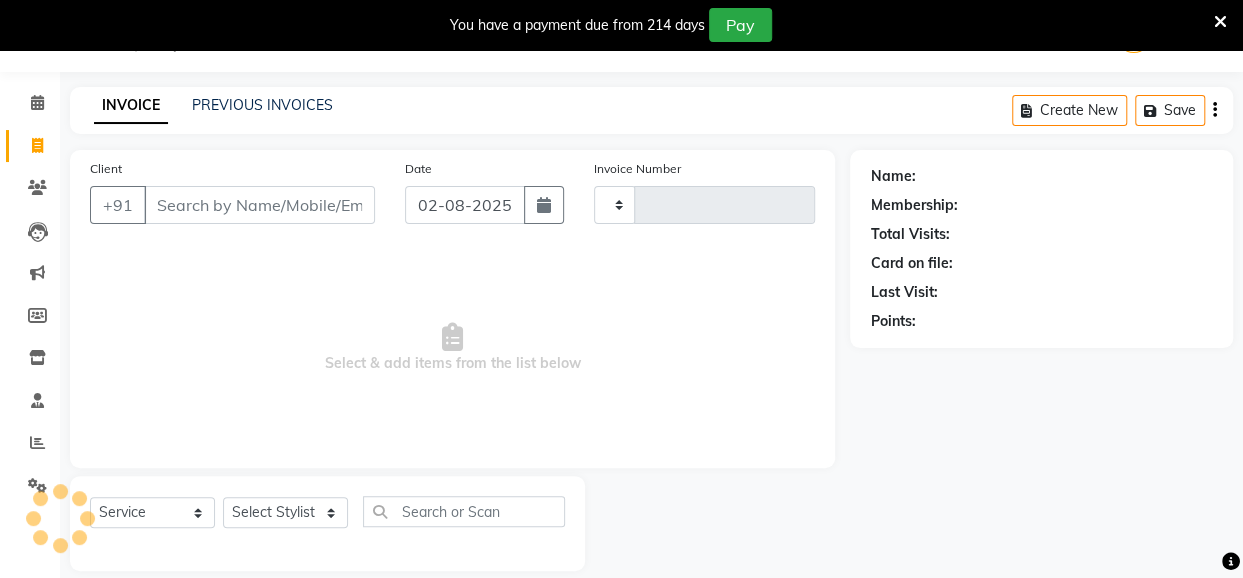 type on "1175" 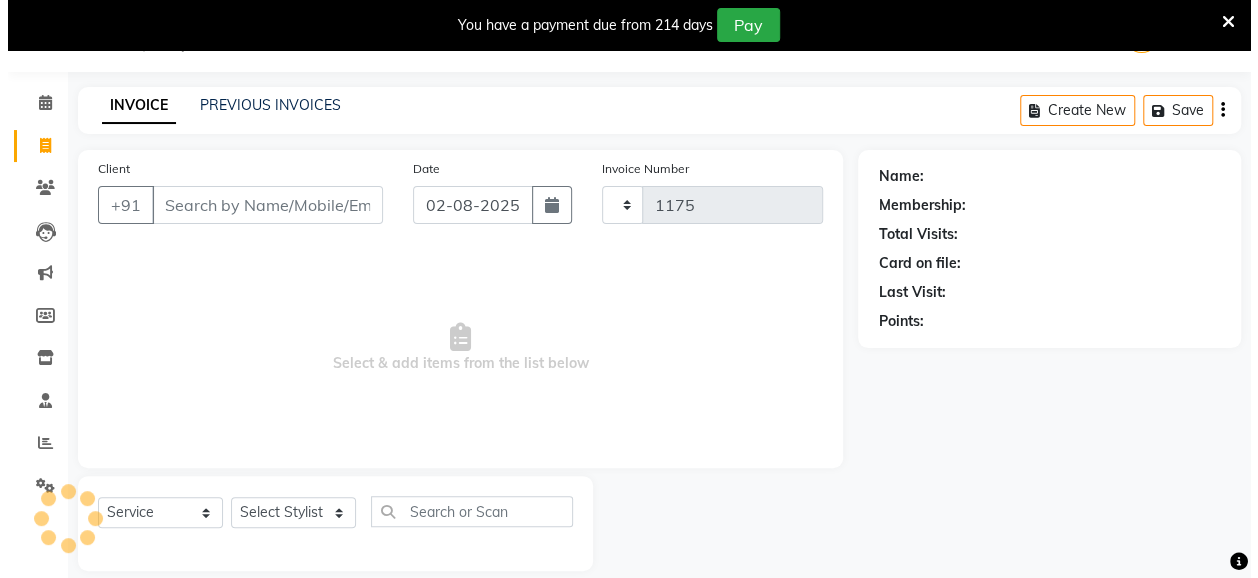 scroll, scrollTop: 71, scrollLeft: 0, axis: vertical 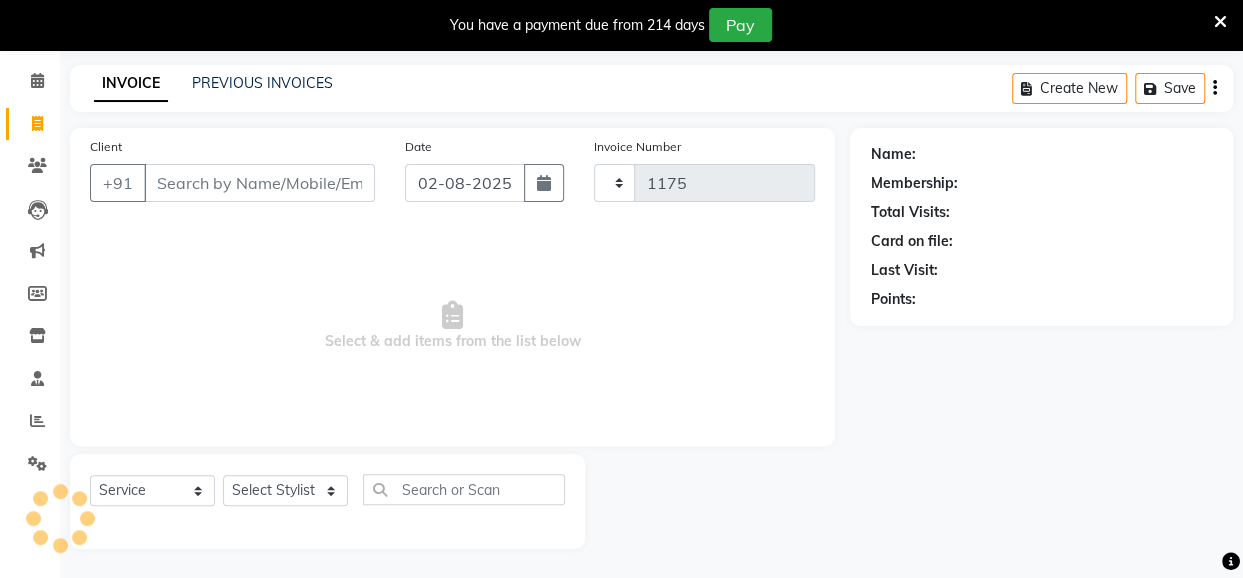 select on "5131" 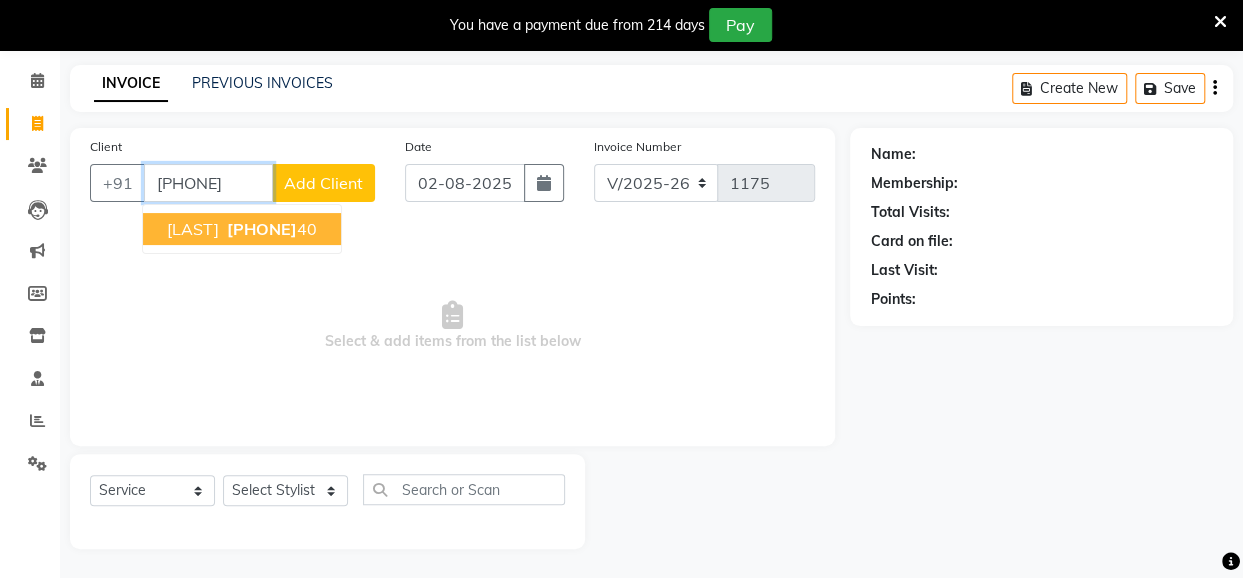 click on "[LAST] [PHONE]" at bounding box center (242, 229) 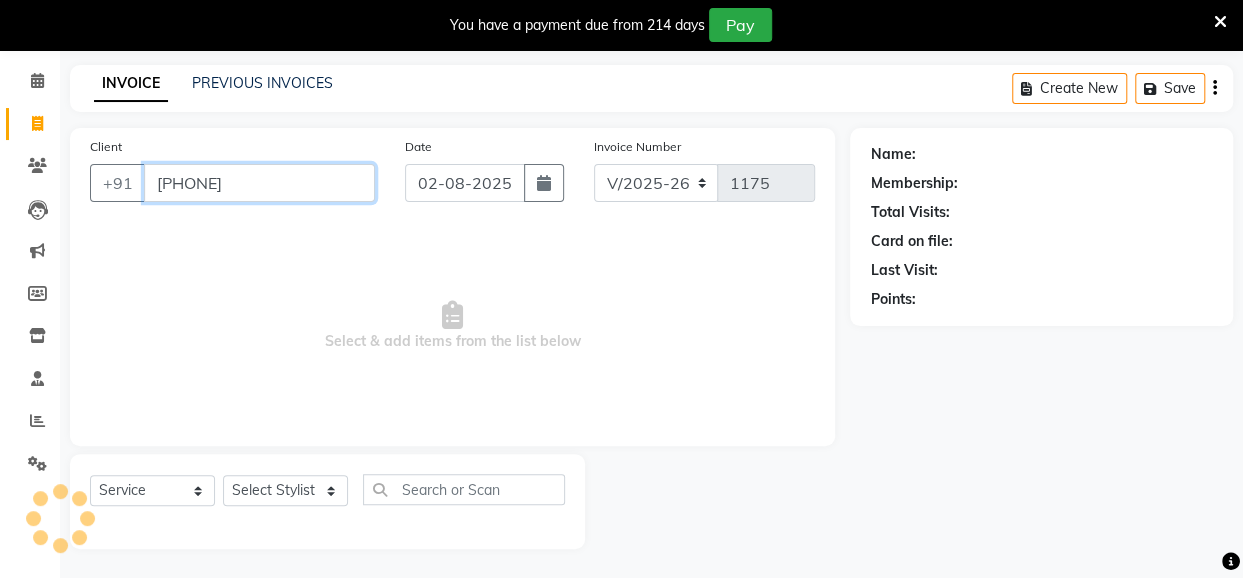 type on "[PHONE]" 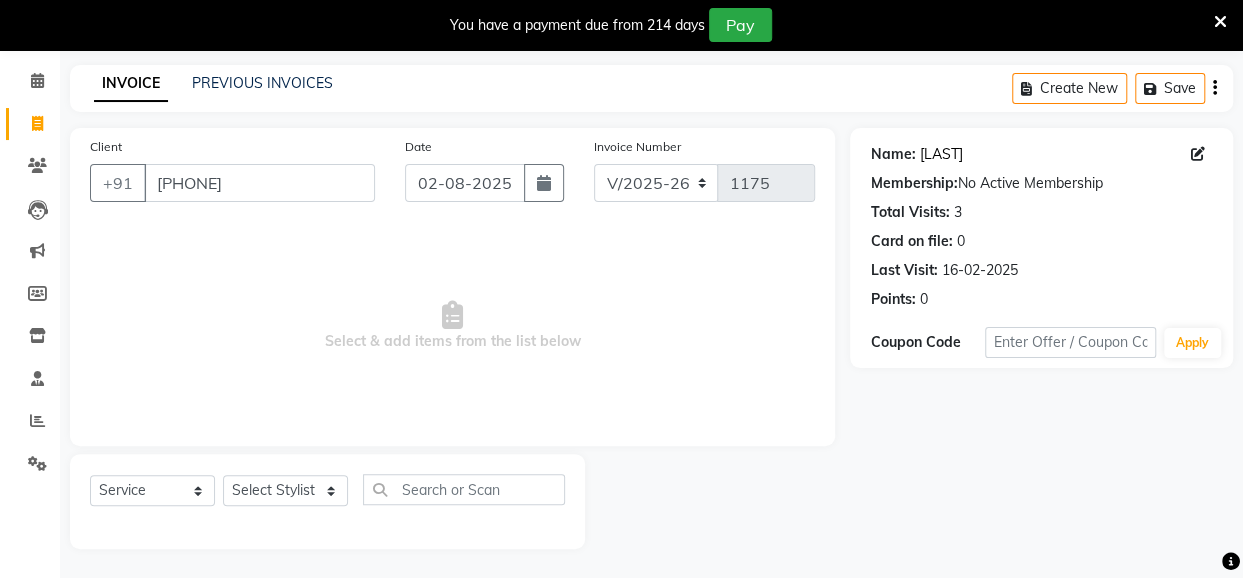 click on "[LAST]" 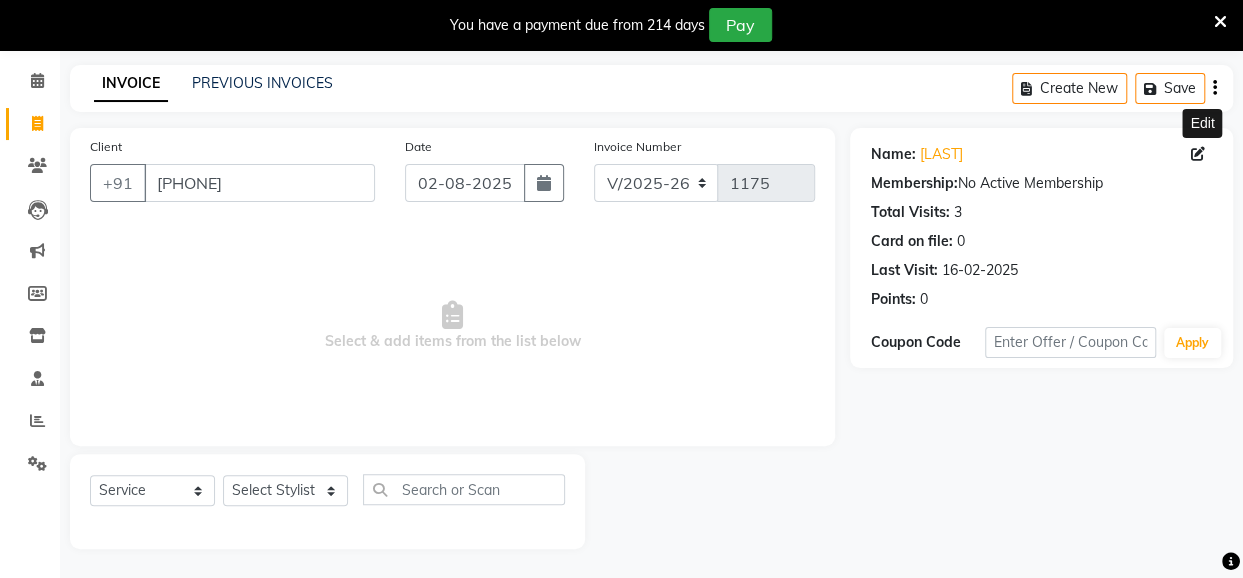 click 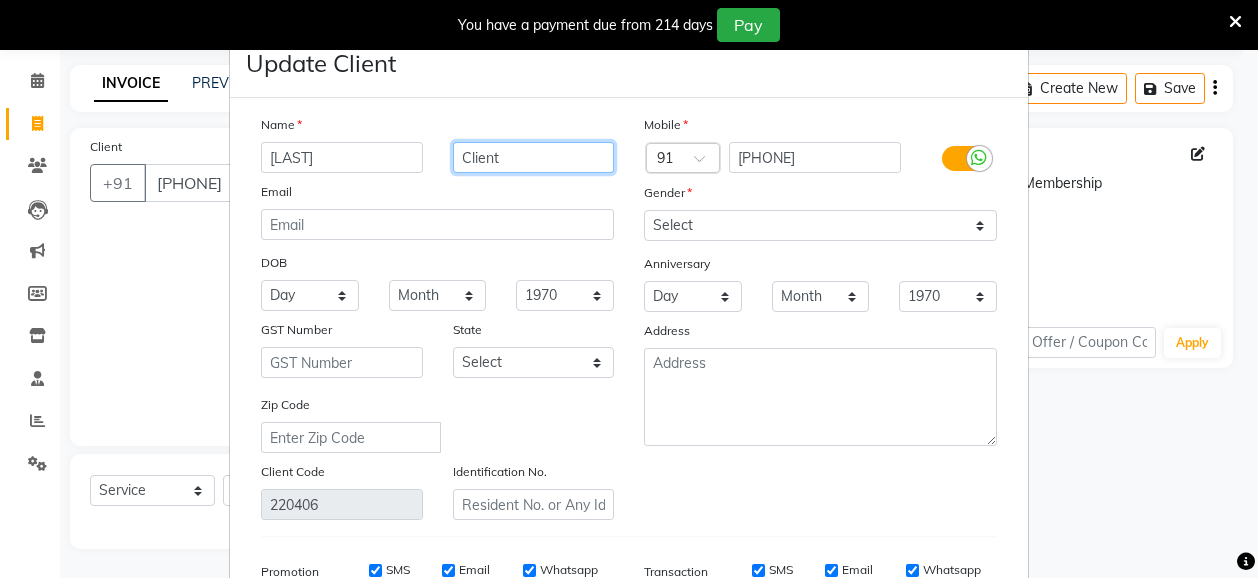 drag, startPoint x: 505, startPoint y: 162, endPoint x: 444, endPoint y: 163, distance: 61.008198 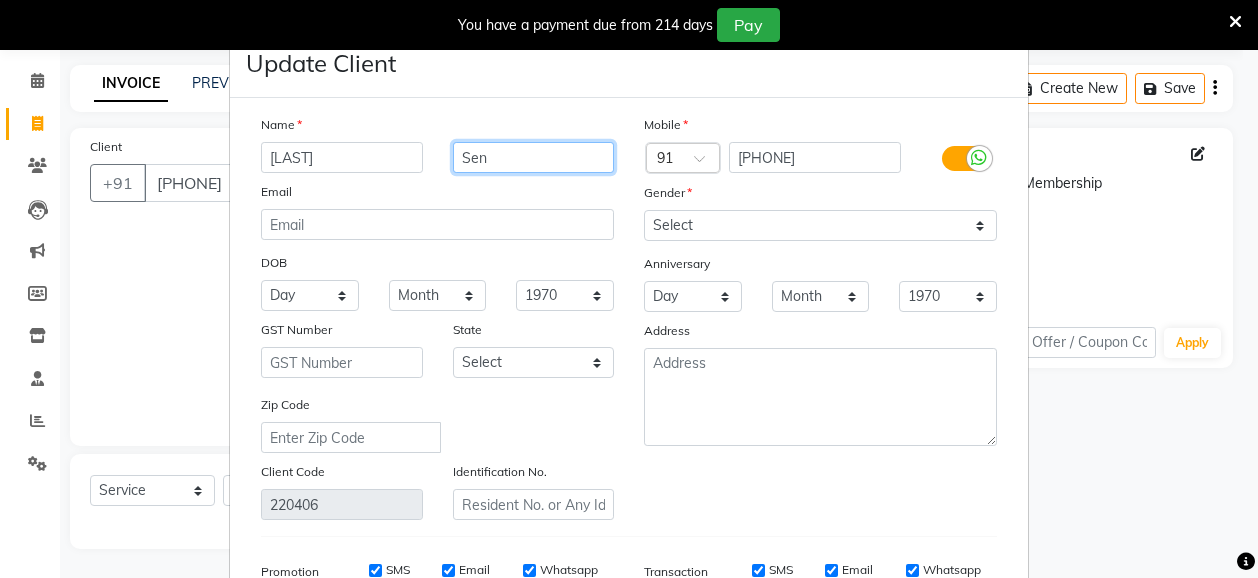 type on "Sen" 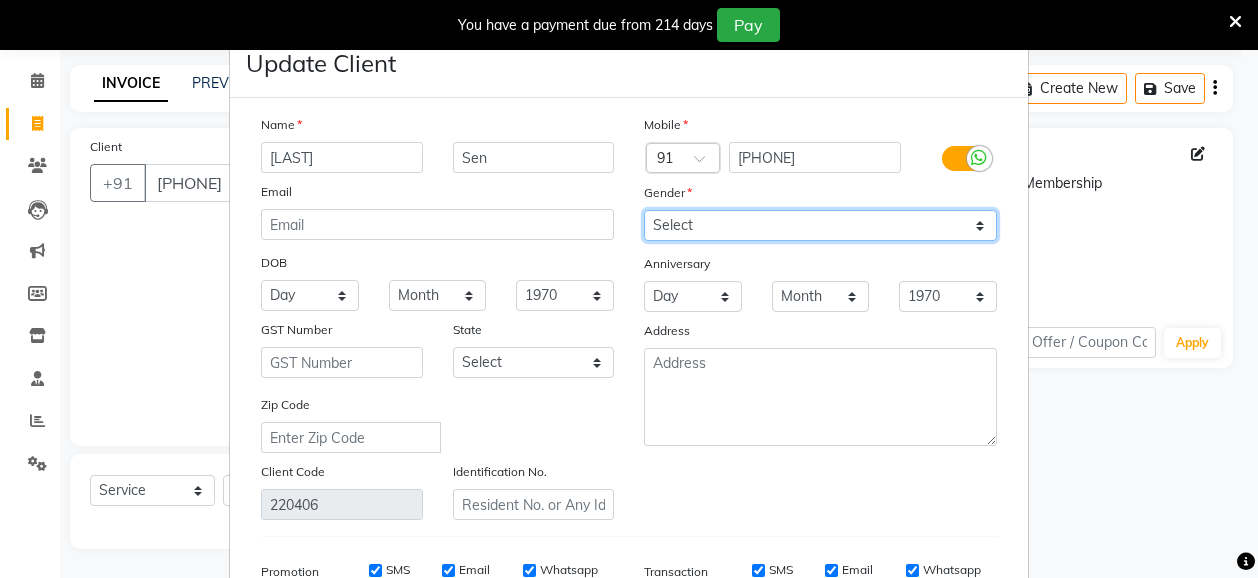 click on "Select Male Female Other Prefer Not To Say" at bounding box center (820, 225) 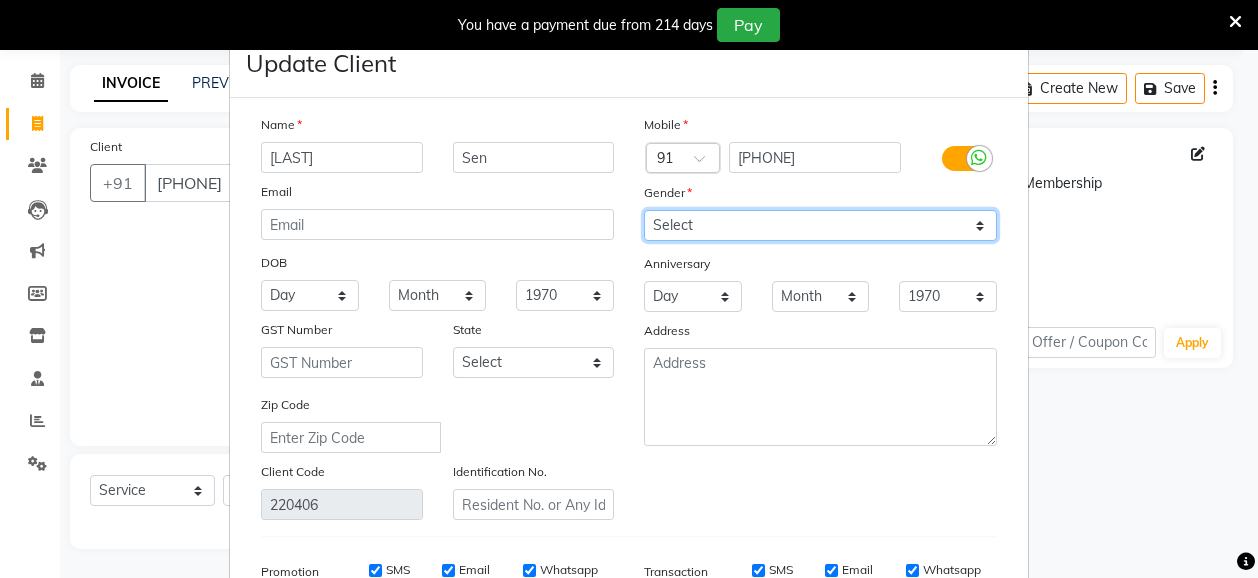select on "female" 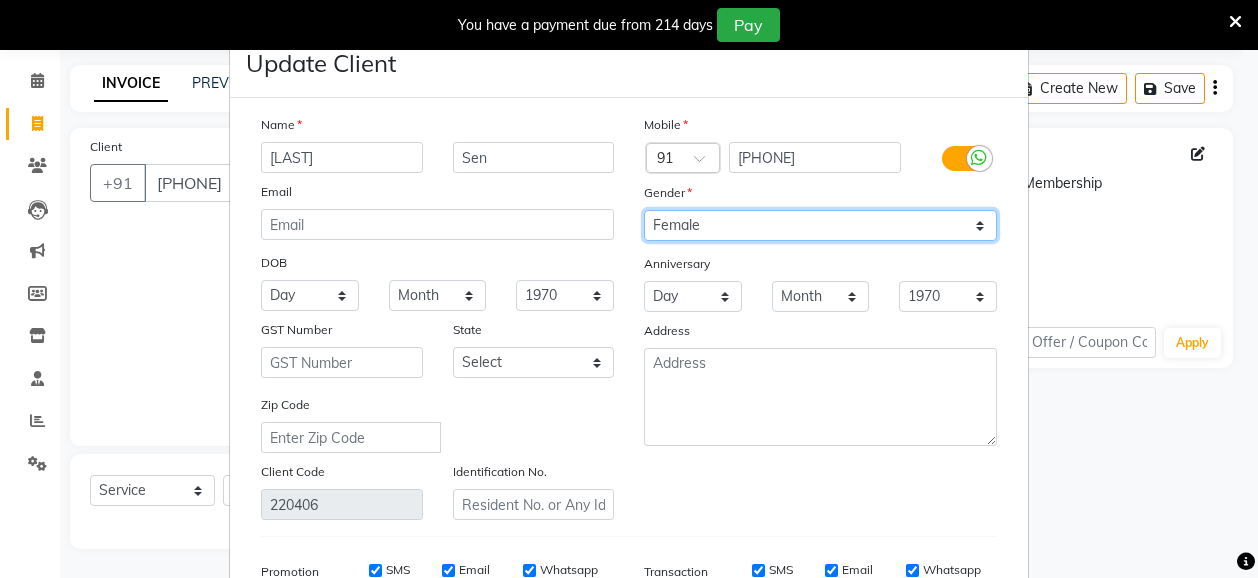 click on "Select Male Female Other Prefer Not To Say" at bounding box center [820, 225] 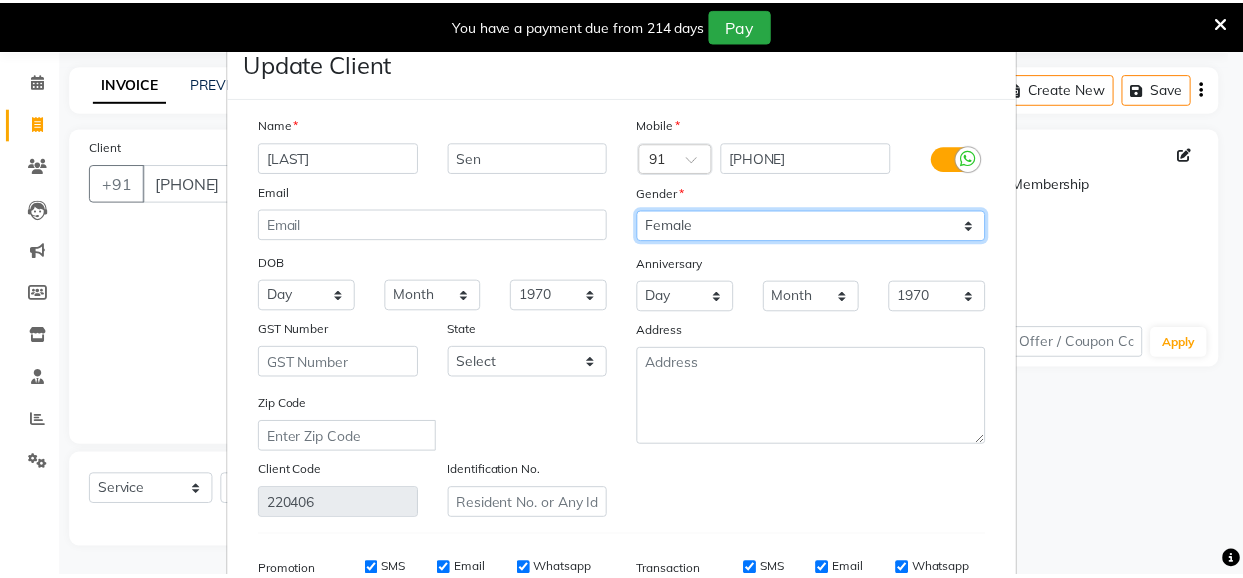scroll, scrollTop: 306, scrollLeft: 0, axis: vertical 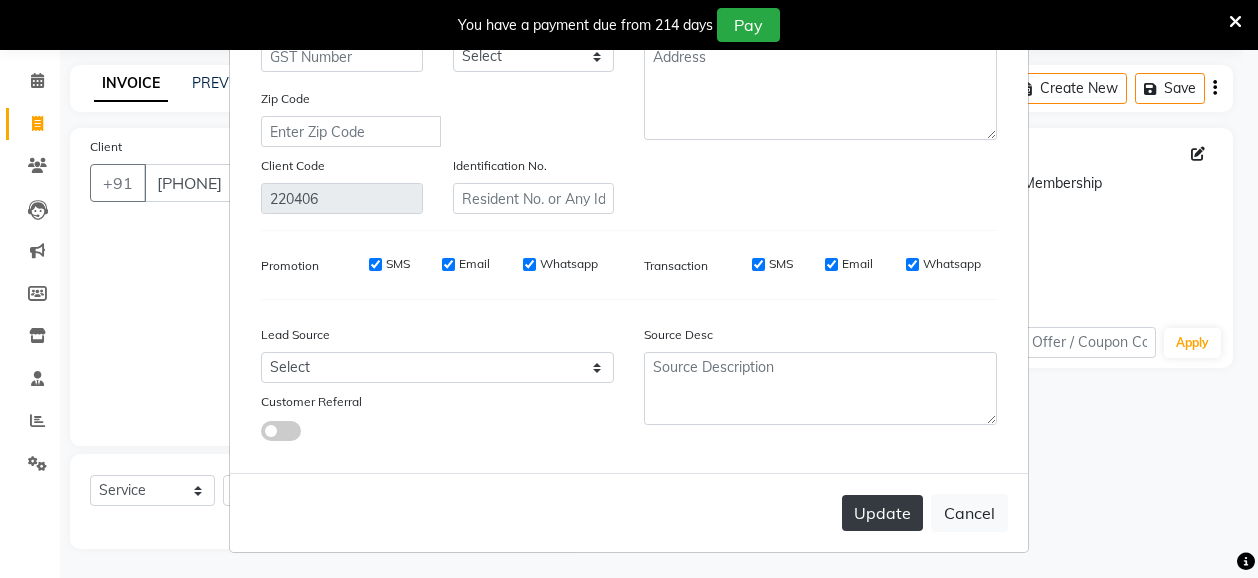 click on "Update" at bounding box center (882, 513) 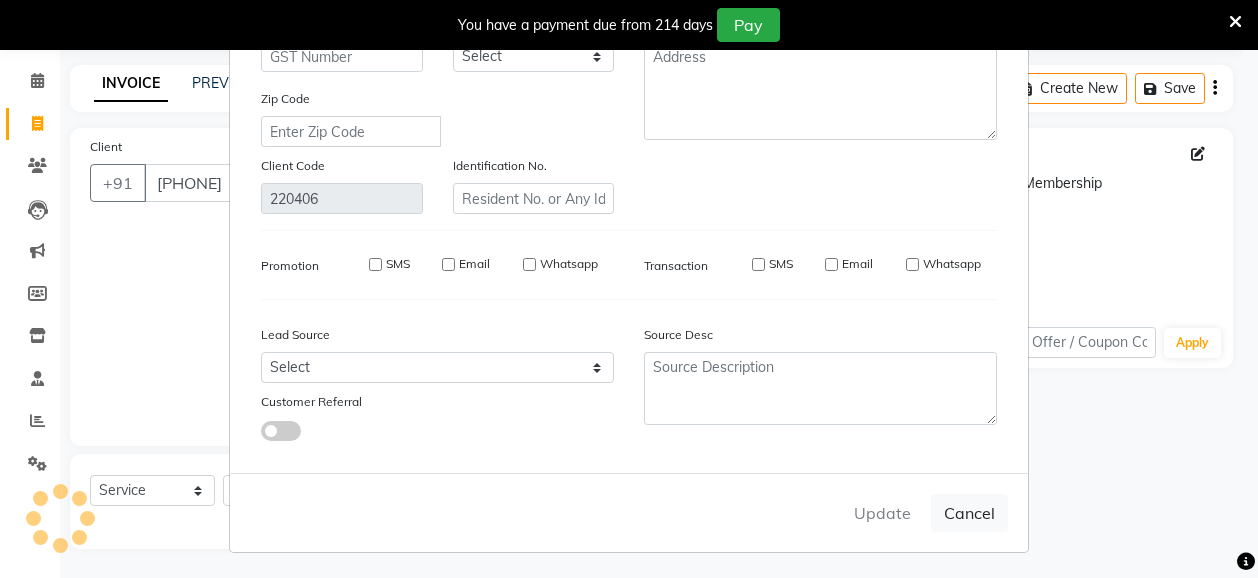 type 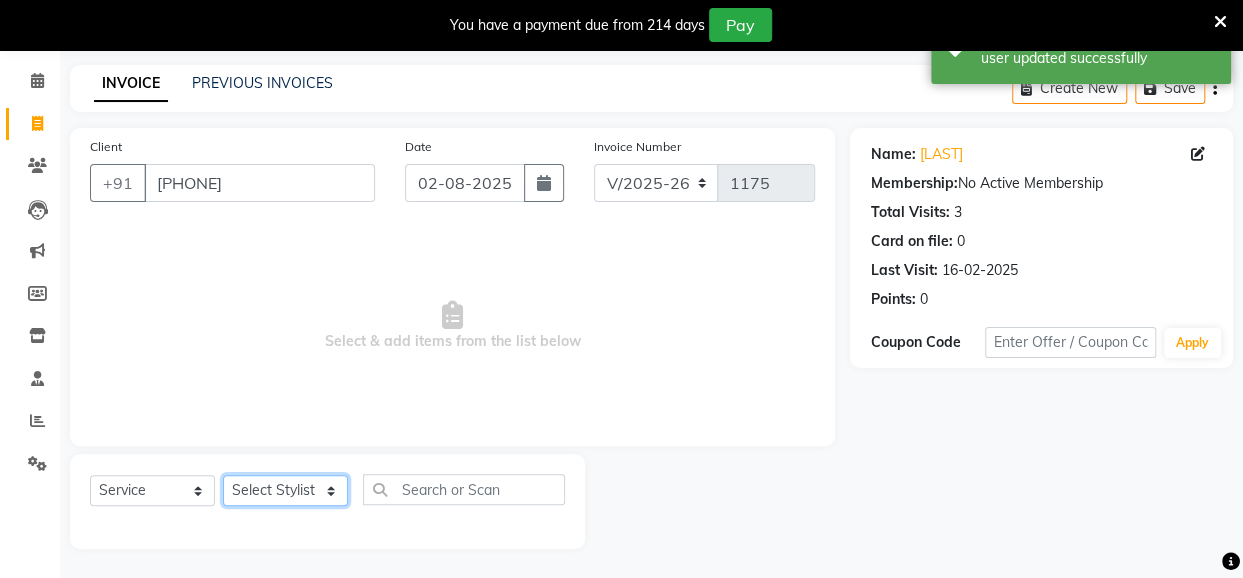 click on "Select Stylist Anita Das danish Kumkum Pasi Naseem Mansoori		 Nilam Bhanushali Nizam Shaikh			 Raju Reena Sawardekar			 Rita Pal			 Sabeena Shaikh Sameer Balwar Sangeeta Rajbhar Seja Jaiswal Shahib Shaves Salmani			 Sneha" 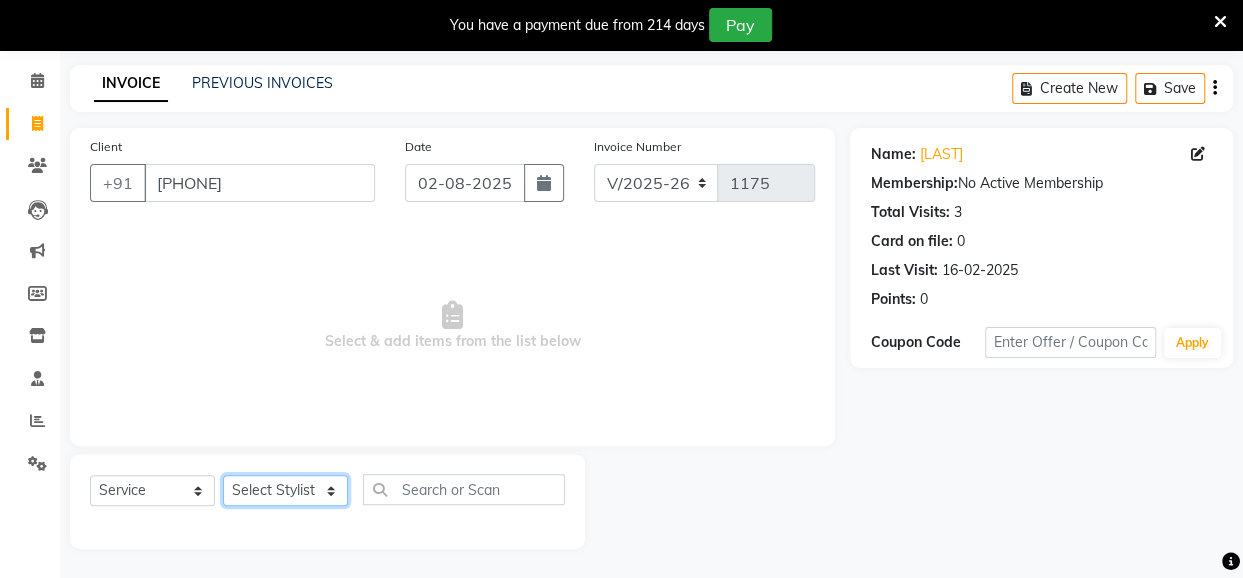 select on "32903" 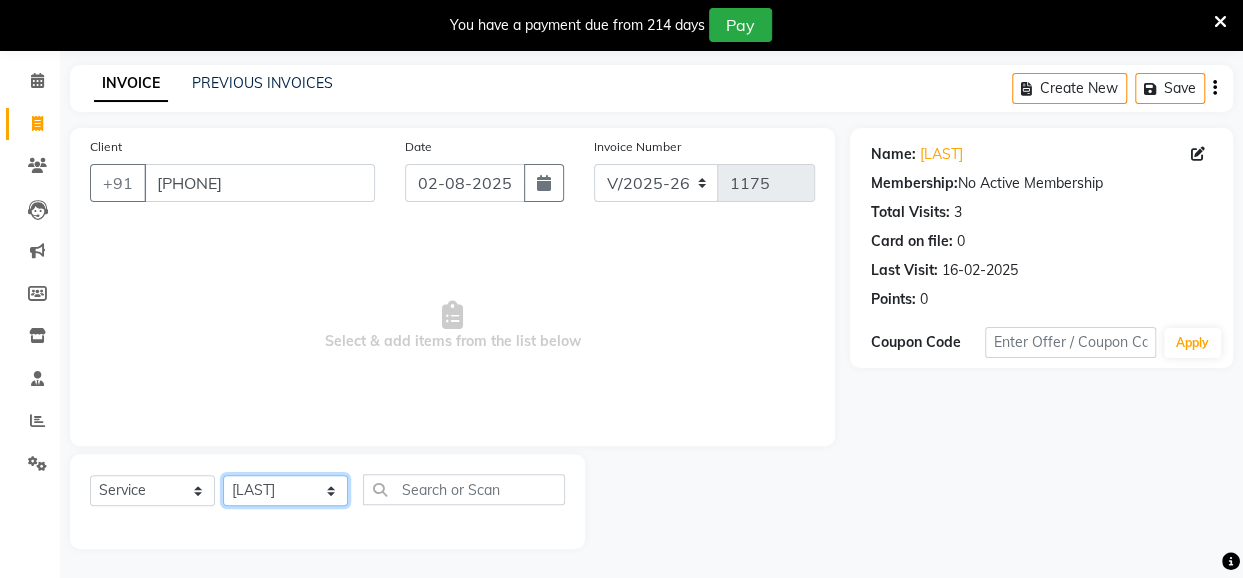 click on "Select Stylist Anita Das danish Kumkum Pasi Naseem Mansoori		 Nilam Bhanushali Nizam Shaikh			 Raju Reena Sawardekar			 Rita Pal			 Sabeena Shaikh Sameer Balwar Sangeeta Rajbhar Seja Jaiswal Shahib Shaves Salmani			 Sneha" 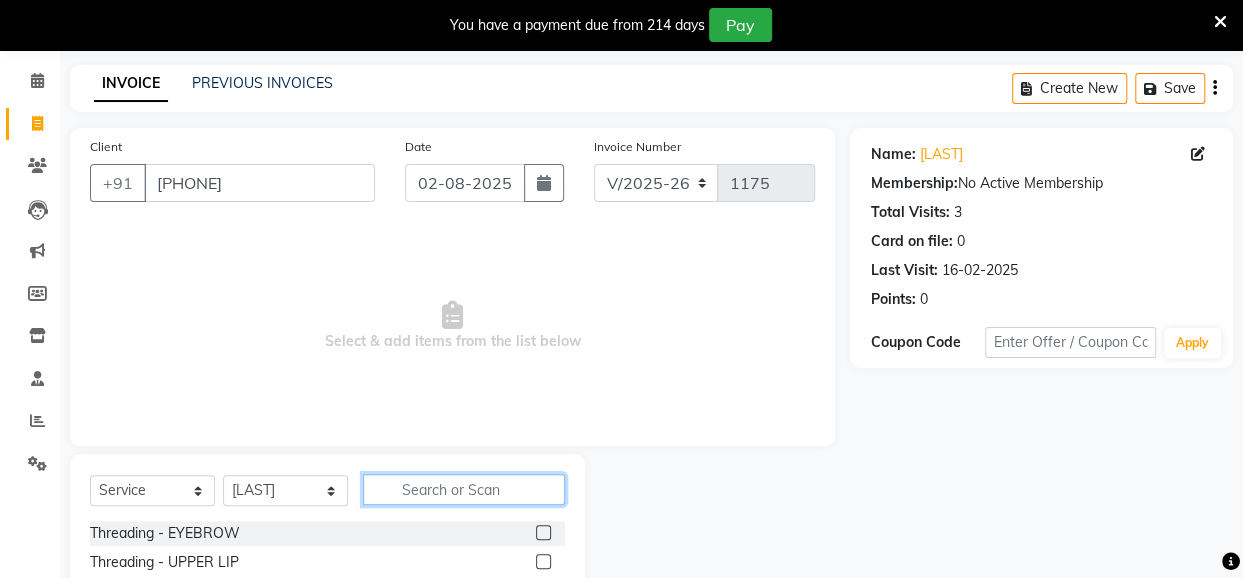click 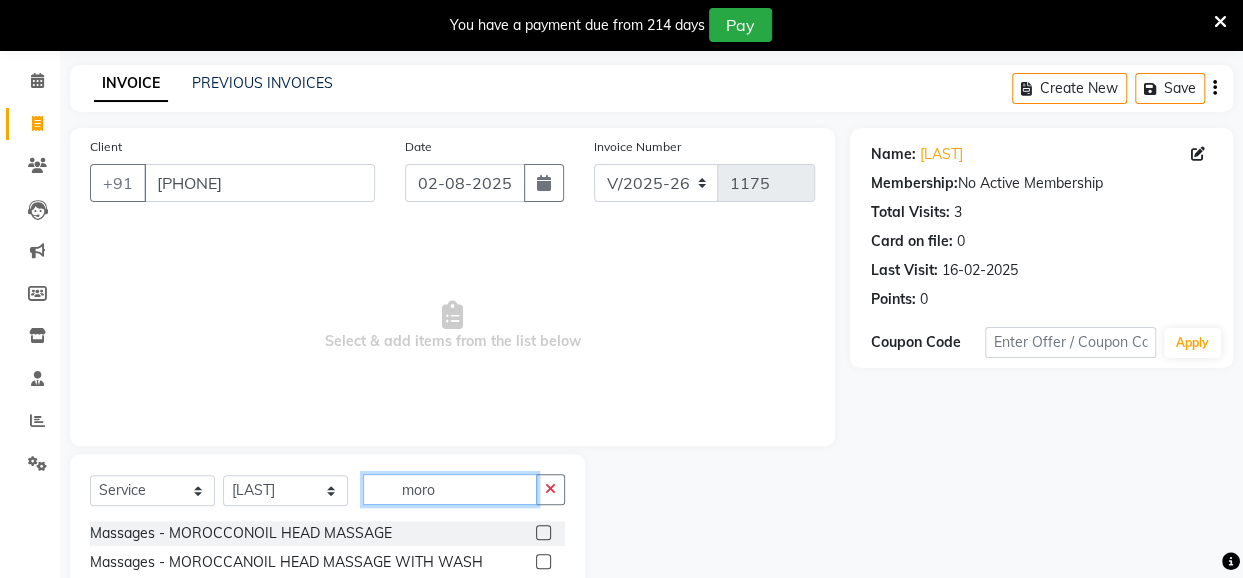 type on "moro" 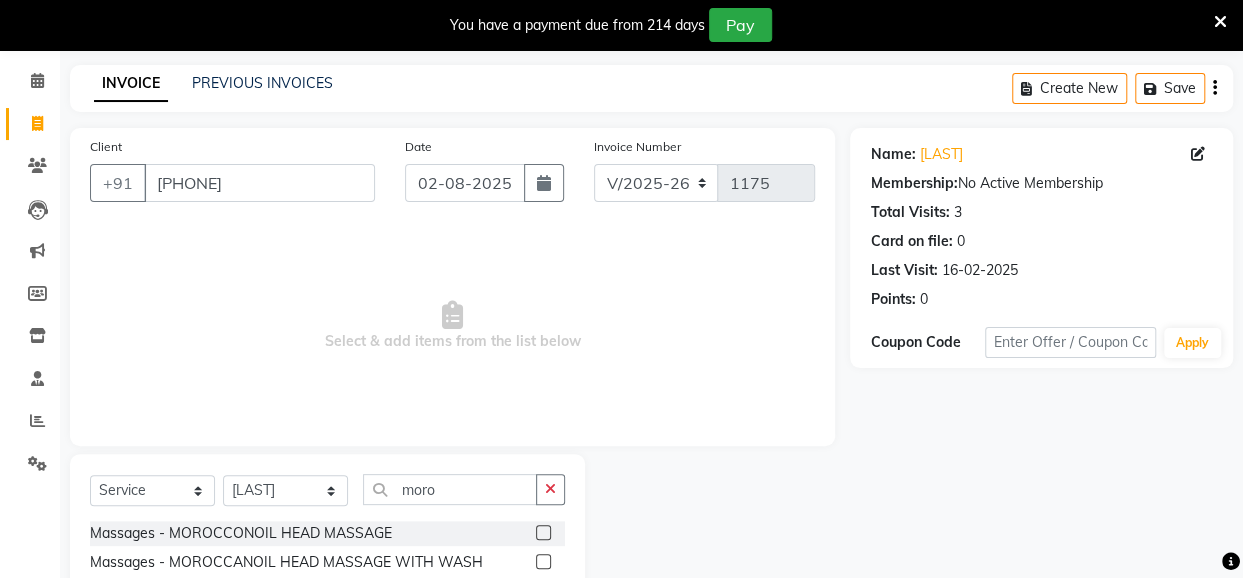 click 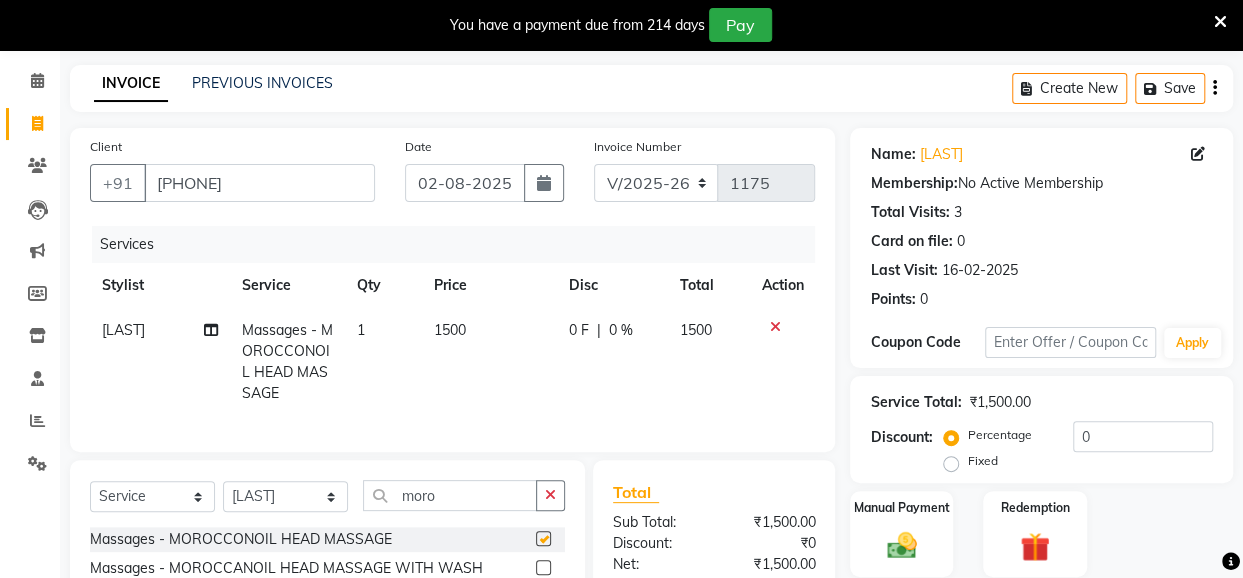 checkbox on "false" 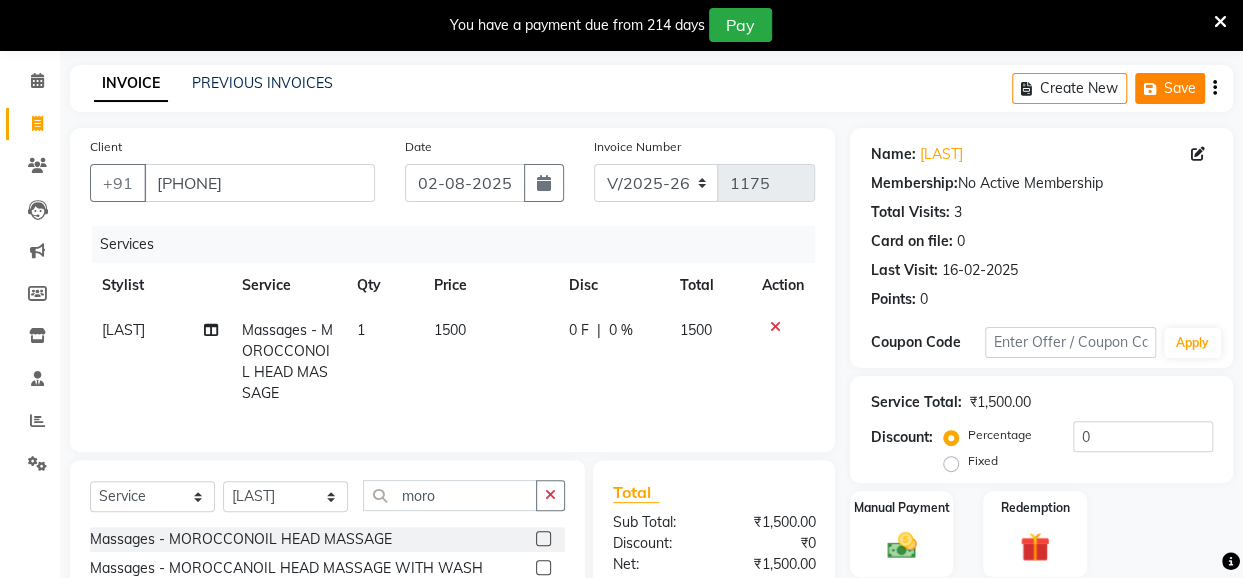 click 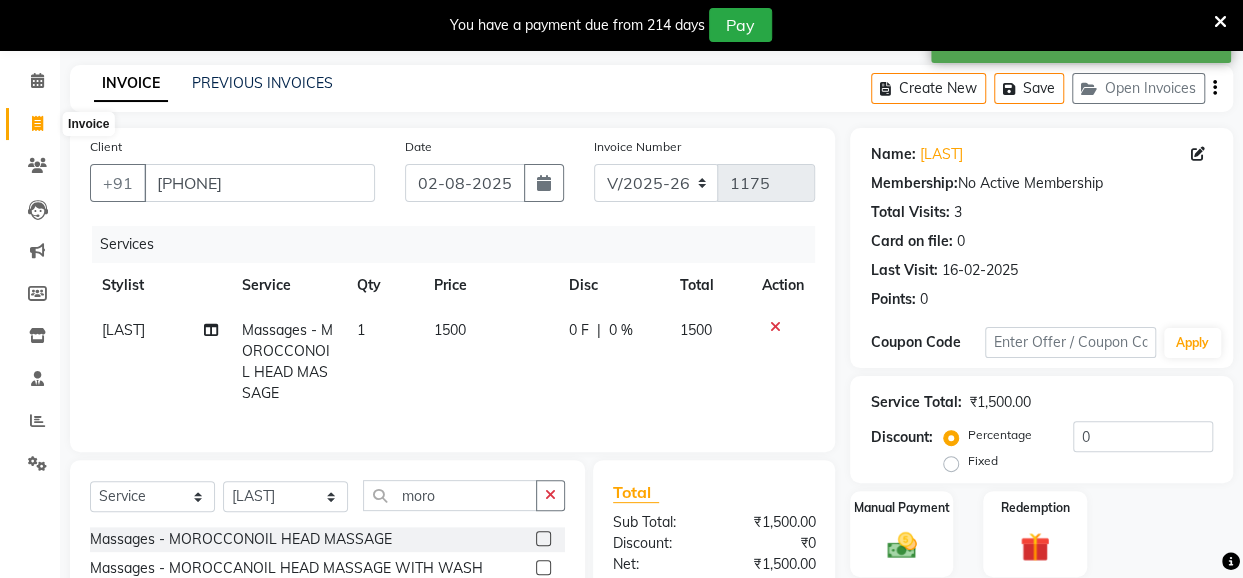 click 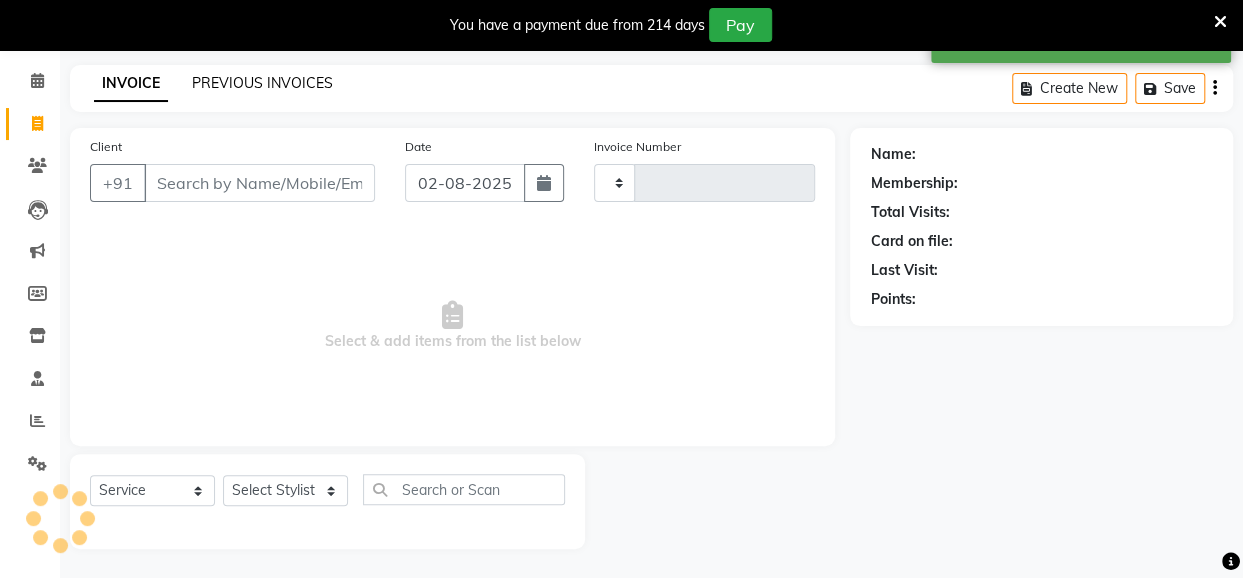 type on "1175" 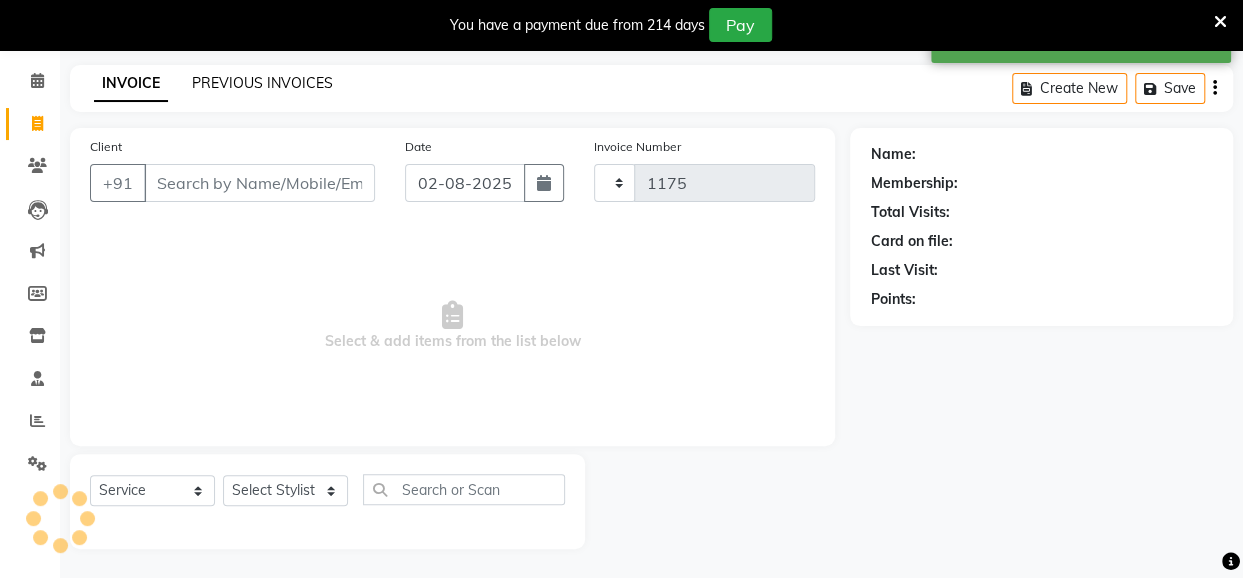 select on "5131" 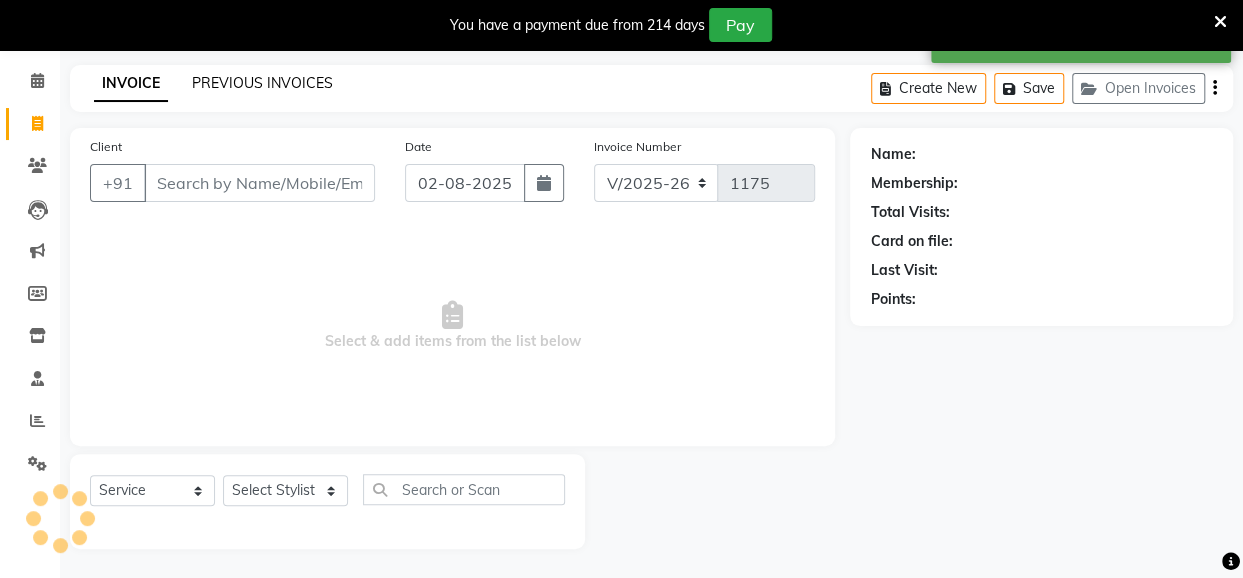 click on "PREVIOUS INVOICES" 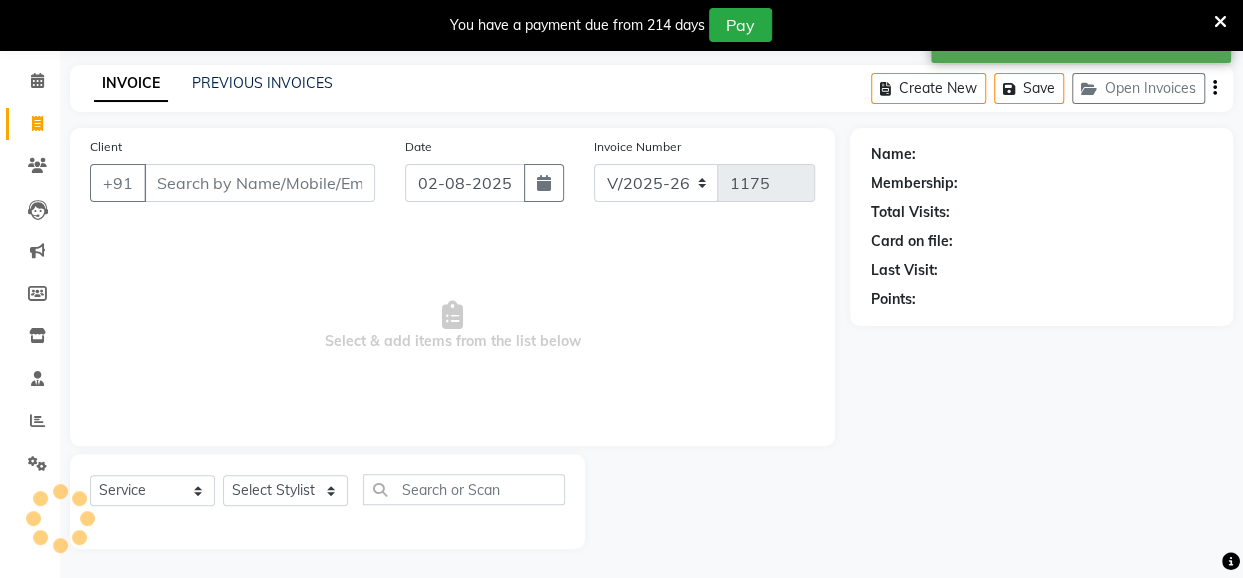 scroll, scrollTop: 49, scrollLeft: 0, axis: vertical 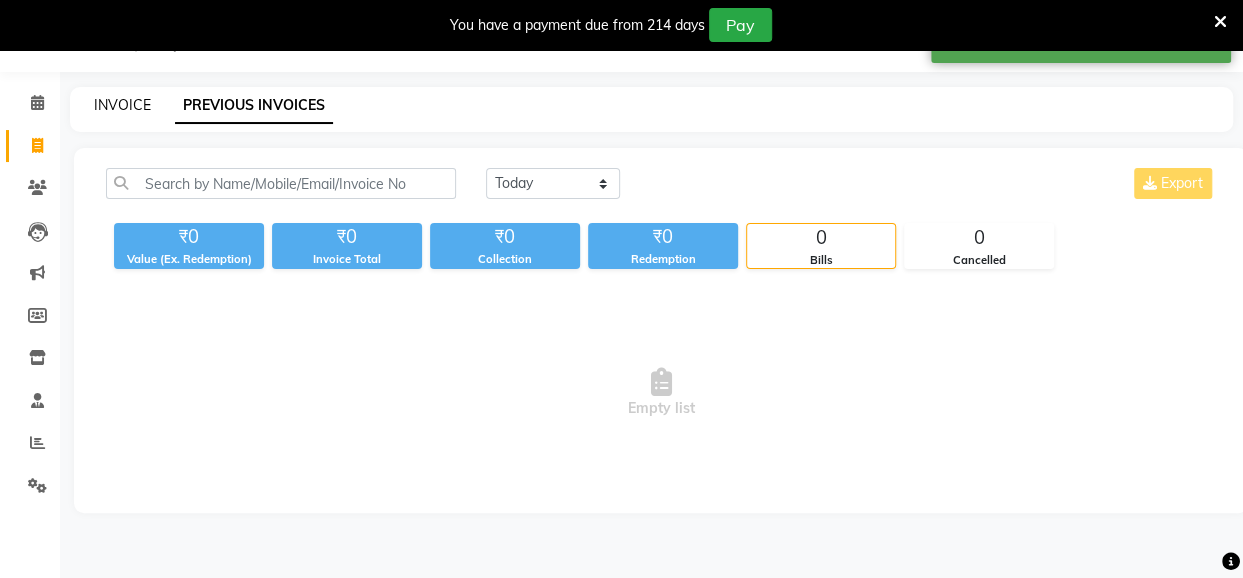 click on "INVOICE" 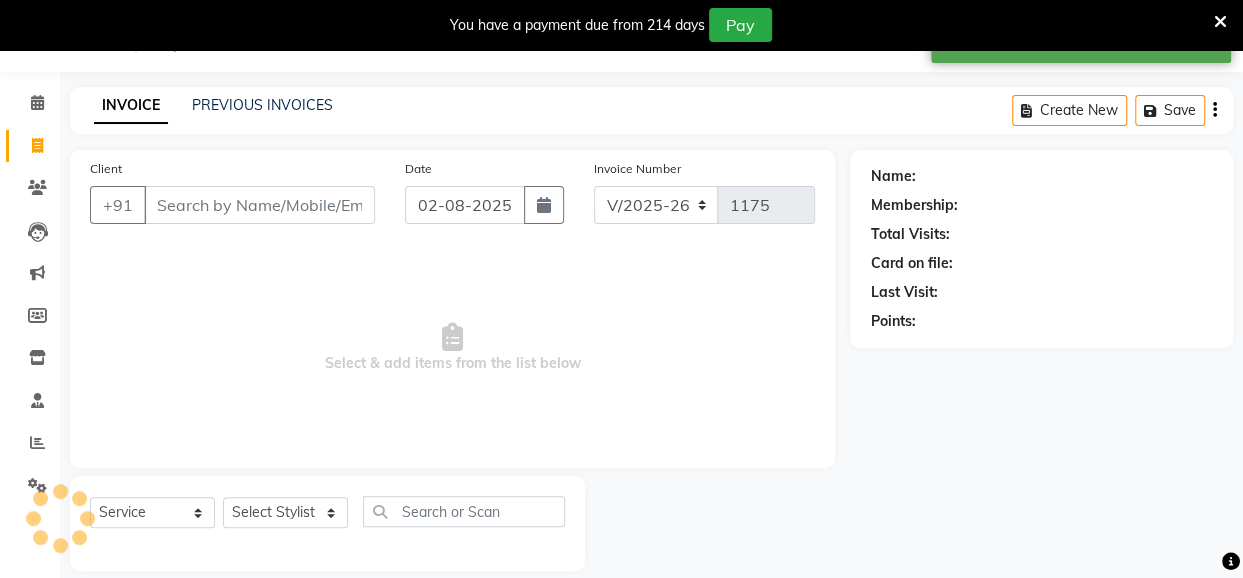 scroll, scrollTop: 71, scrollLeft: 0, axis: vertical 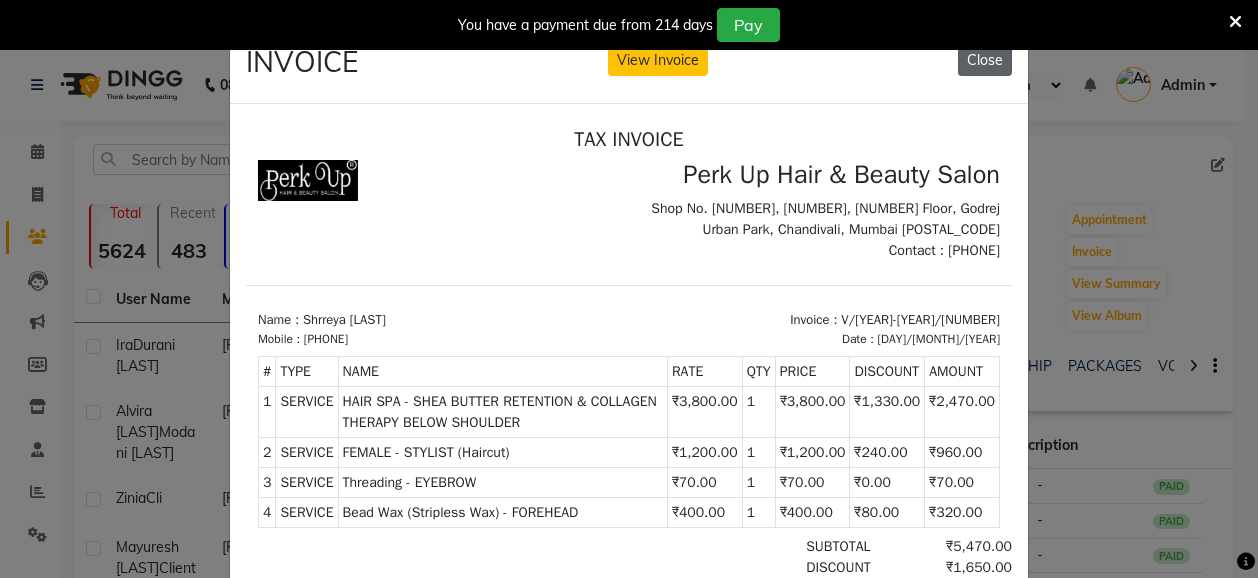 click on "Close" 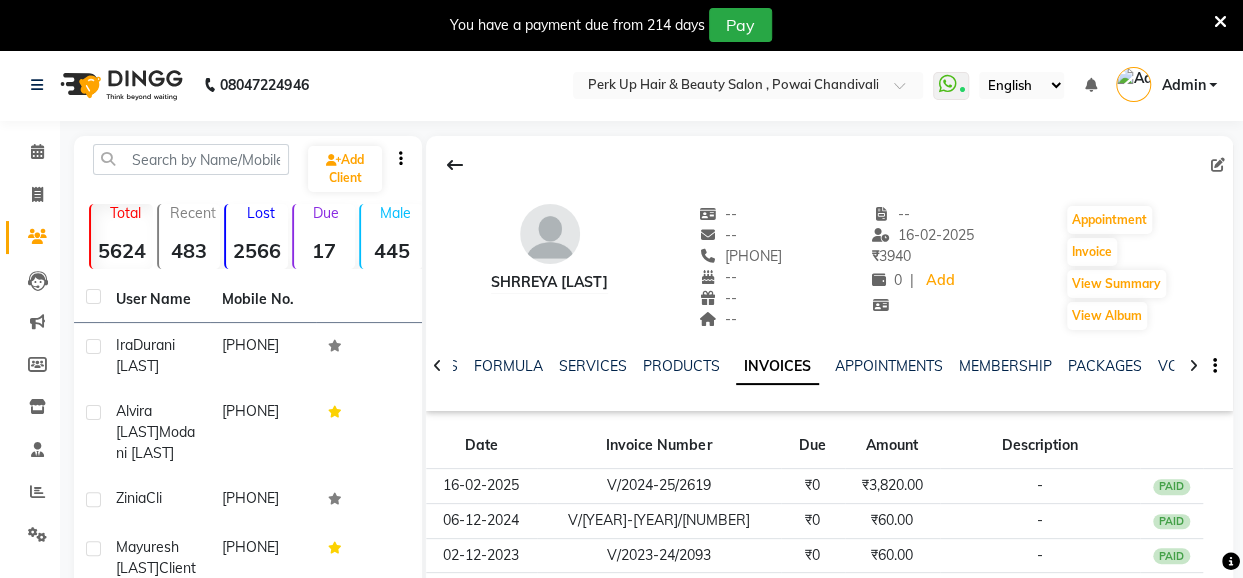 scroll, scrollTop: 408, scrollLeft: 0, axis: vertical 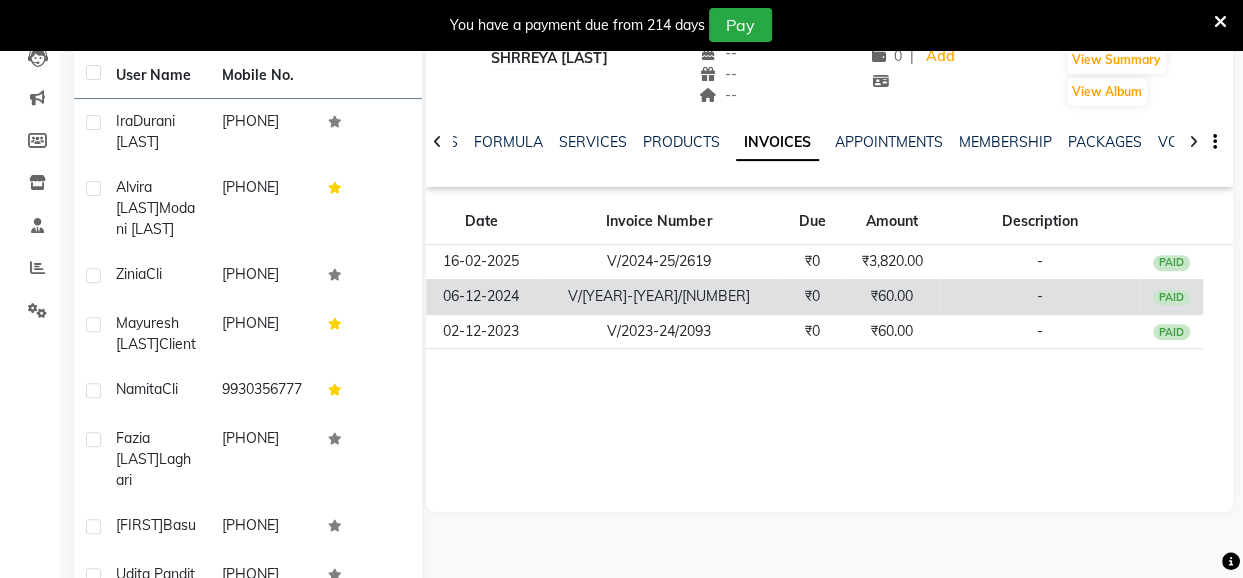 click on "₹60.00" 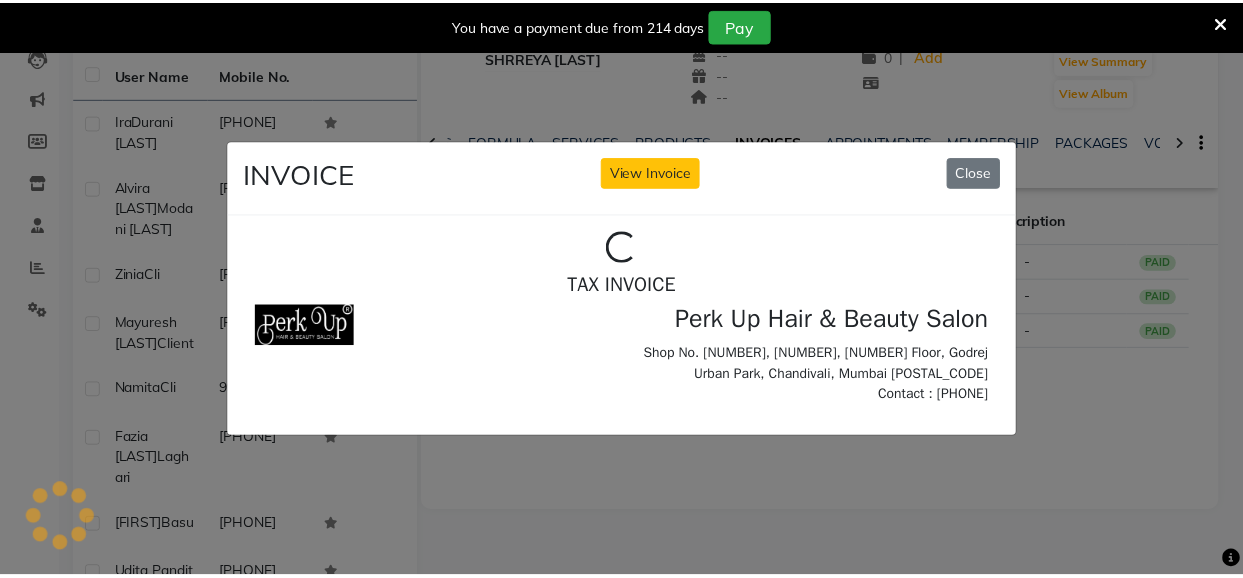 scroll, scrollTop: 0, scrollLeft: 0, axis: both 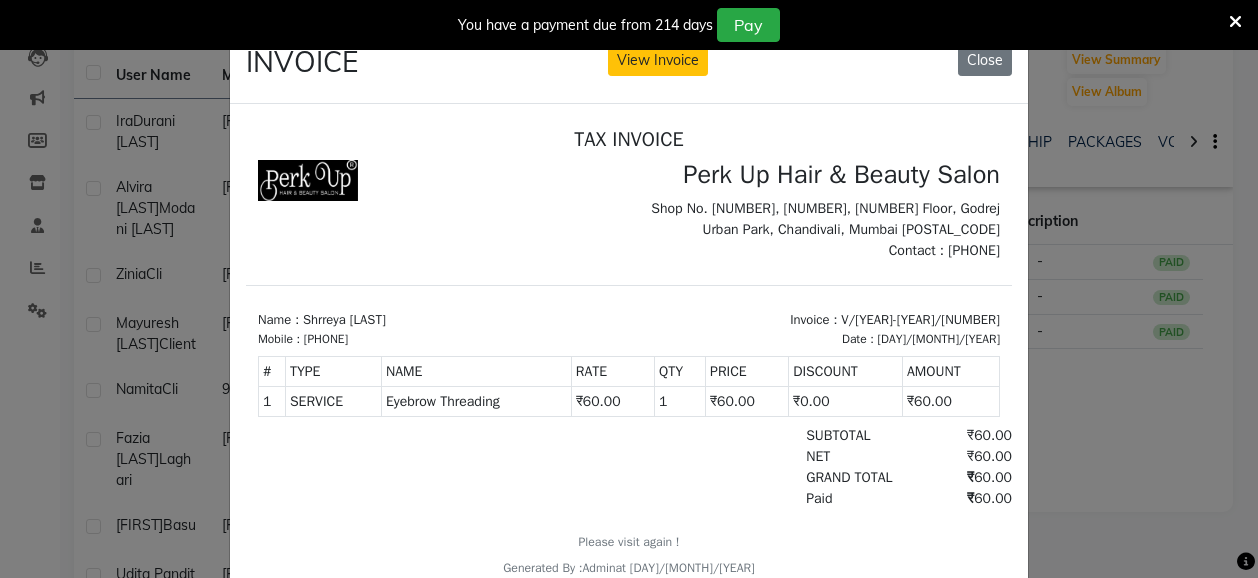 click on "INVOICE View Invoice Close" 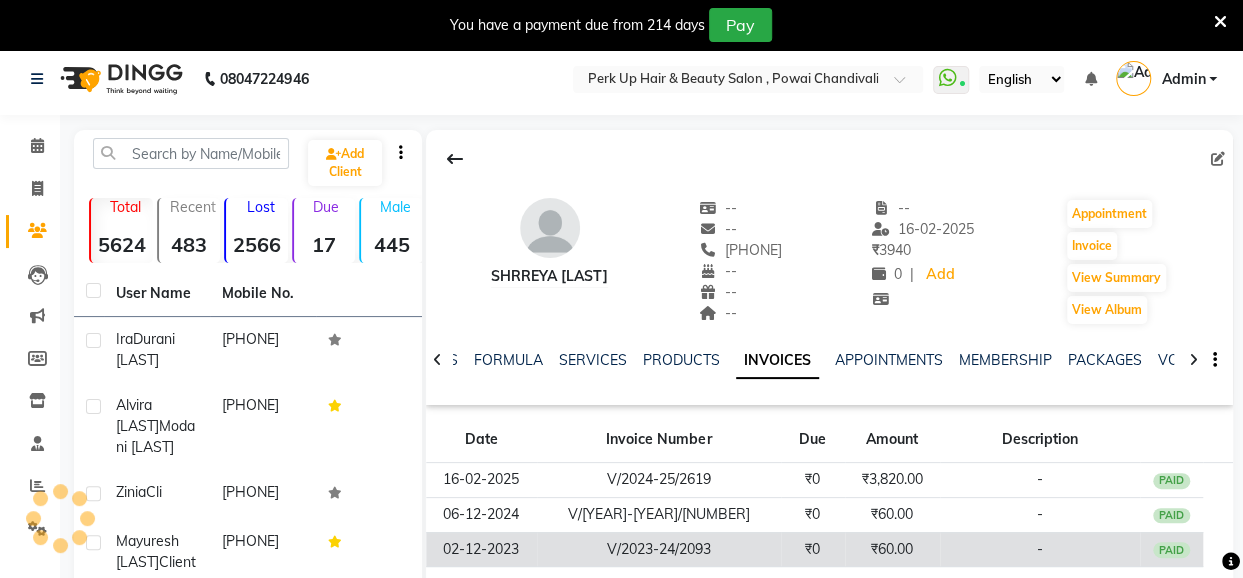 scroll, scrollTop: 0, scrollLeft: 0, axis: both 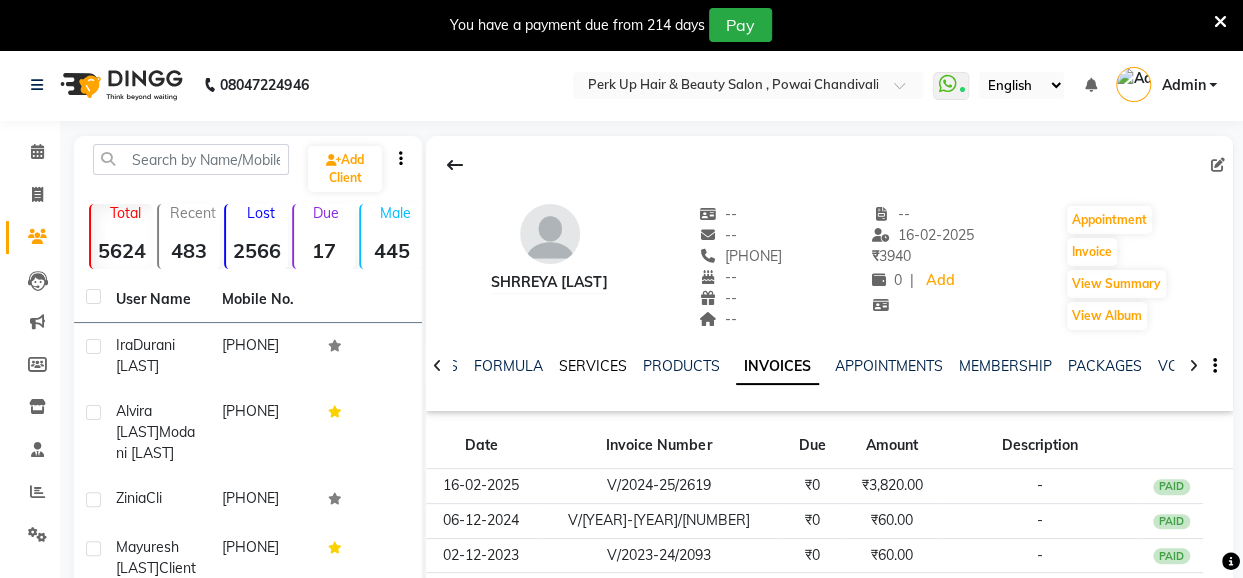 click on "SERVICES" 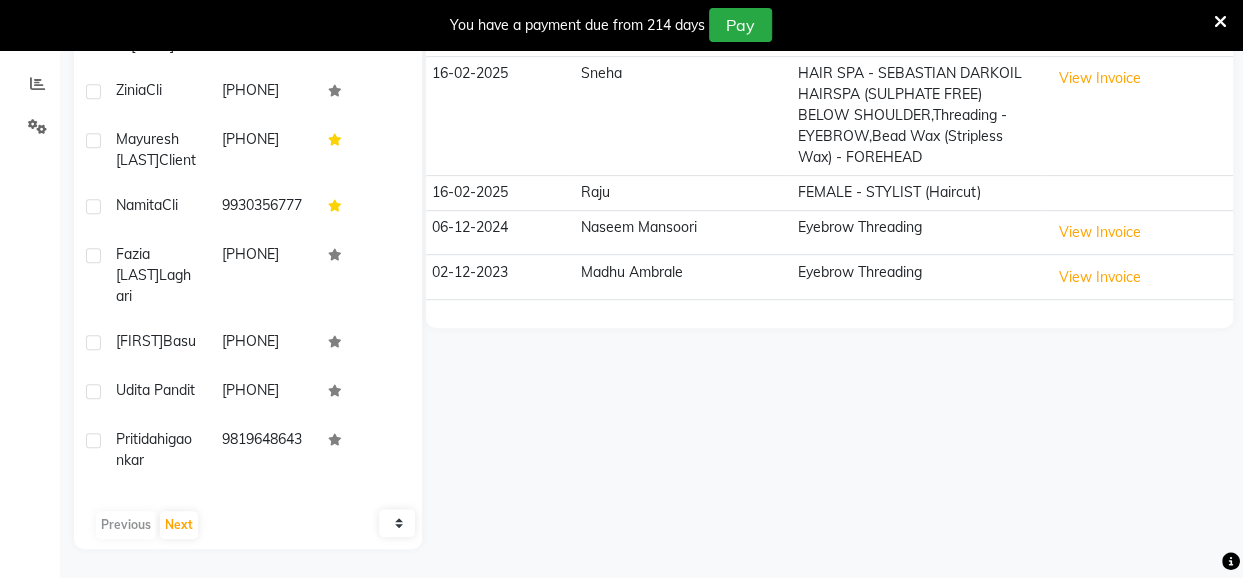 scroll, scrollTop: 0, scrollLeft: 0, axis: both 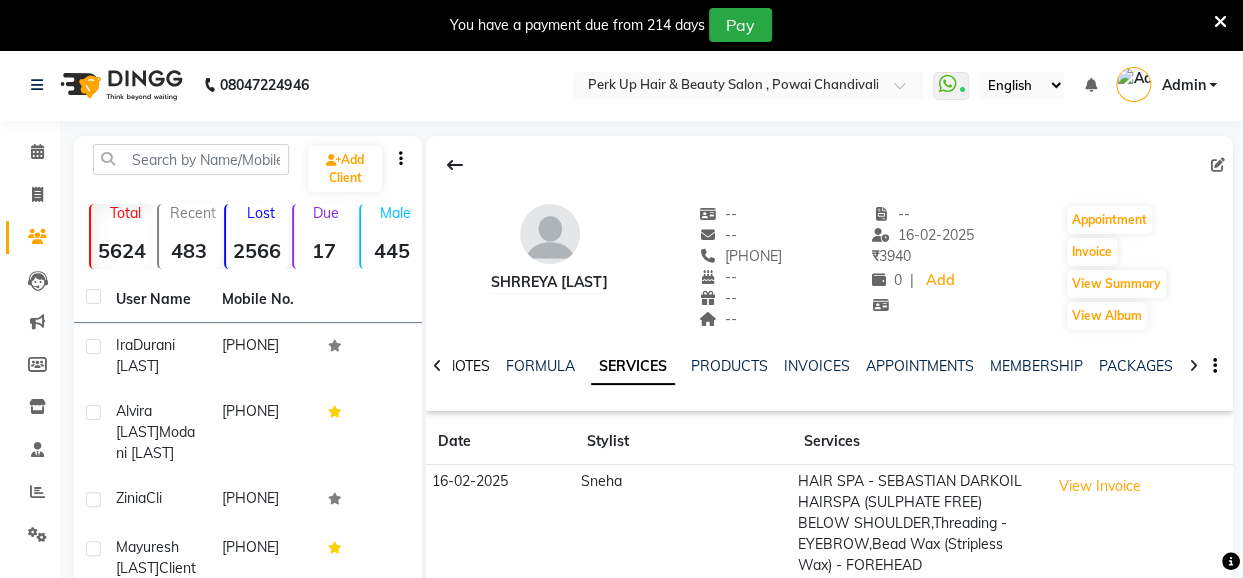 click on "NOTES" 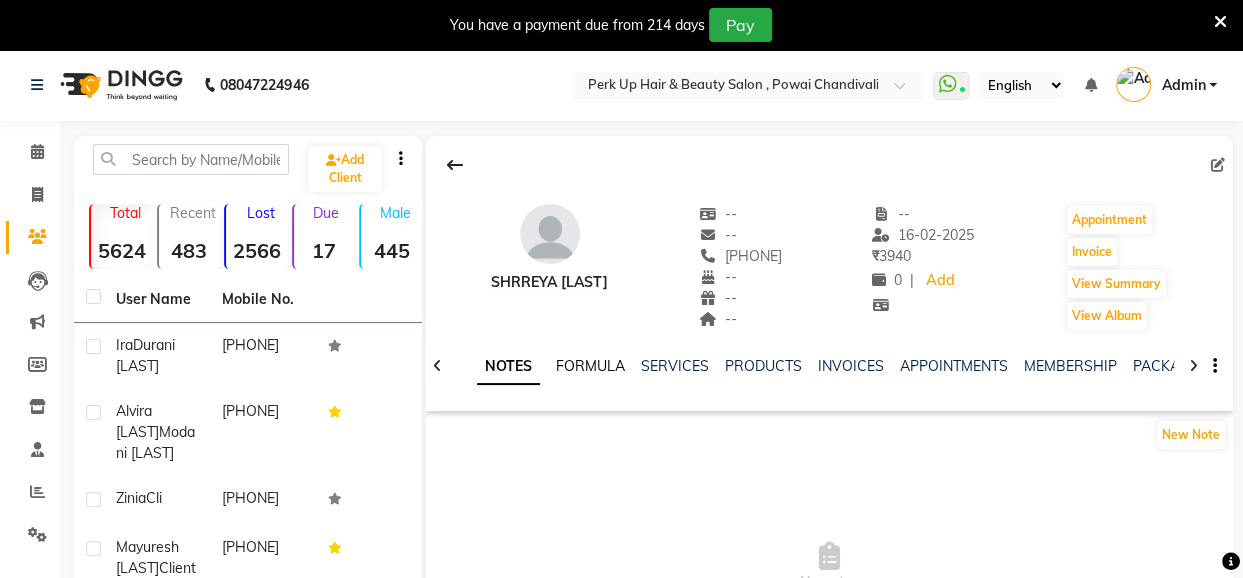 click on "NOTES FORMULA SERVICES PRODUCTS INVOICES APPOINTMENTS MEMBERSHIP PACKAGES VOUCHERS GIFTCARDS POINTS FORMS FAMILY CARDS WALLET" 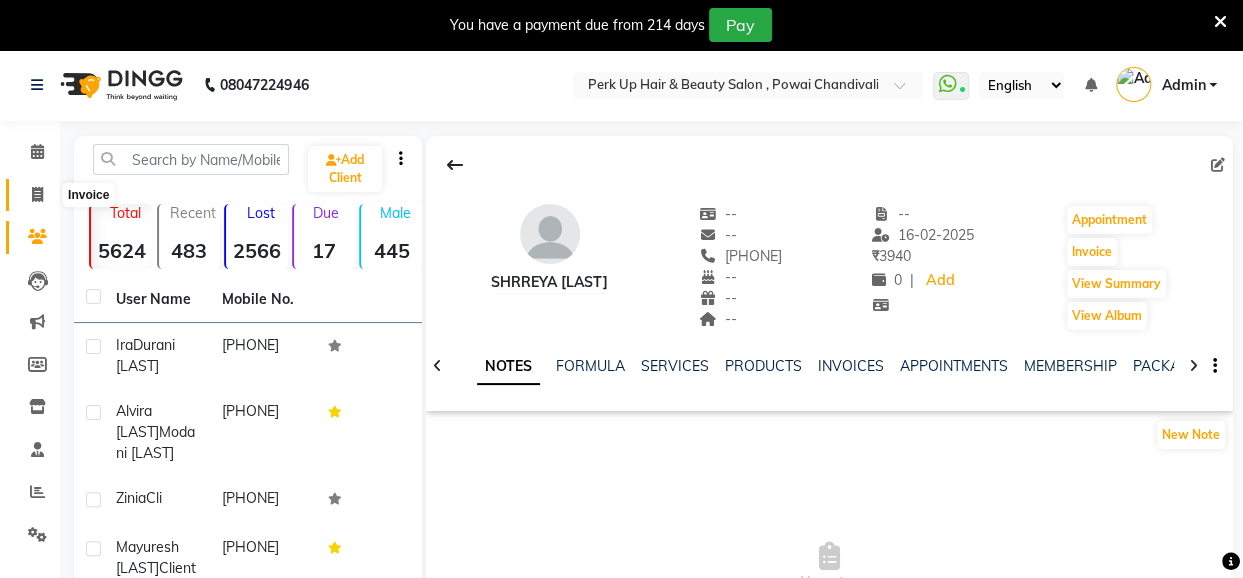 drag, startPoint x: 46, startPoint y: 196, endPoint x: 92, endPoint y: 186, distance: 47.07441 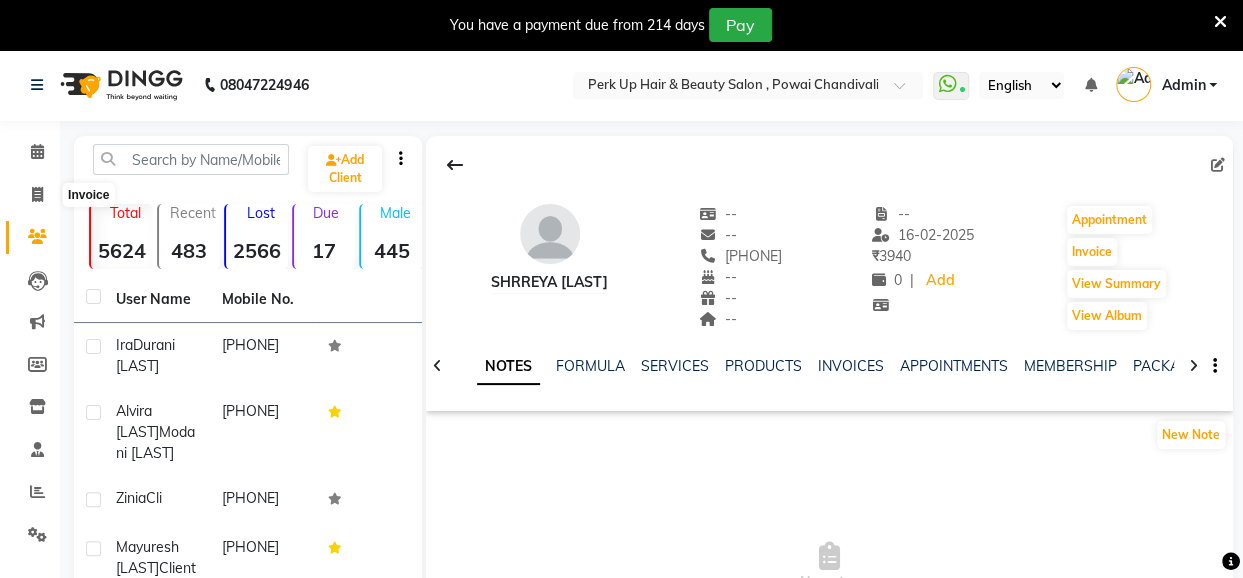 select on "service" 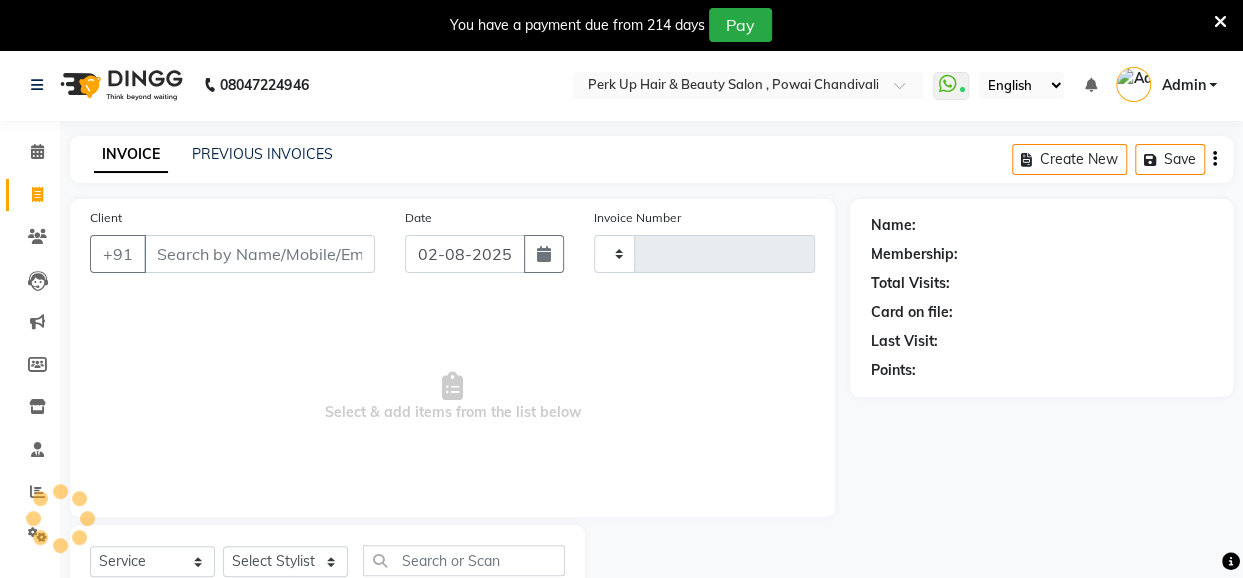 type on "1175" 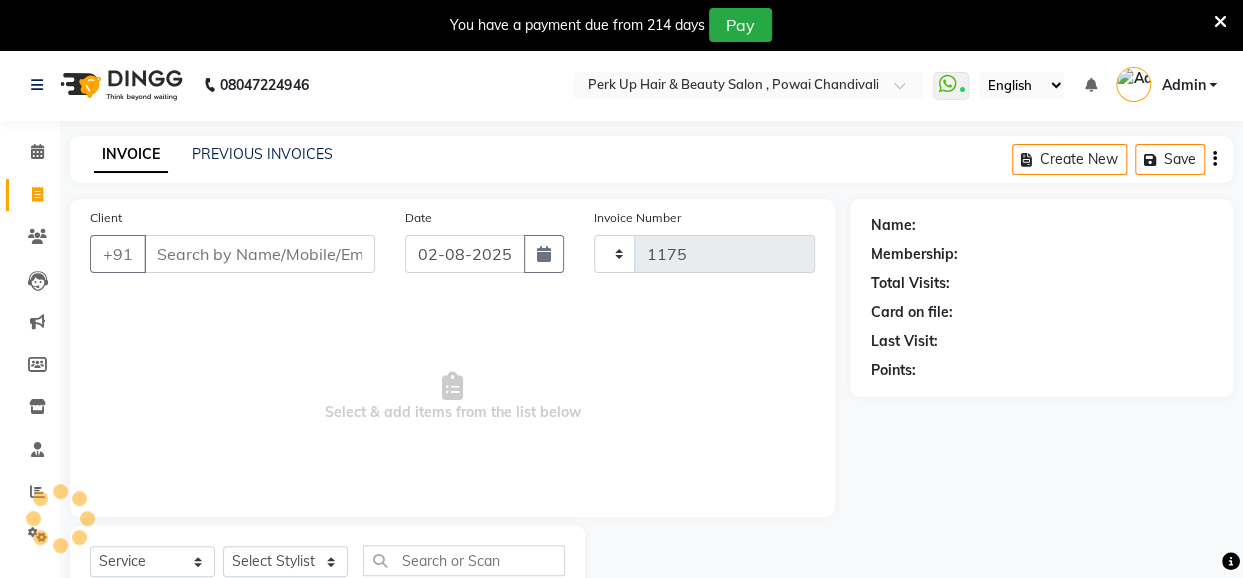 scroll, scrollTop: 71, scrollLeft: 0, axis: vertical 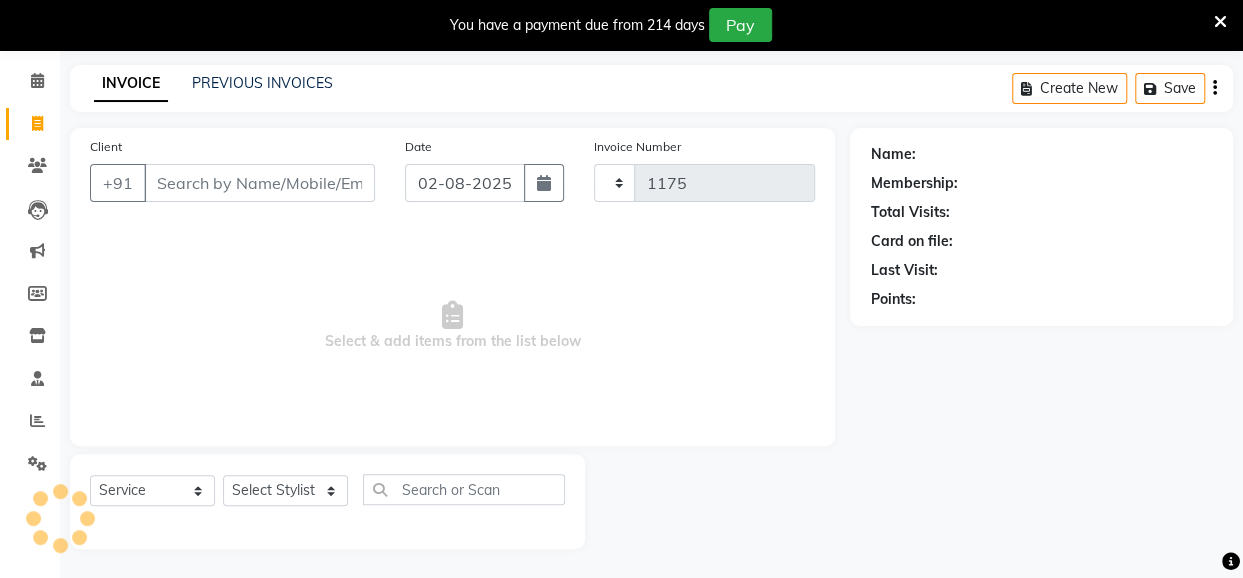 select on "5131" 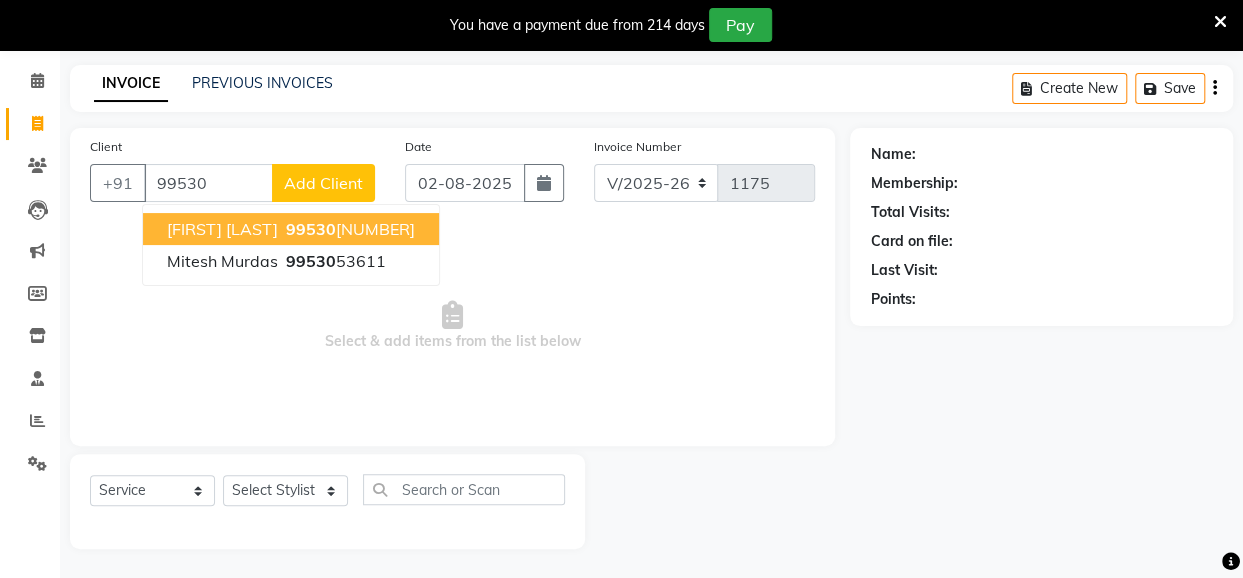 click on "[FIRST] [LAST]" at bounding box center [222, 229] 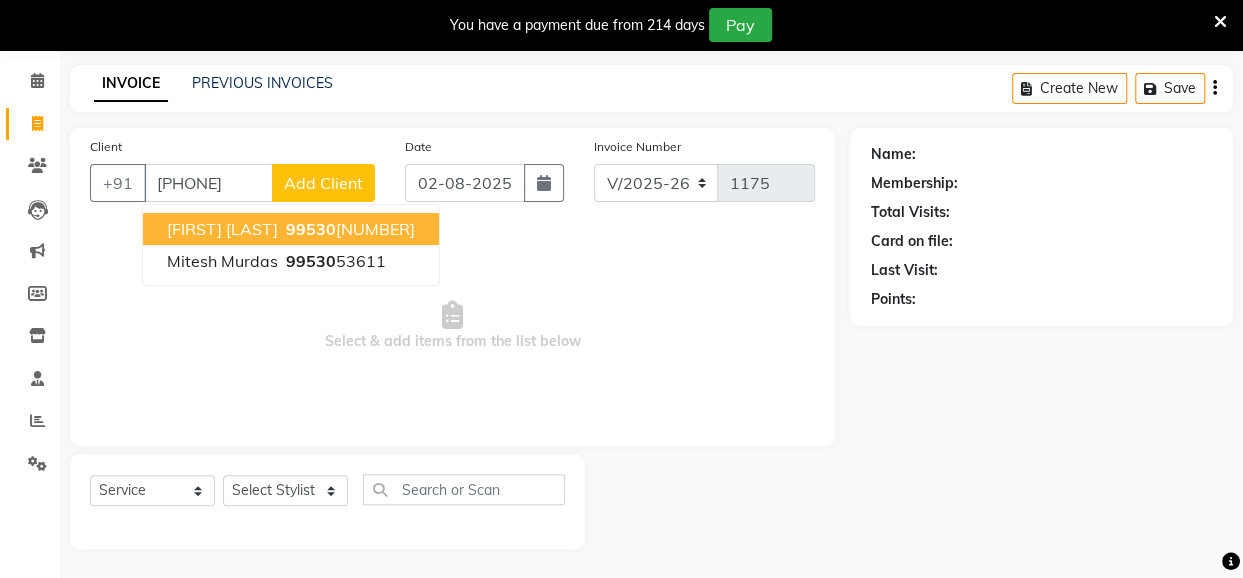 type on "[PHONE]" 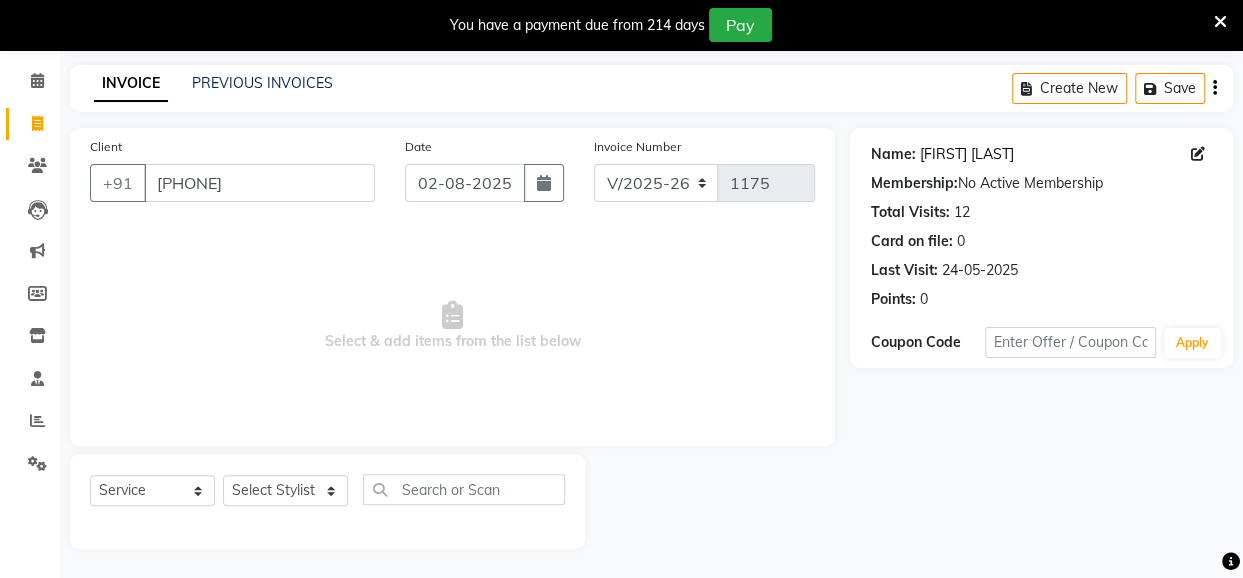 click on "[FIRST] [LAST]" 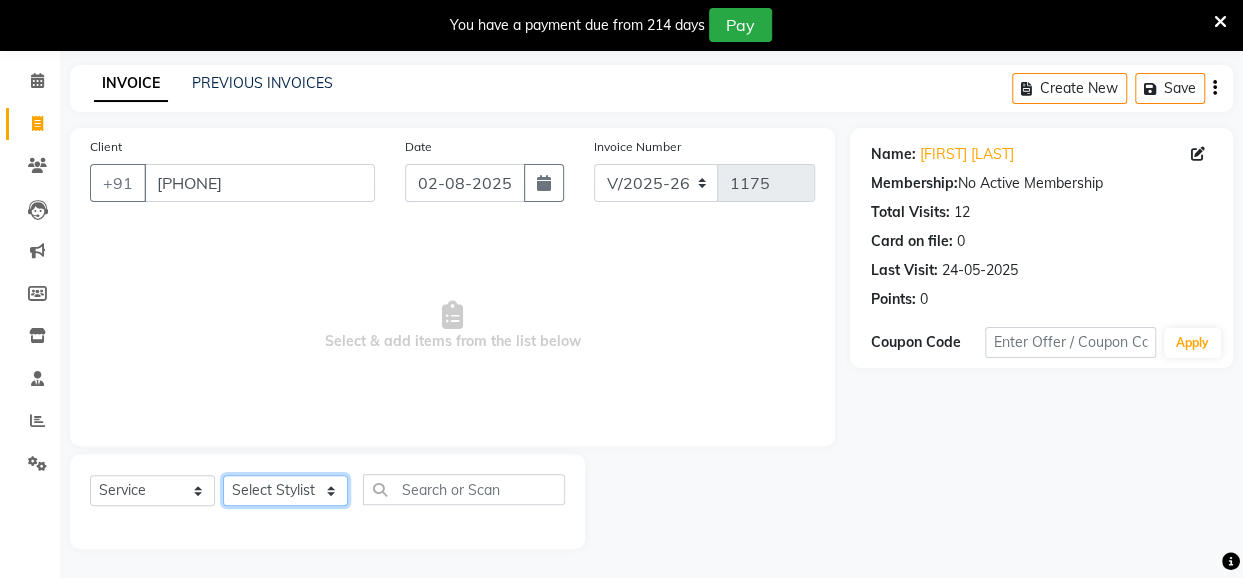 click on "Select Stylist Anita Das danish Kumkum Pasi Naseem Mansoori		 Nilam Bhanushali Nizam Shaikh			 Raju Reena Sawardekar			 Rita Pal			 Sabeena Shaikh Sameer Balwar Sangeeta Rajbhar Seja Jaiswal Shahib Shaves Salmani			 Sneha" 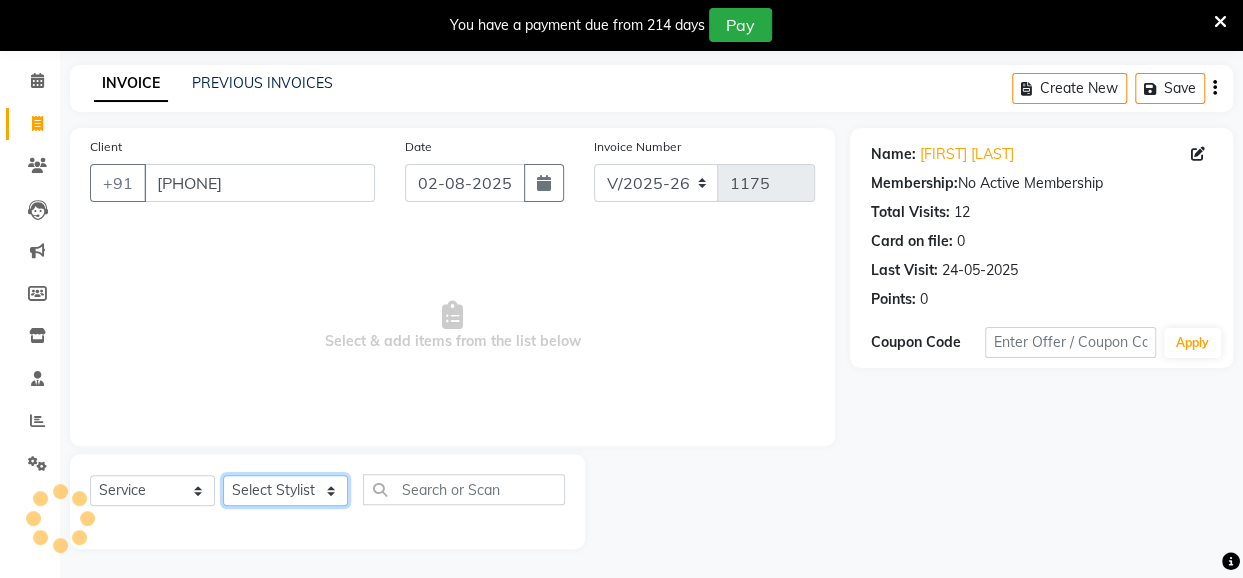 select on "48932" 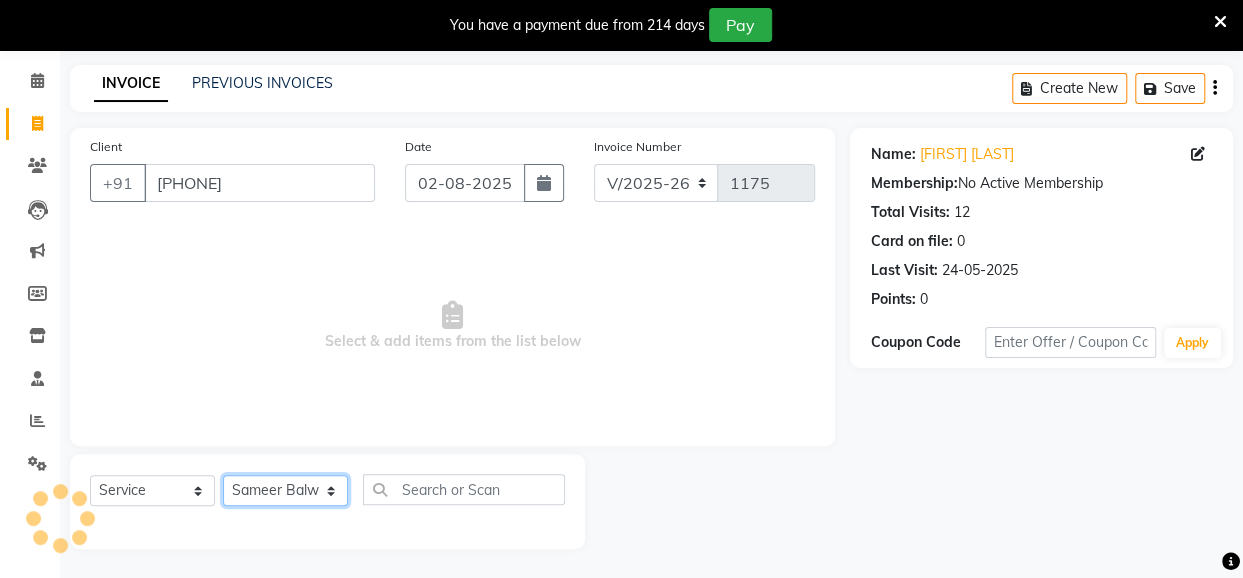 click on "Select Stylist Anita Das danish Kumkum Pasi Naseem Mansoori		 Nilam Bhanushali Nizam Shaikh			 Raju Reena Sawardekar			 Rita Pal			 Sabeena Shaikh Sameer Balwar Sangeeta Rajbhar Seja Jaiswal Shahib Shaves Salmani			 Sneha" 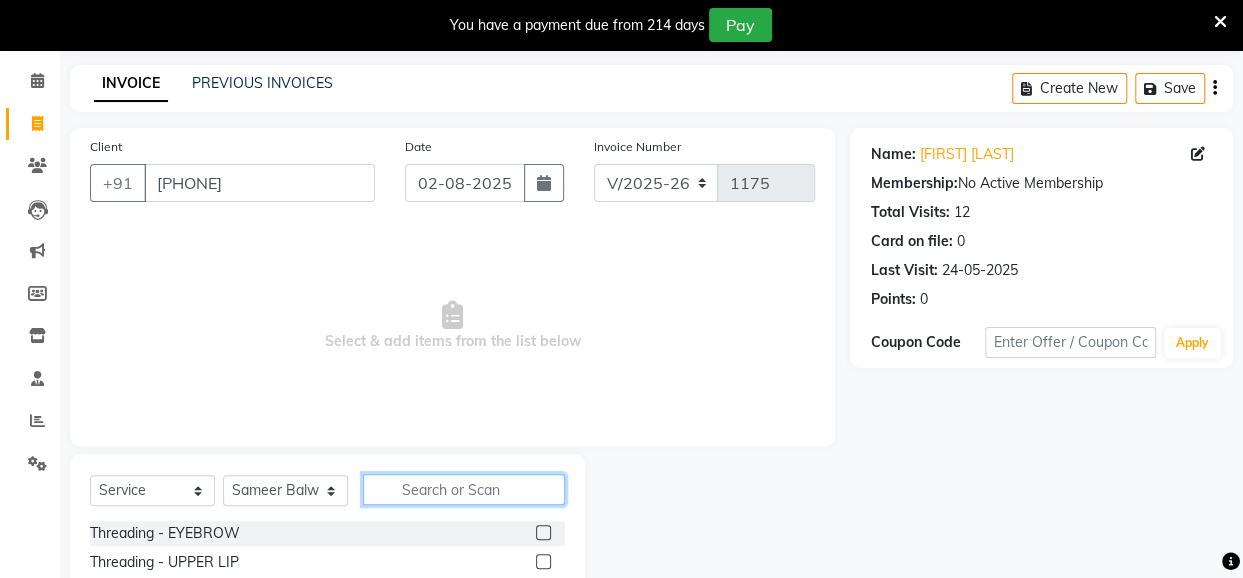 click 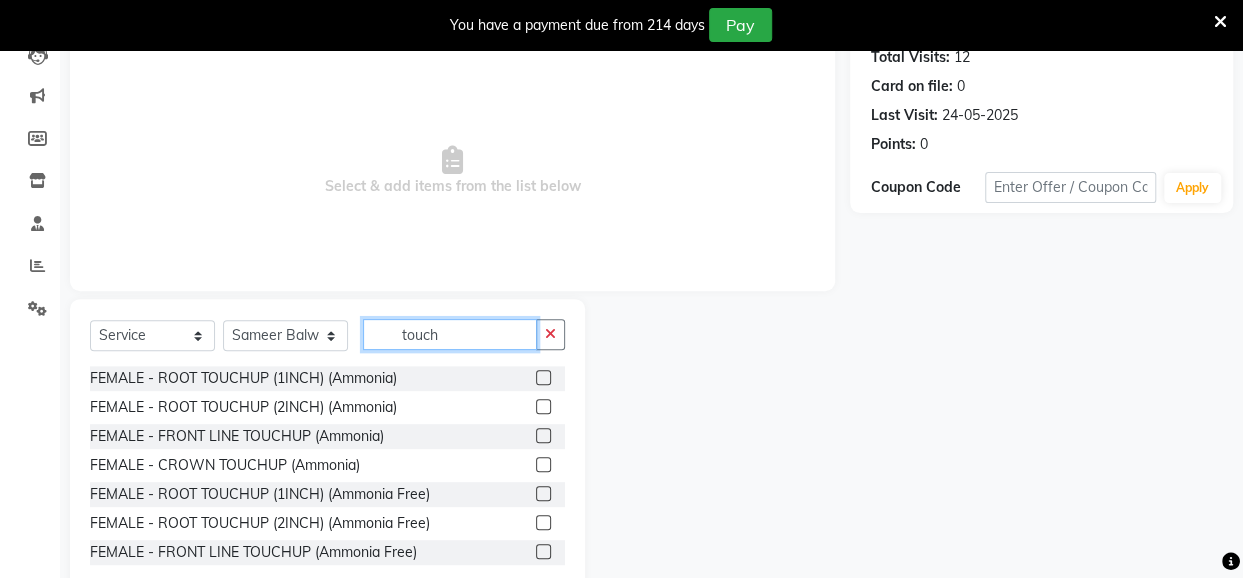 scroll, scrollTop: 264, scrollLeft: 0, axis: vertical 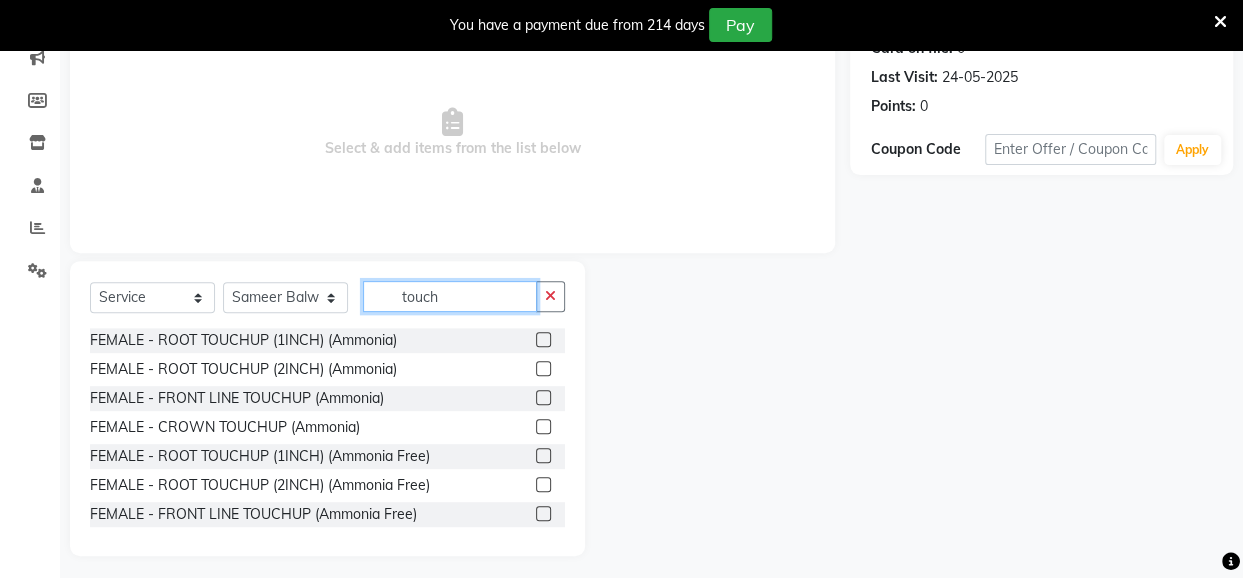 type on "touch" 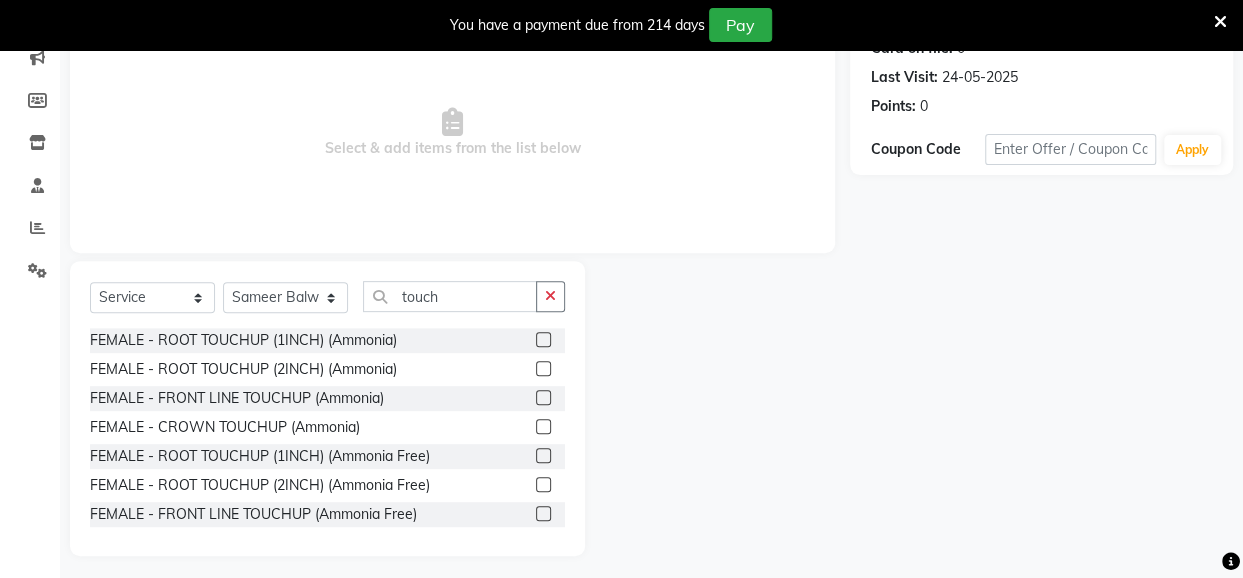 click 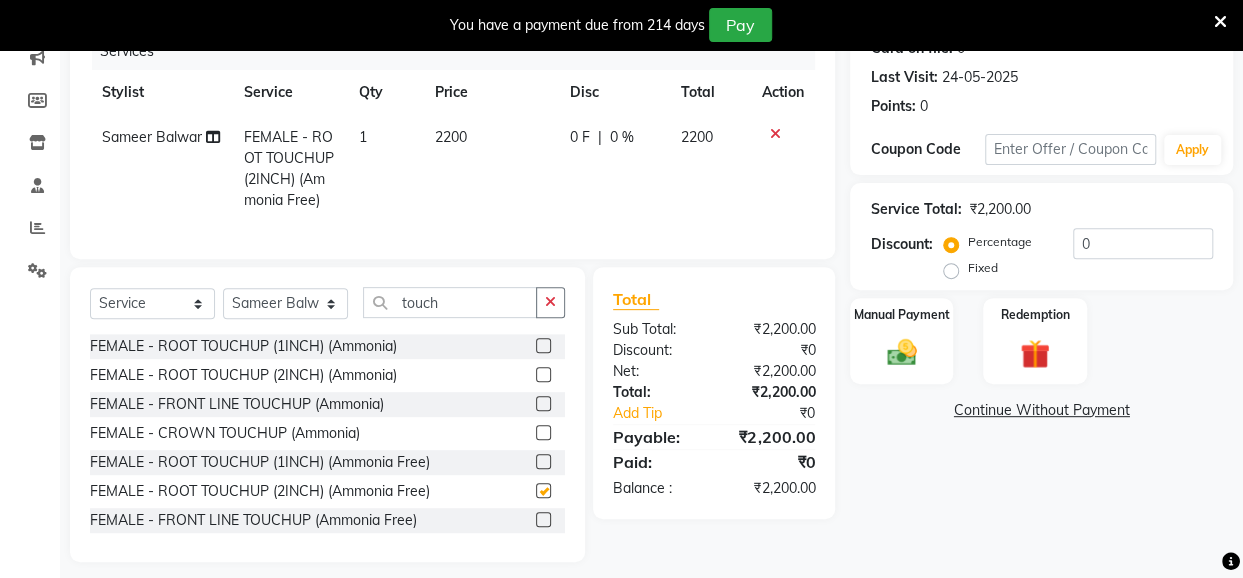 checkbox on "false" 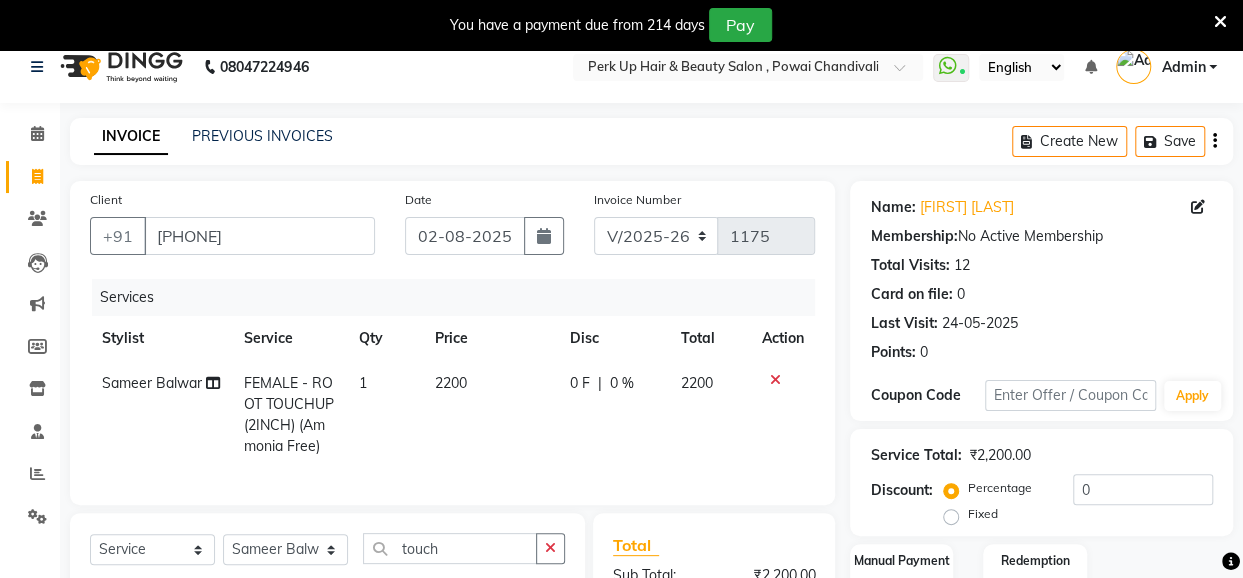 scroll, scrollTop: 0, scrollLeft: 0, axis: both 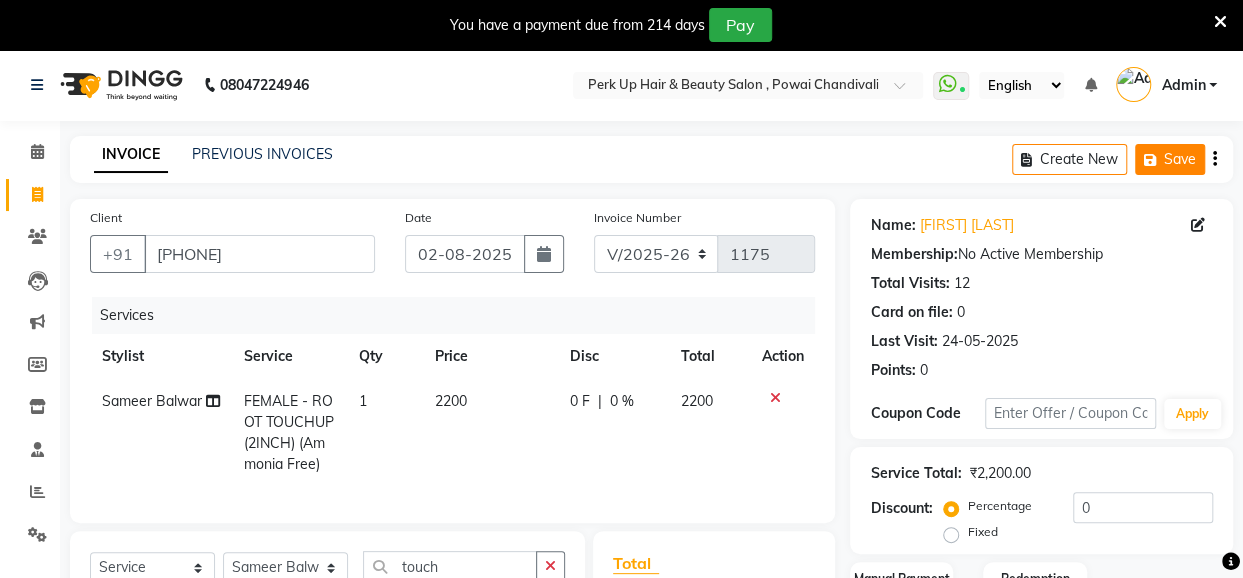 click 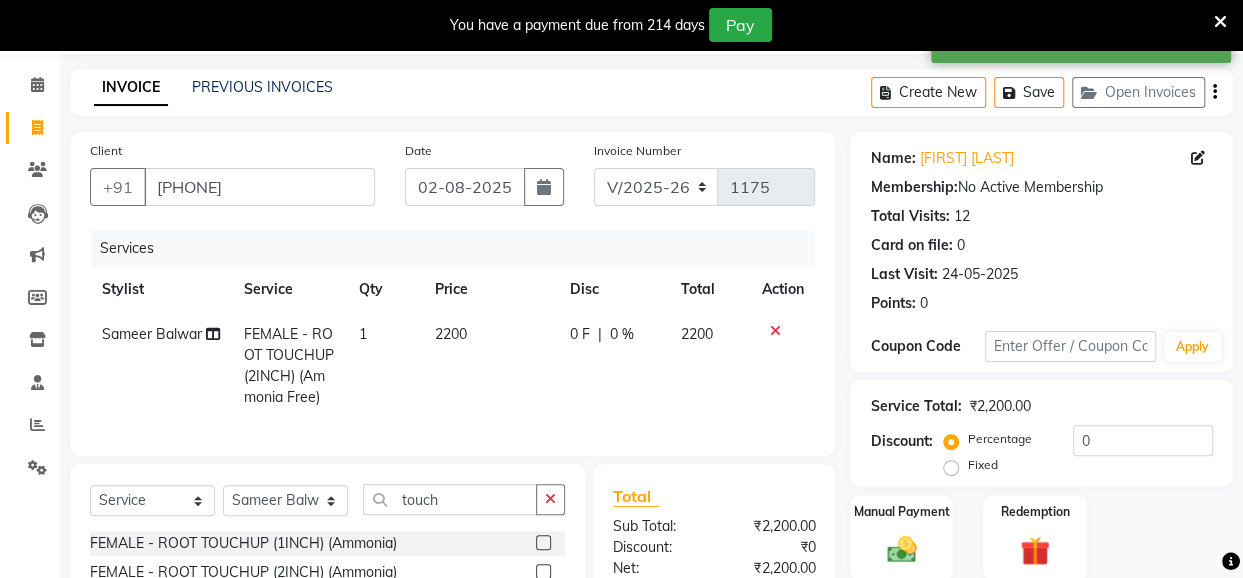 scroll, scrollTop: 71, scrollLeft: 0, axis: vertical 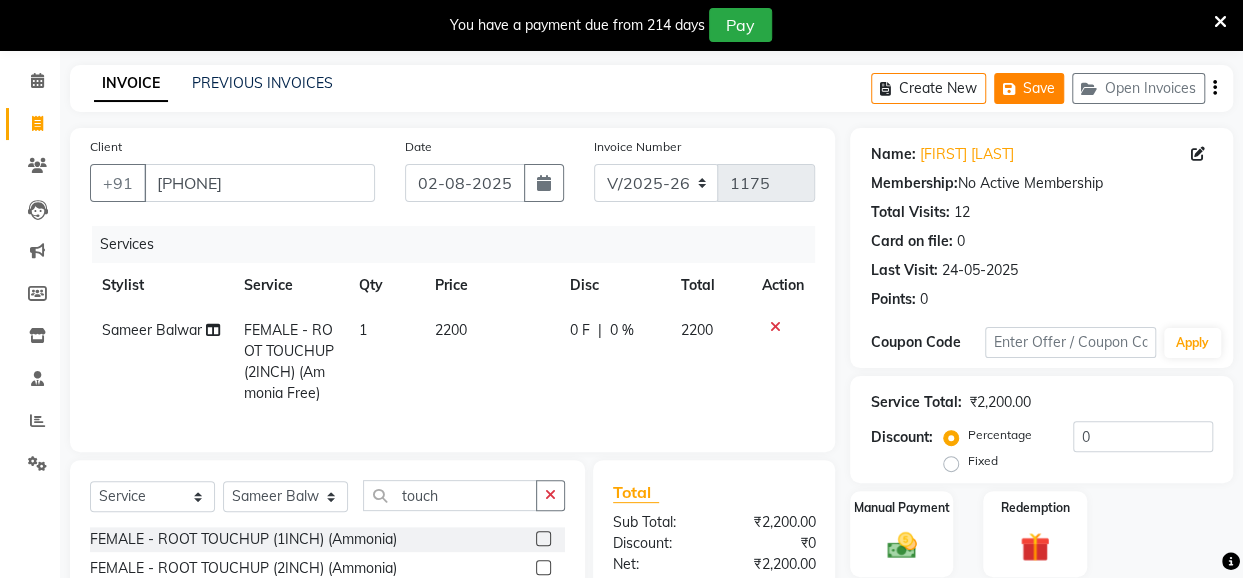 click on "Save" 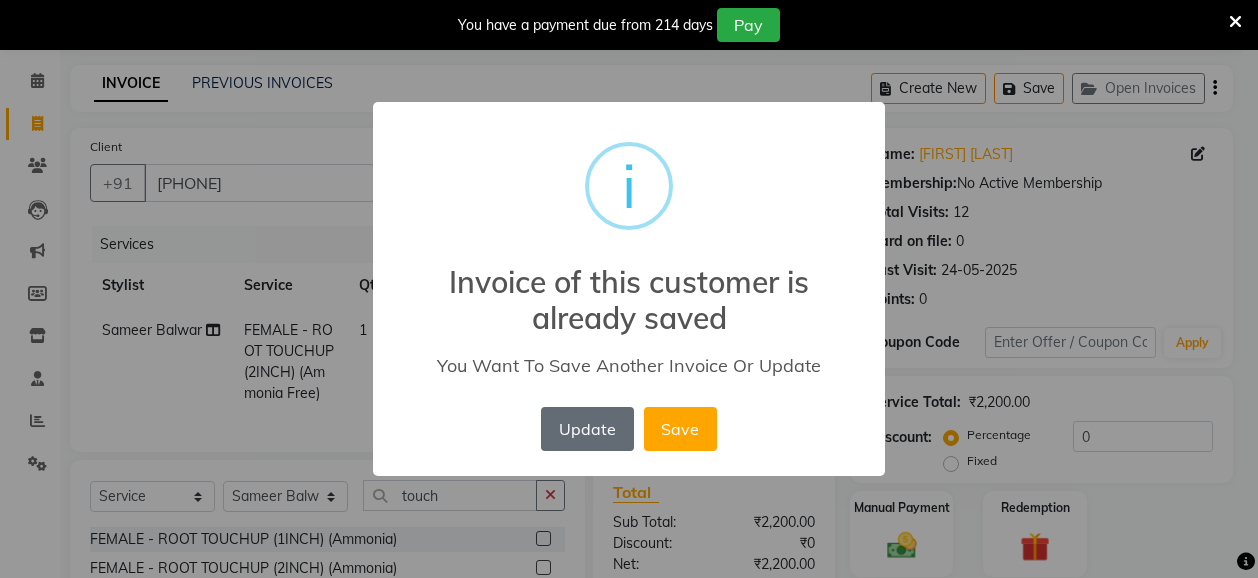 click on "Update" at bounding box center [587, 429] 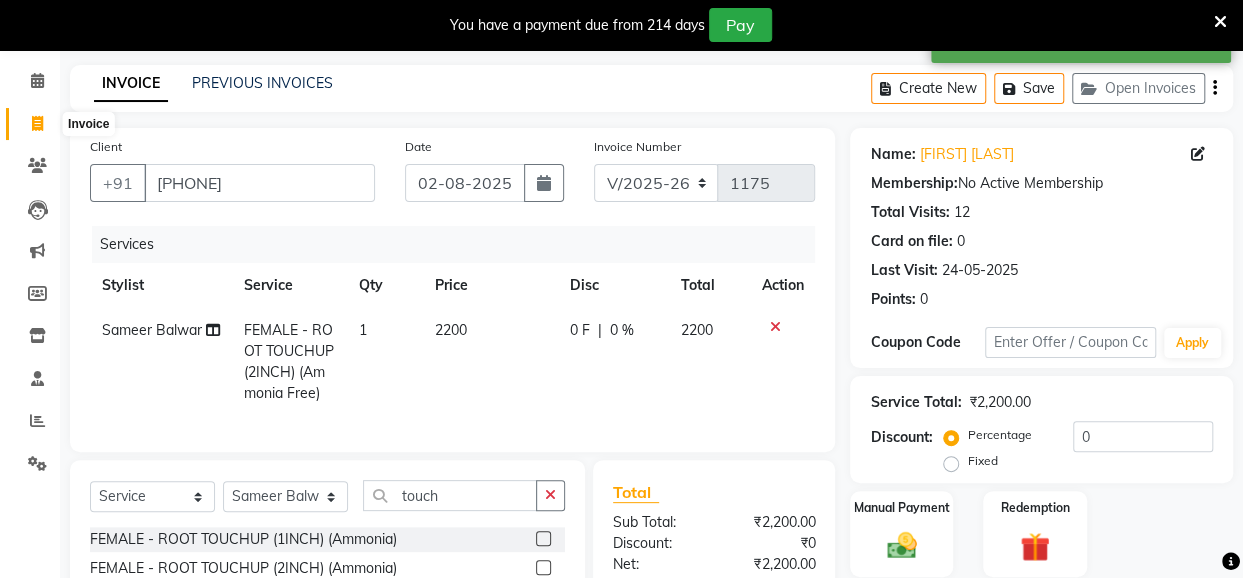 click 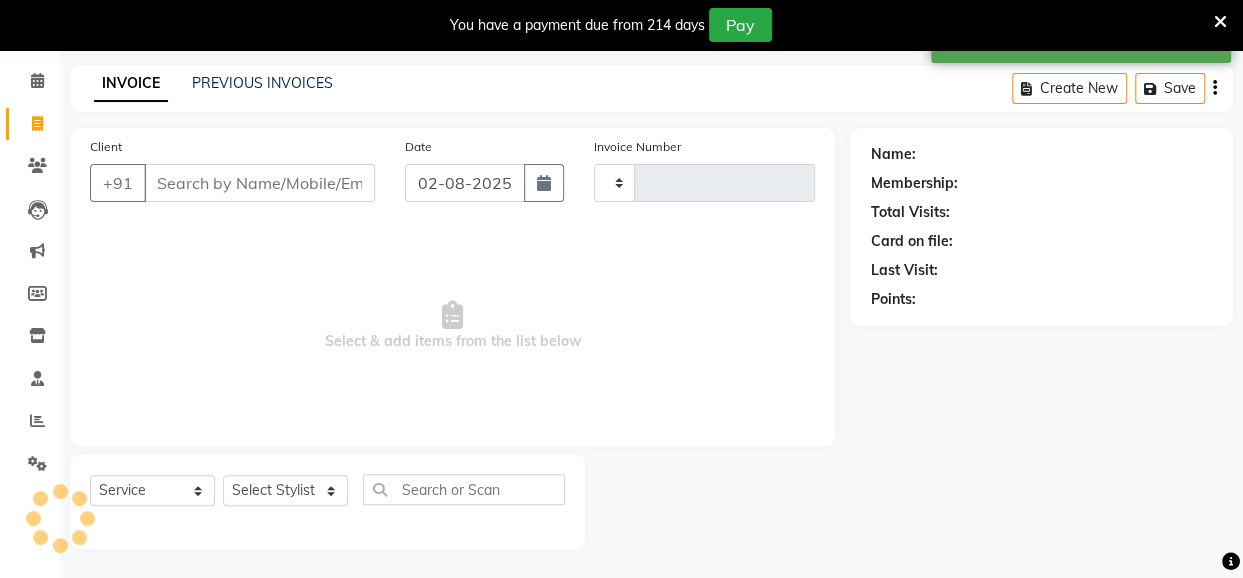 type on "1175" 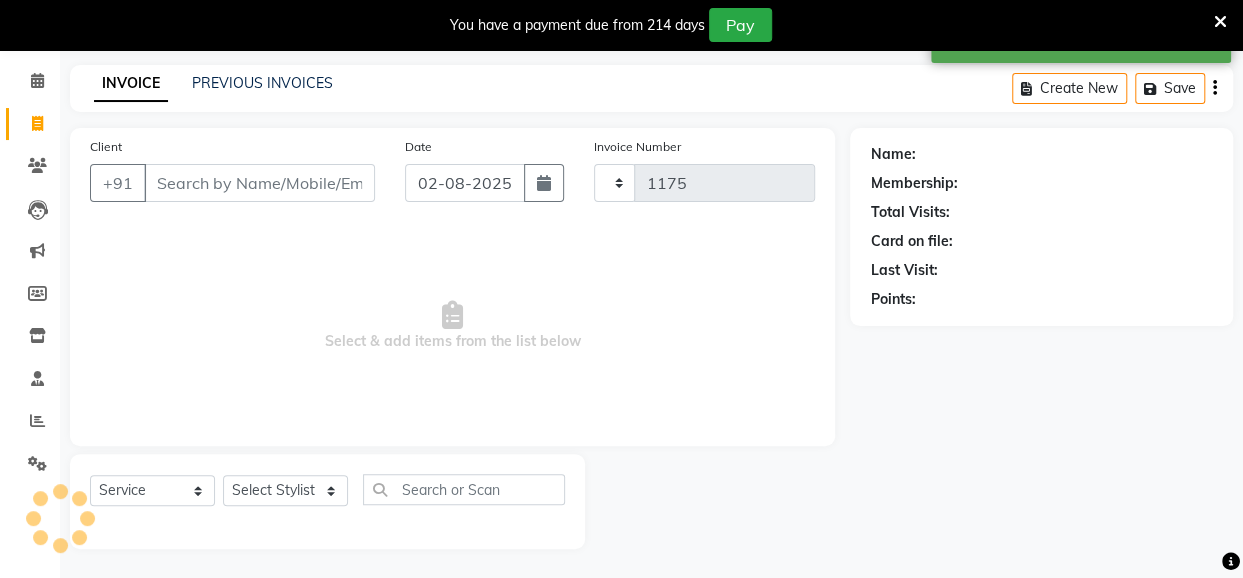 select on "5131" 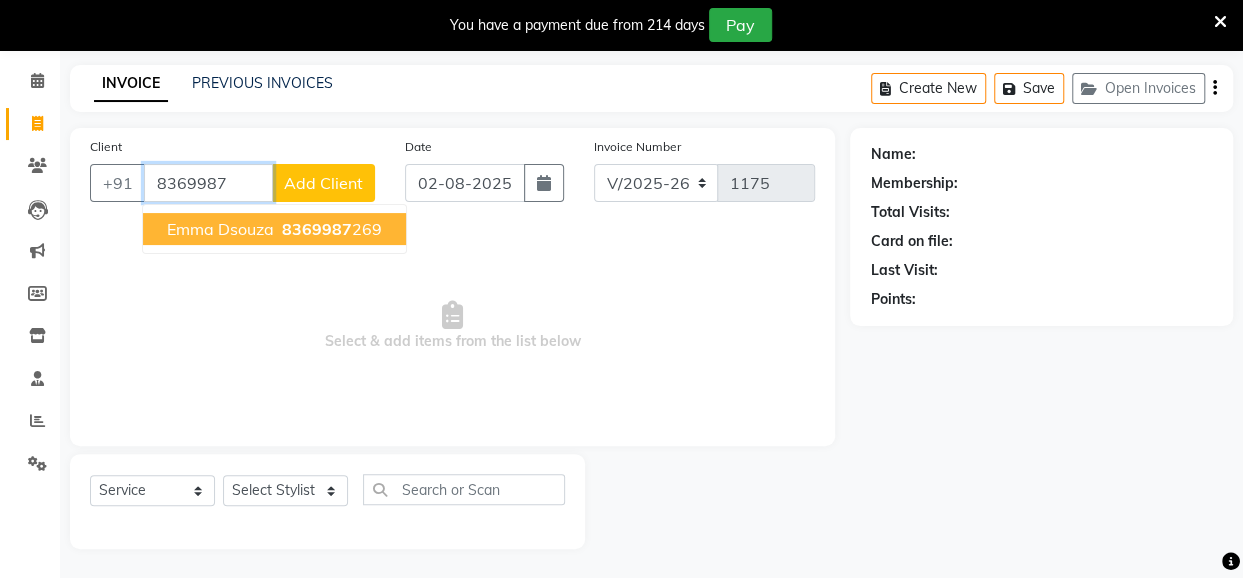 click on "Emma Dsouza" at bounding box center [220, 229] 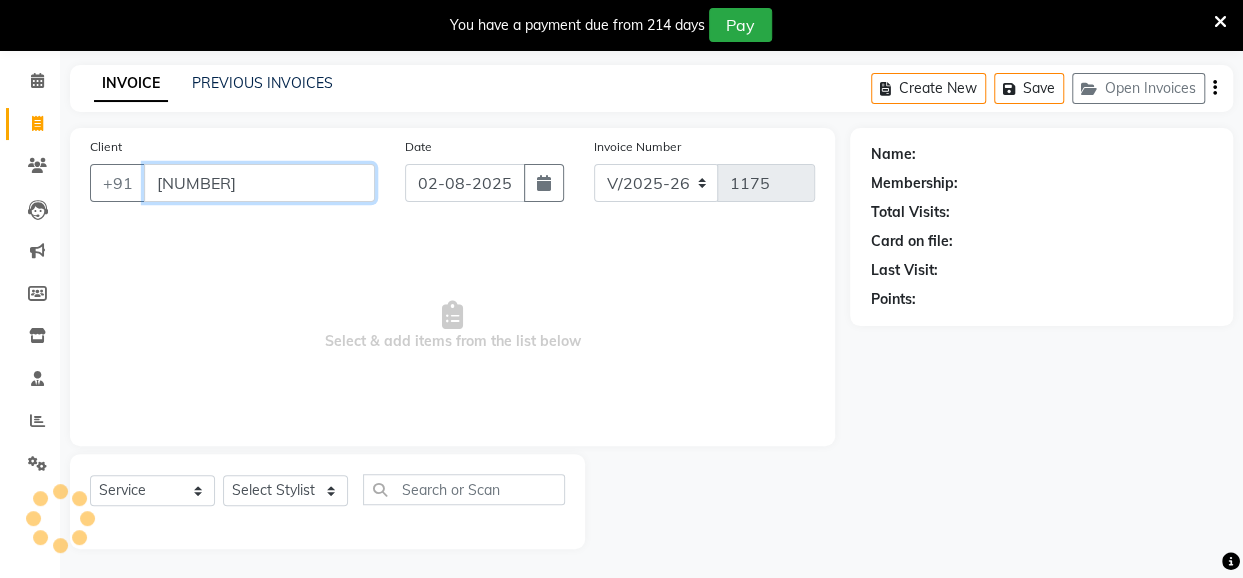 type on "[NUMBER]" 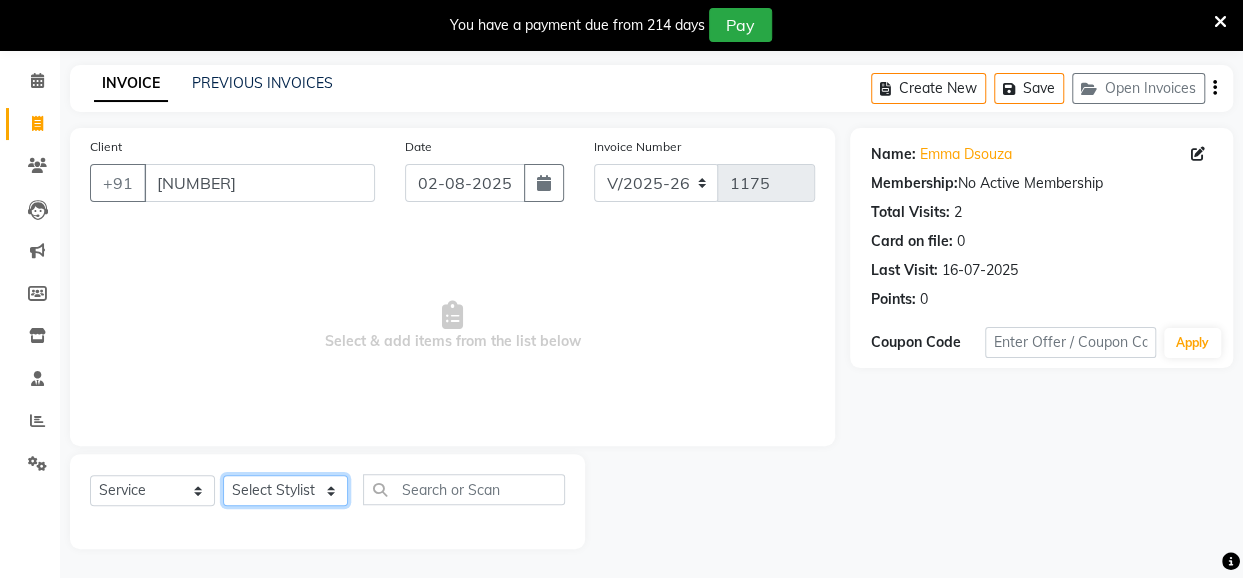 click on "Select Stylist Anita Das danish Kumkum Pasi Naseem Mansoori		 Nilam Bhanushali Nizam Shaikh			 Raju Reena Sawardekar			 Rita Pal			 Sabeena Shaikh Sameer Balwar Sangeeta Rajbhar Seja Jaiswal Shahib Shaves Salmani			 Sneha" 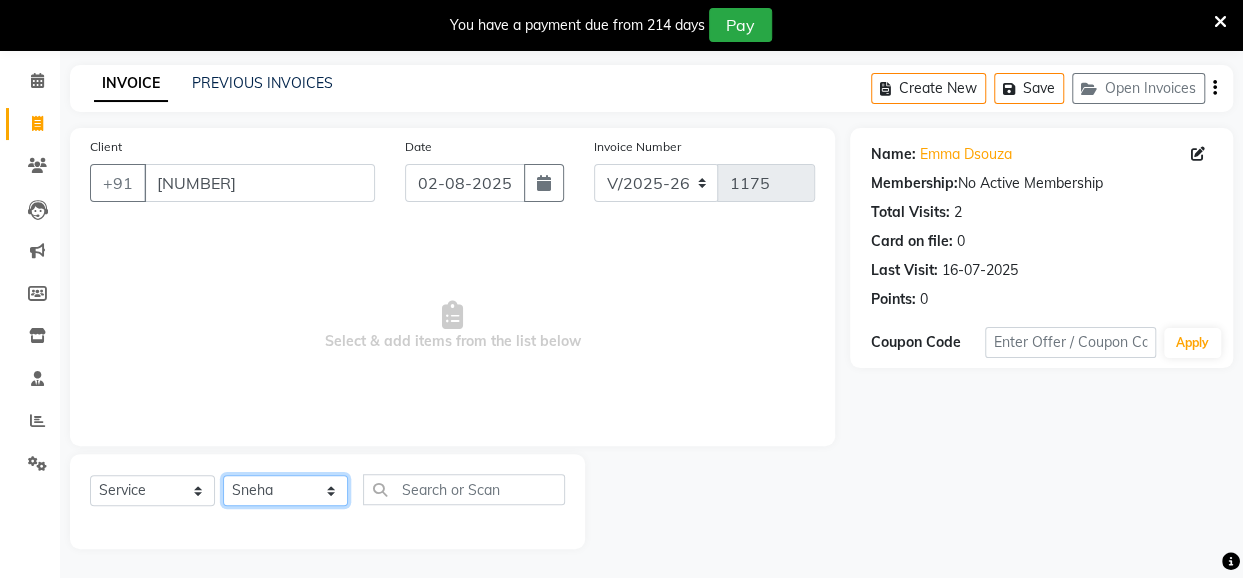 click on "Select Stylist Anita Das danish Kumkum Pasi Naseem Mansoori		 Nilam Bhanushali Nizam Shaikh			 Raju Reena Sawardekar			 Rita Pal			 Sabeena Shaikh Sameer Balwar Sangeeta Rajbhar Seja Jaiswal Shahib Shaves Salmani			 Sneha" 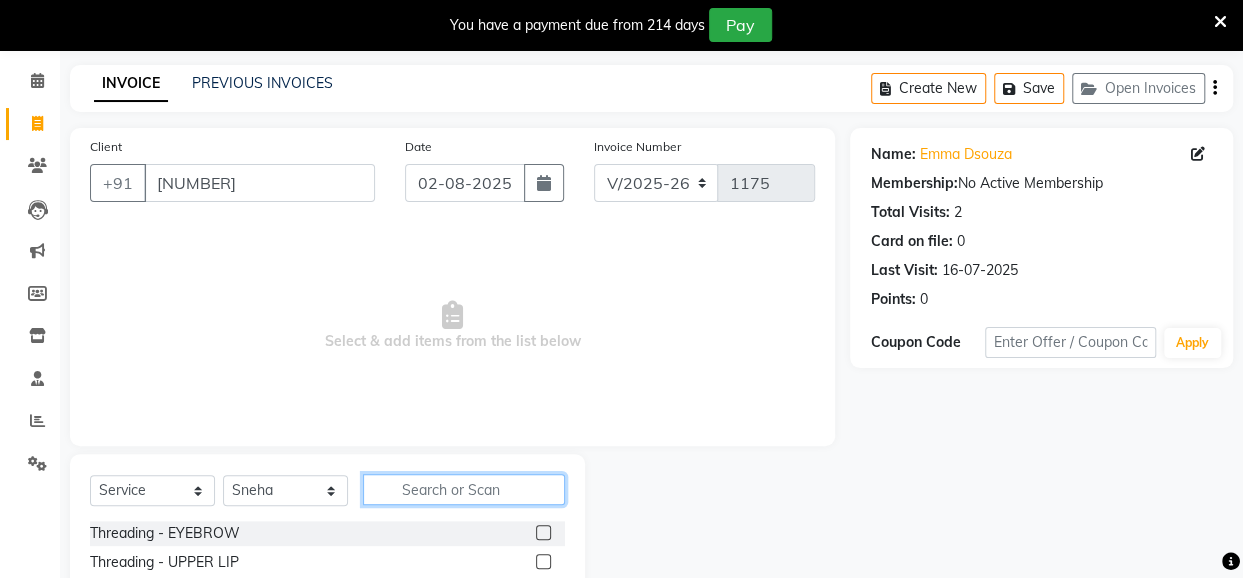 click 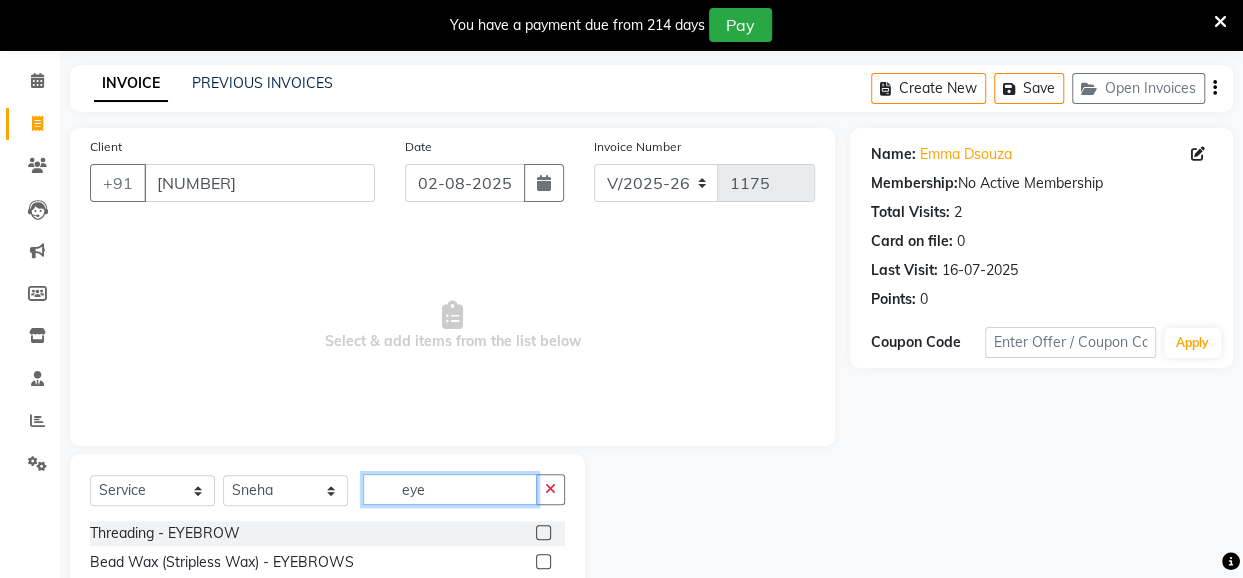 type on "eye" 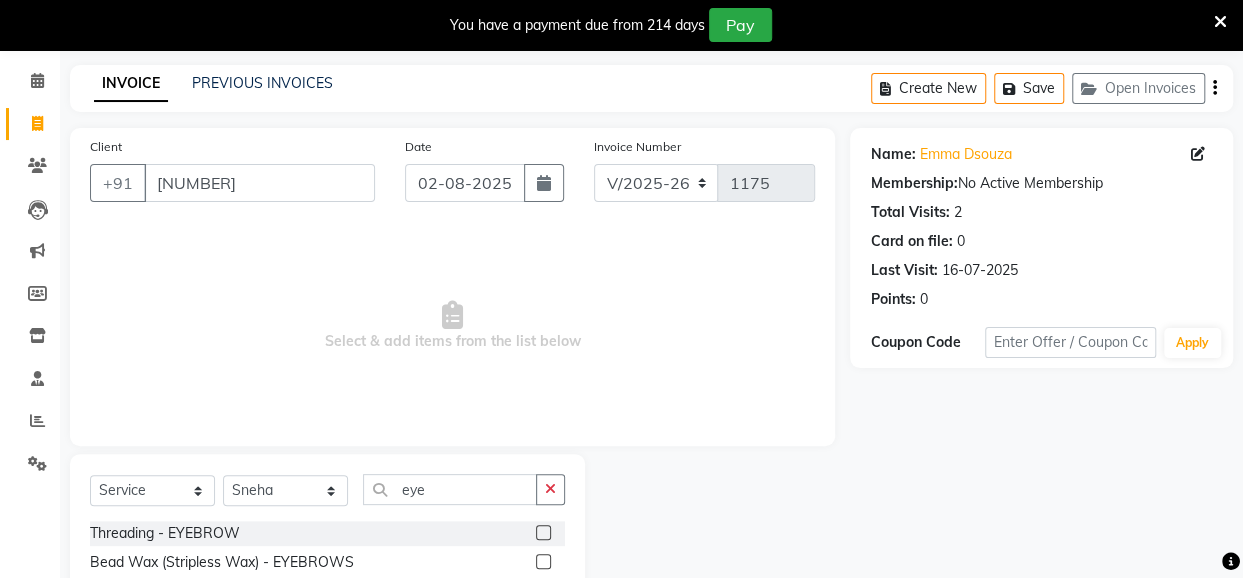 click 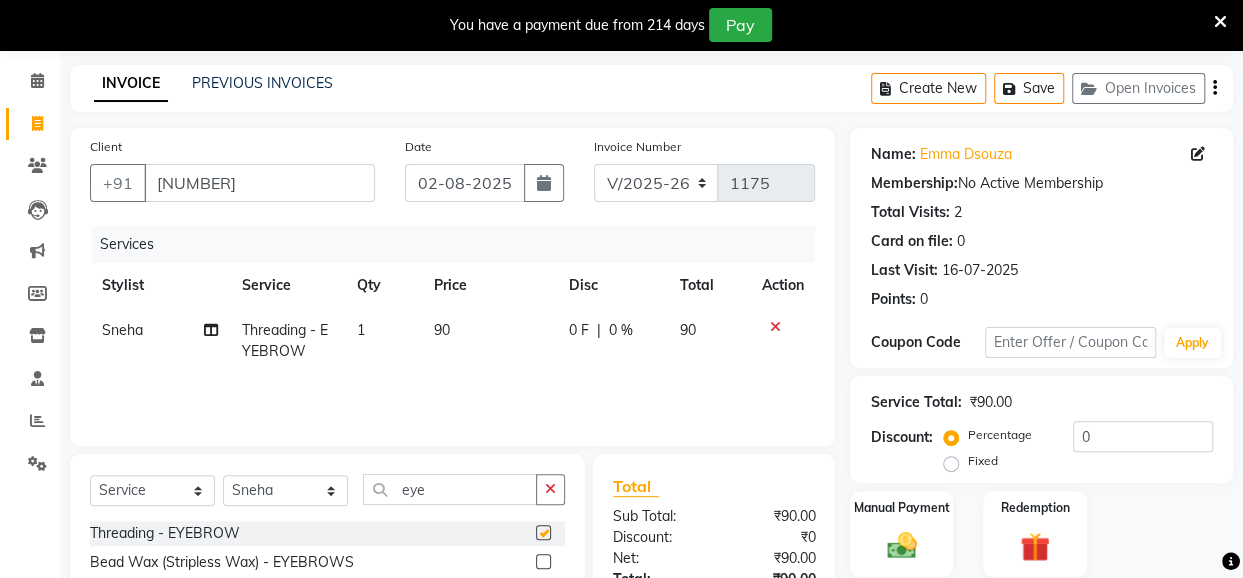 checkbox on "false" 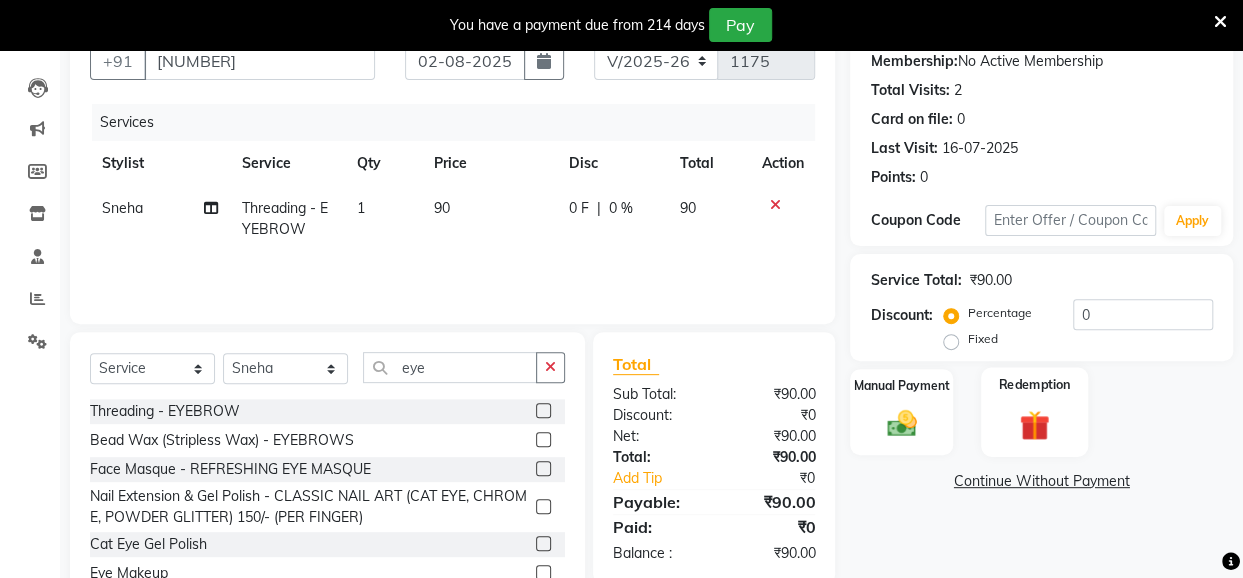 scroll, scrollTop: 262, scrollLeft: 0, axis: vertical 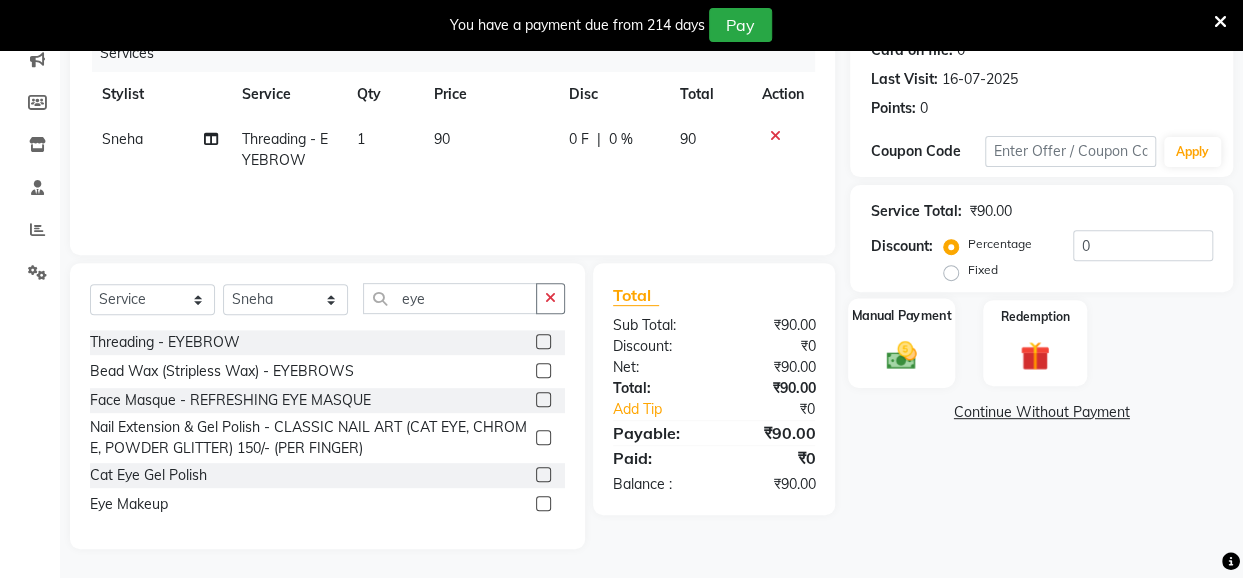 click 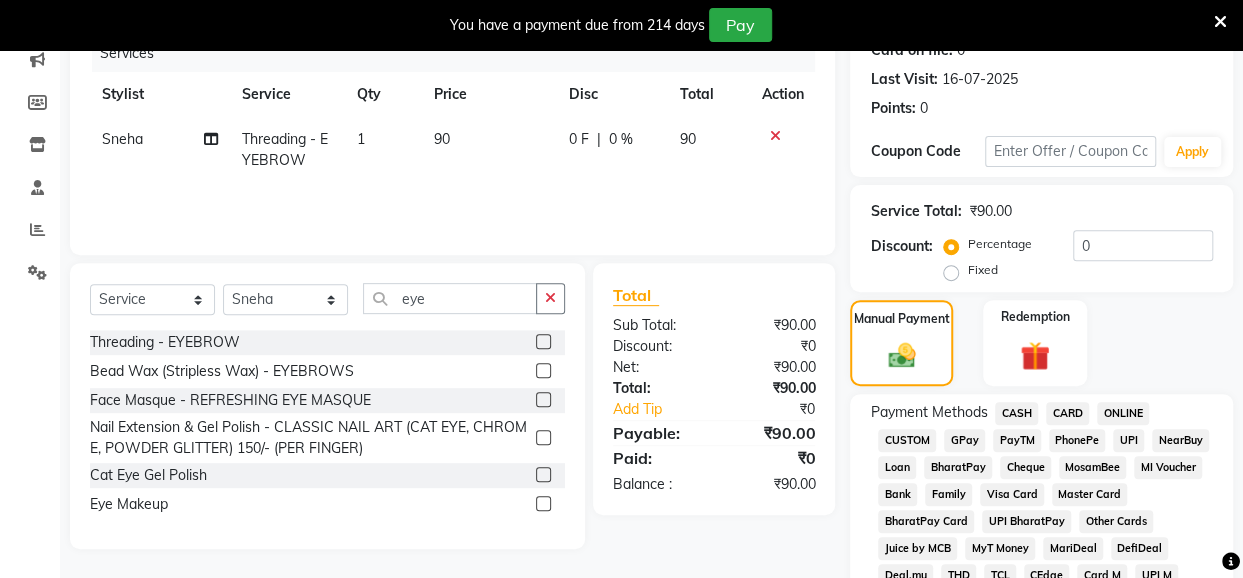 scroll, scrollTop: 976, scrollLeft: 0, axis: vertical 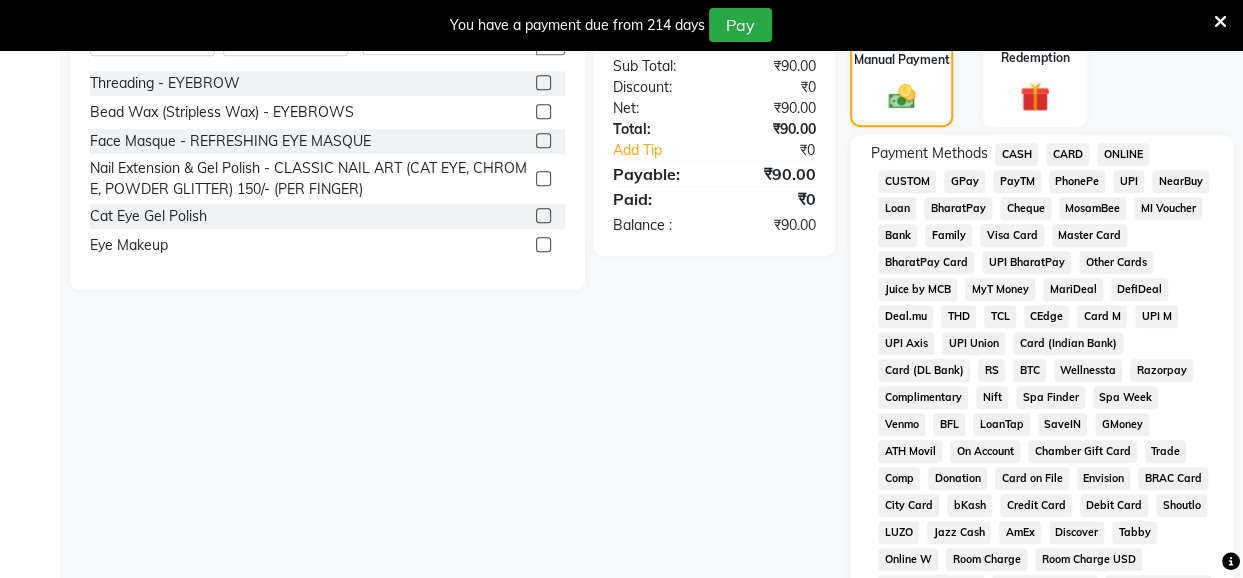 click on "UPI" 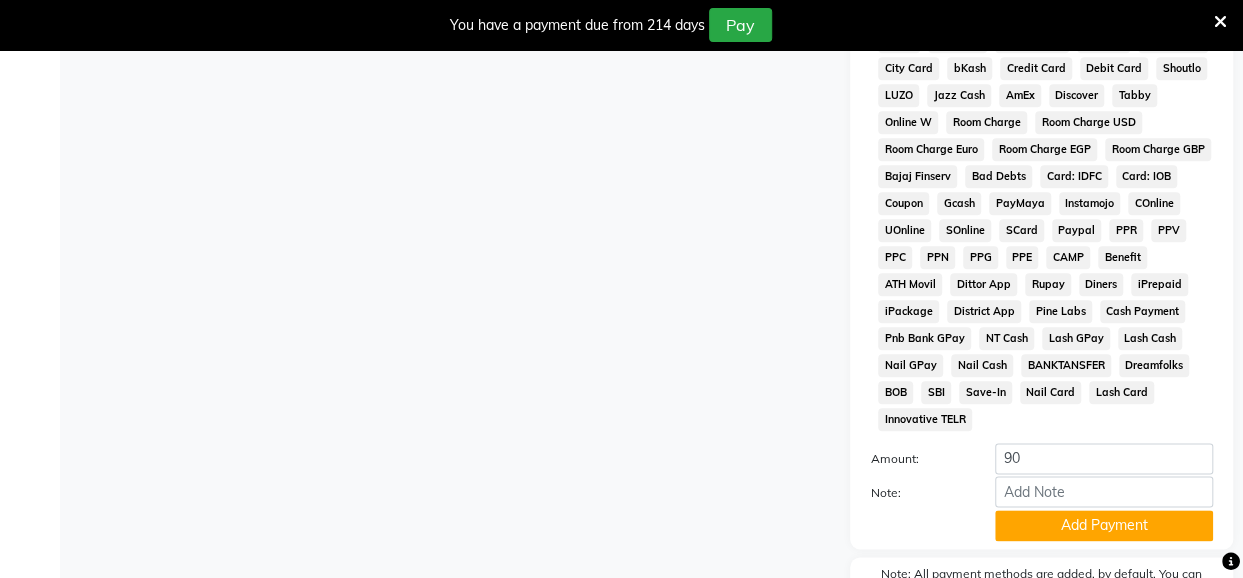 scroll, scrollTop: 1082, scrollLeft: 0, axis: vertical 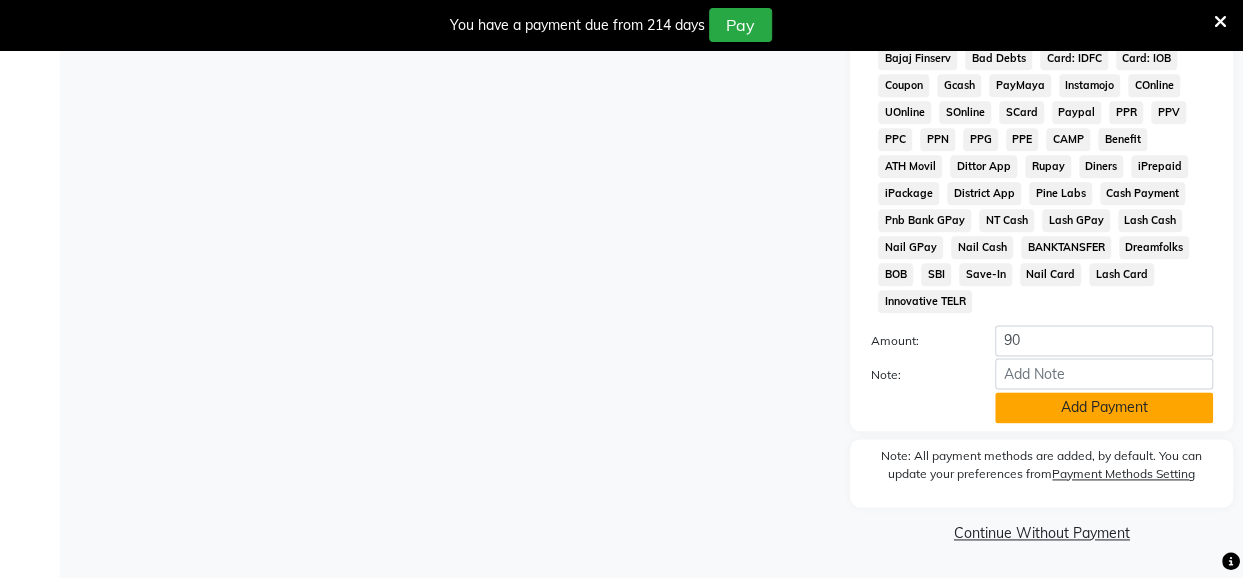click on "Add Payment" 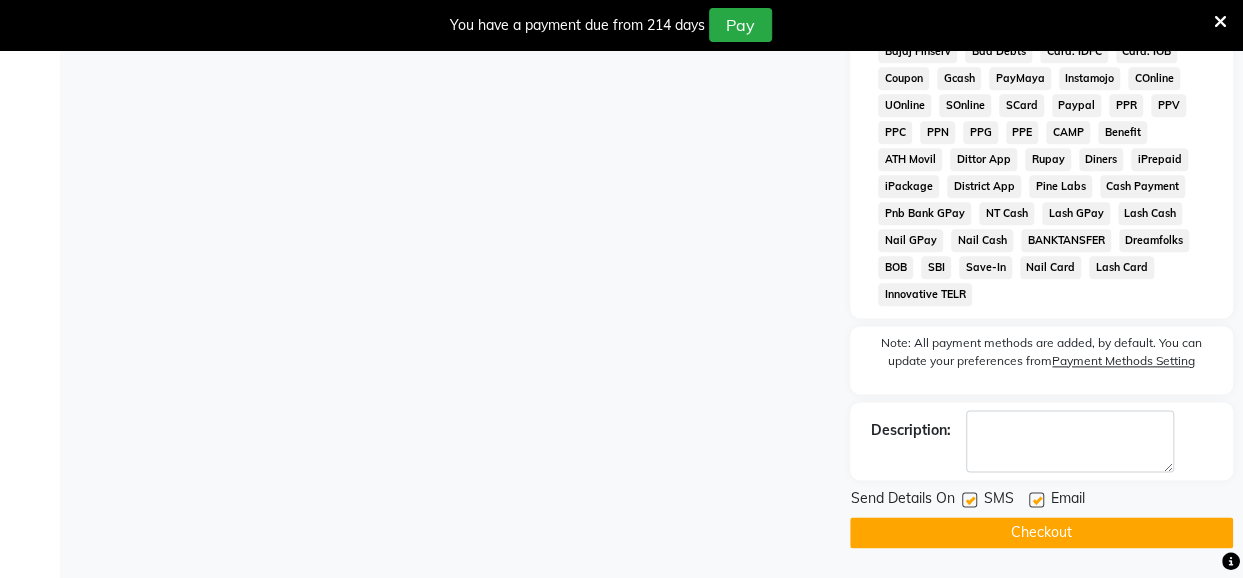 scroll, scrollTop: 1088, scrollLeft: 0, axis: vertical 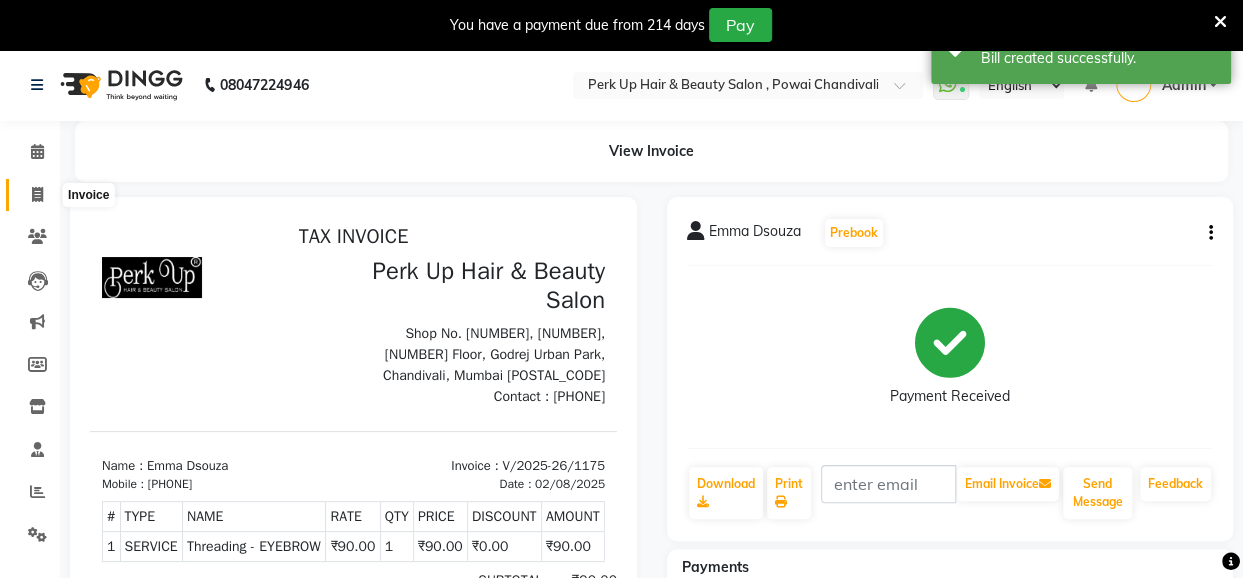 click 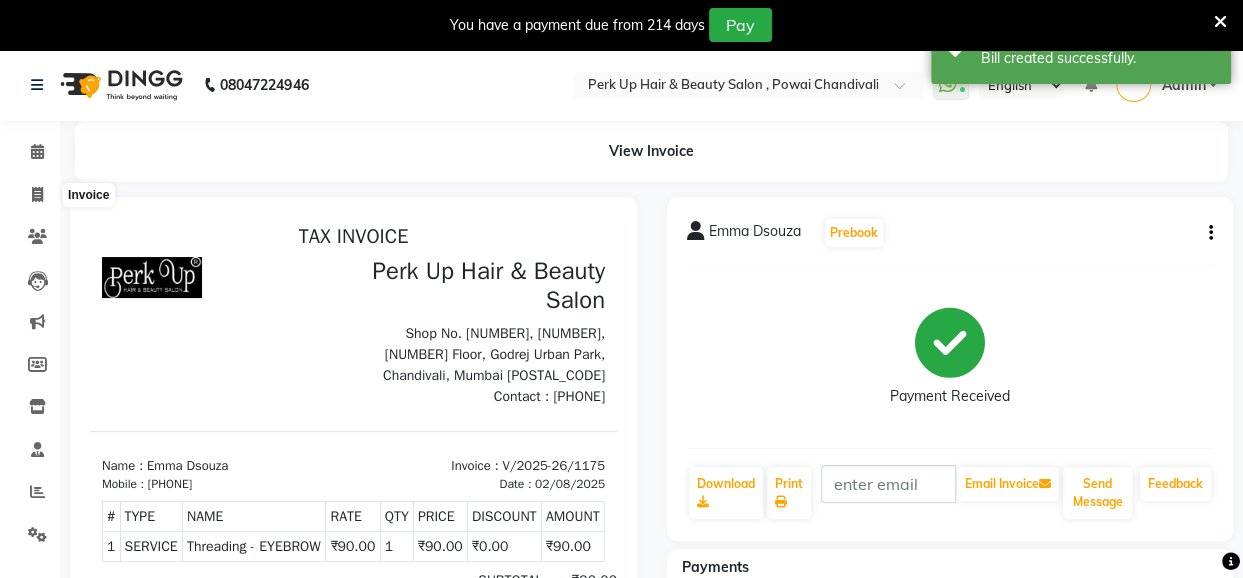 select on "service" 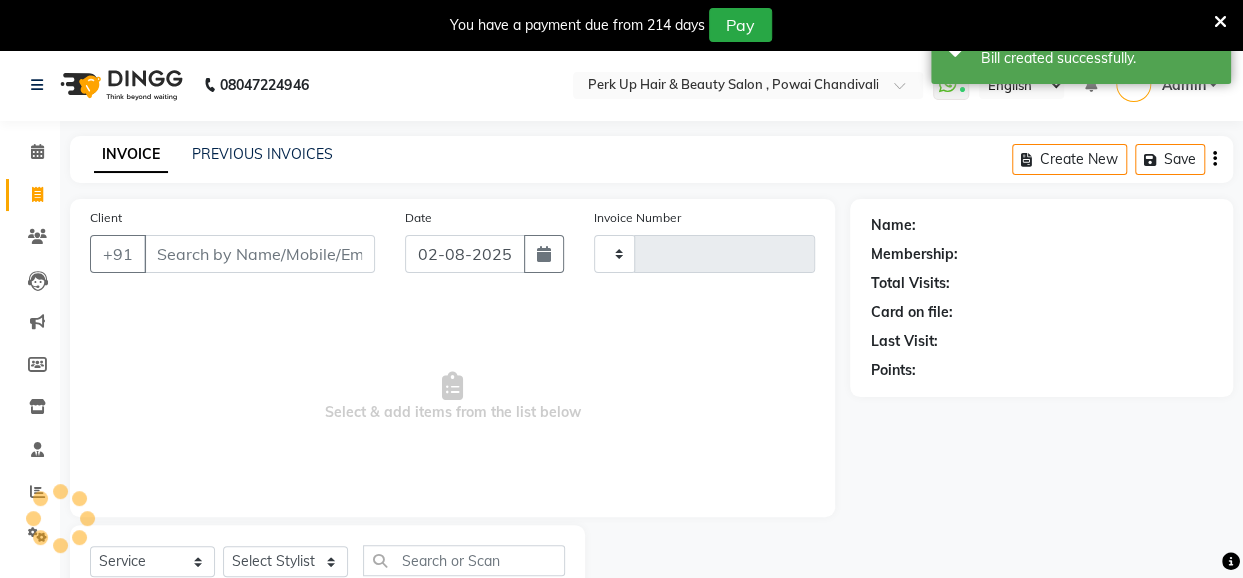 scroll, scrollTop: 71, scrollLeft: 0, axis: vertical 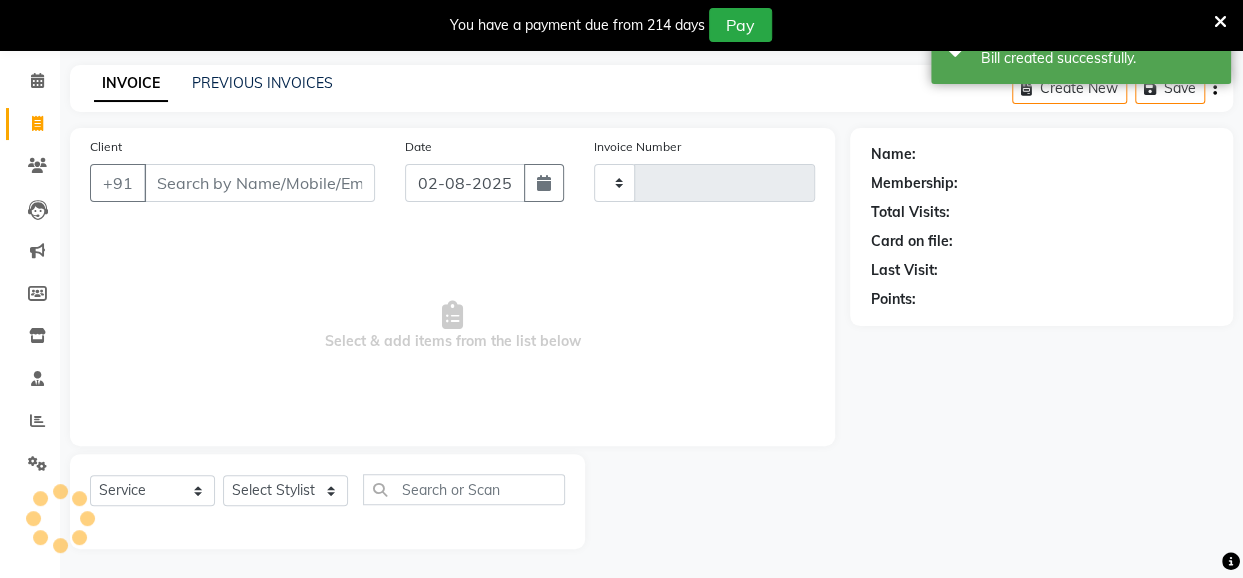 type on "1176" 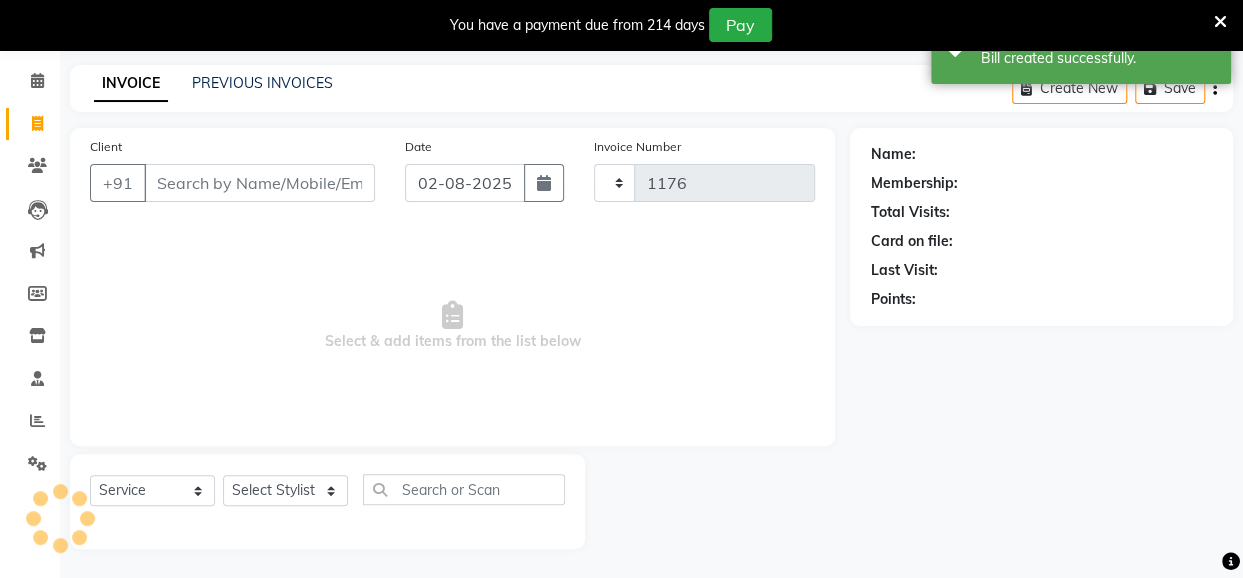 select on "5131" 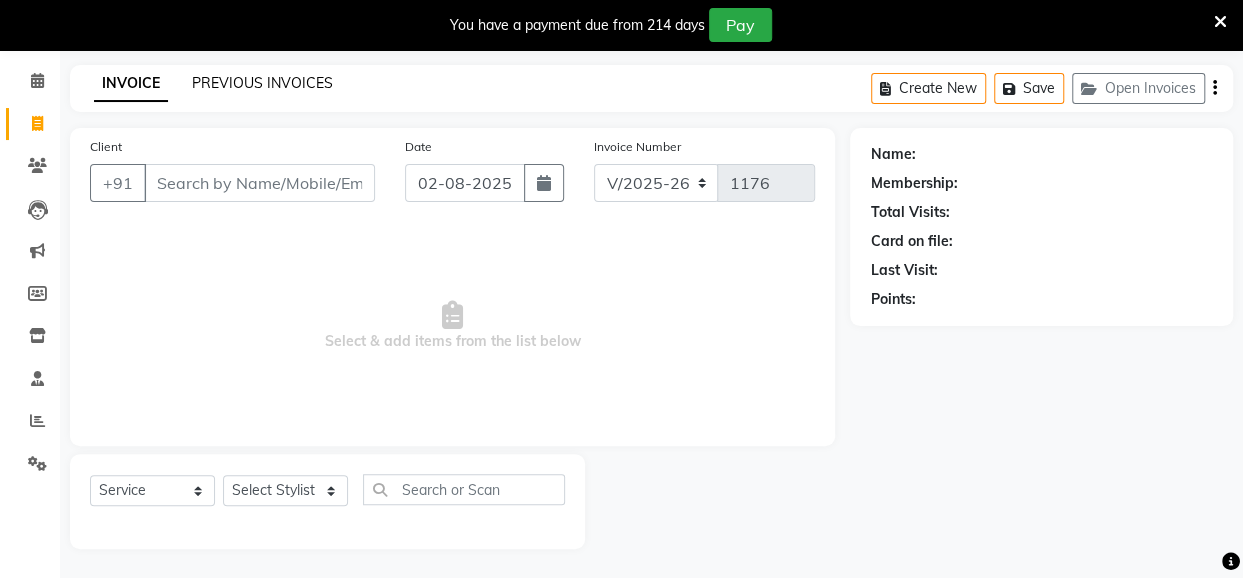 click on "PREVIOUS INVOICES" 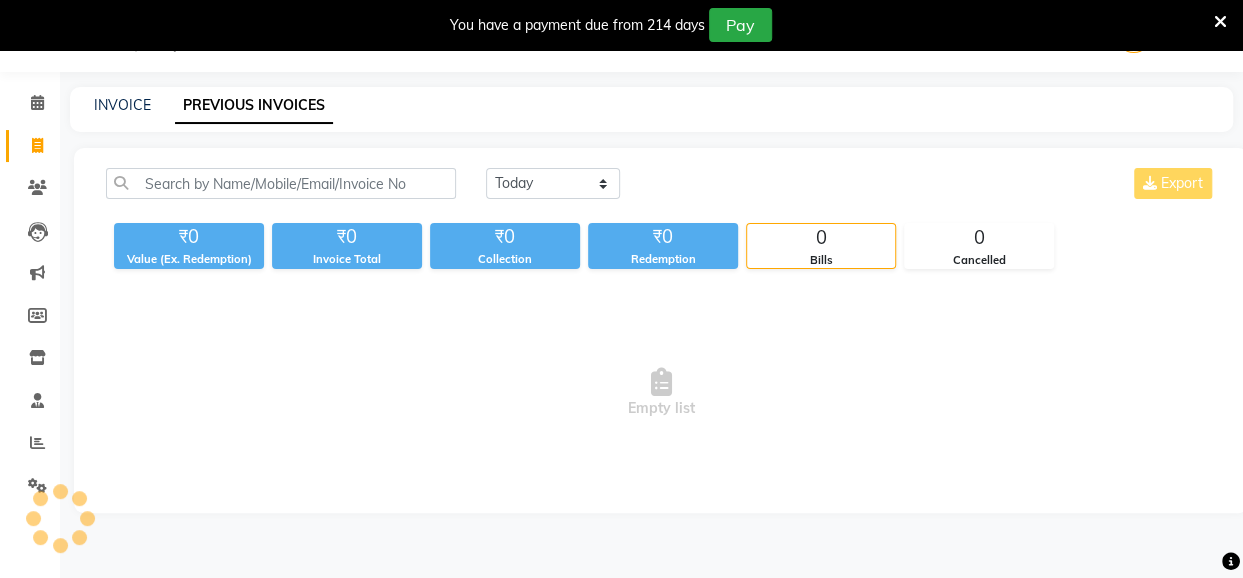 scroll, scrollTop: 49, scrollLeft: 0, axis: vertical 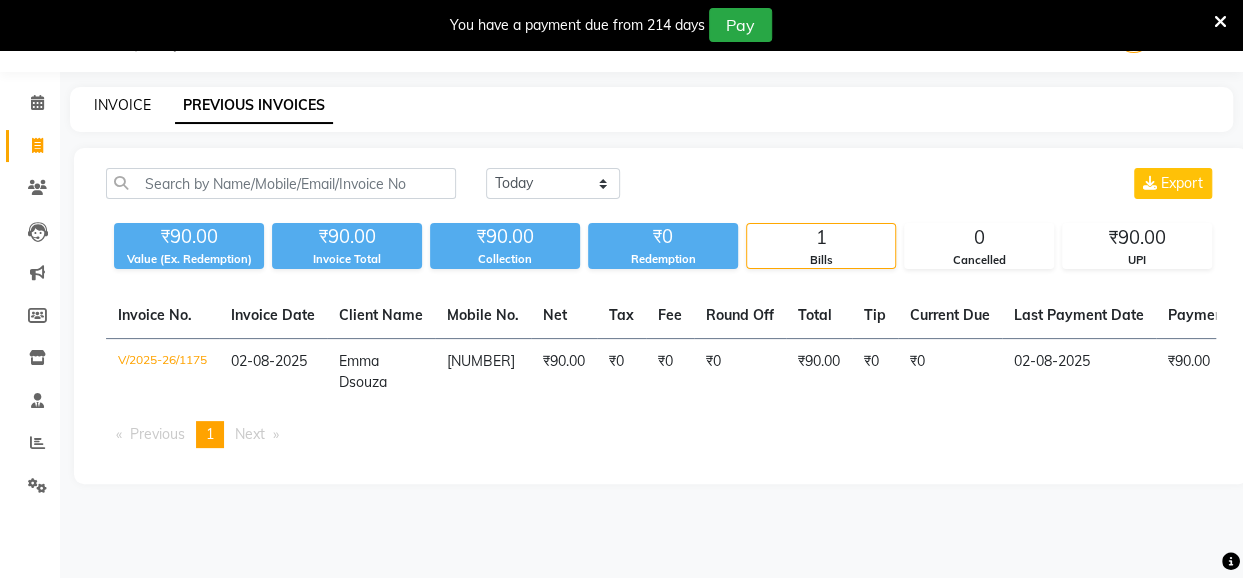 click on "INVOICE" 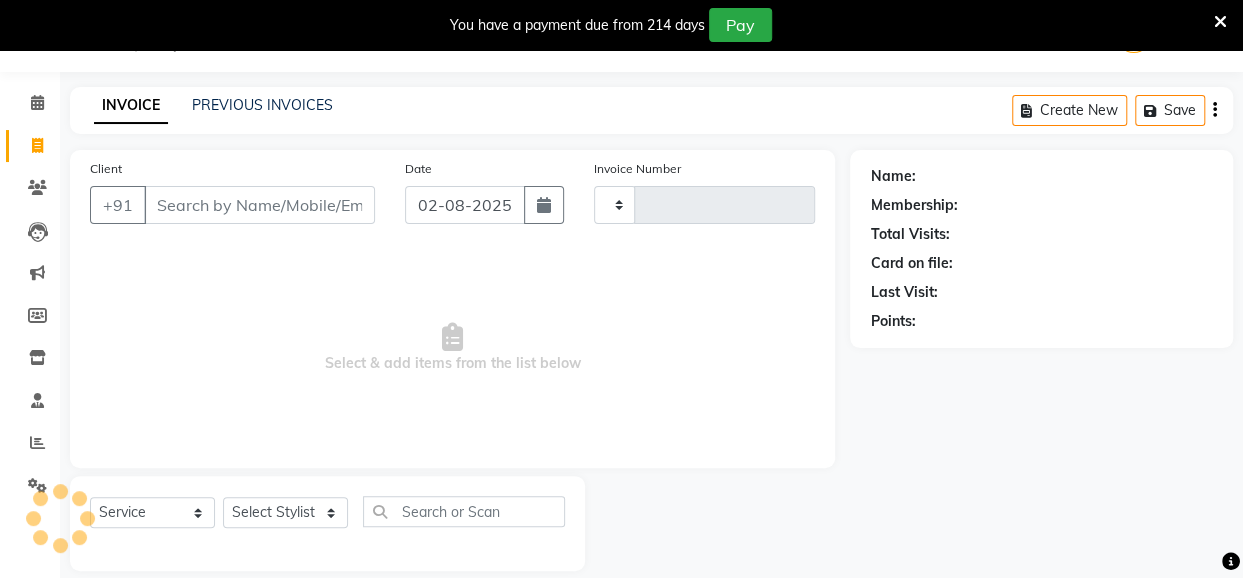 scroll, scrollTop: 71, scrollLeft: 0, axis: vertical 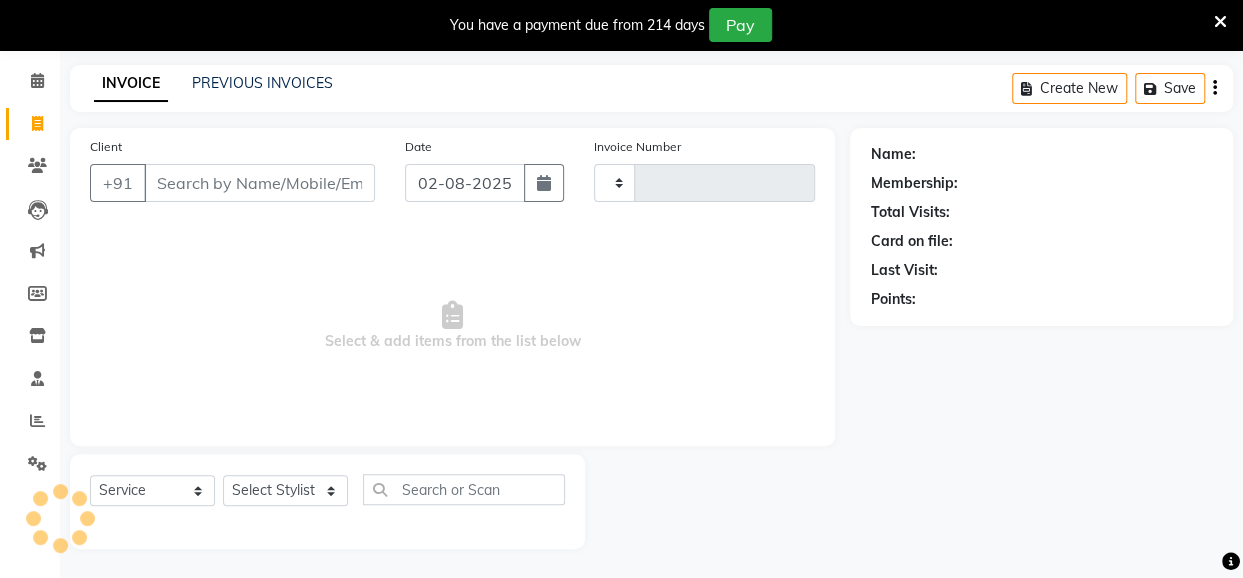 type on "1176" 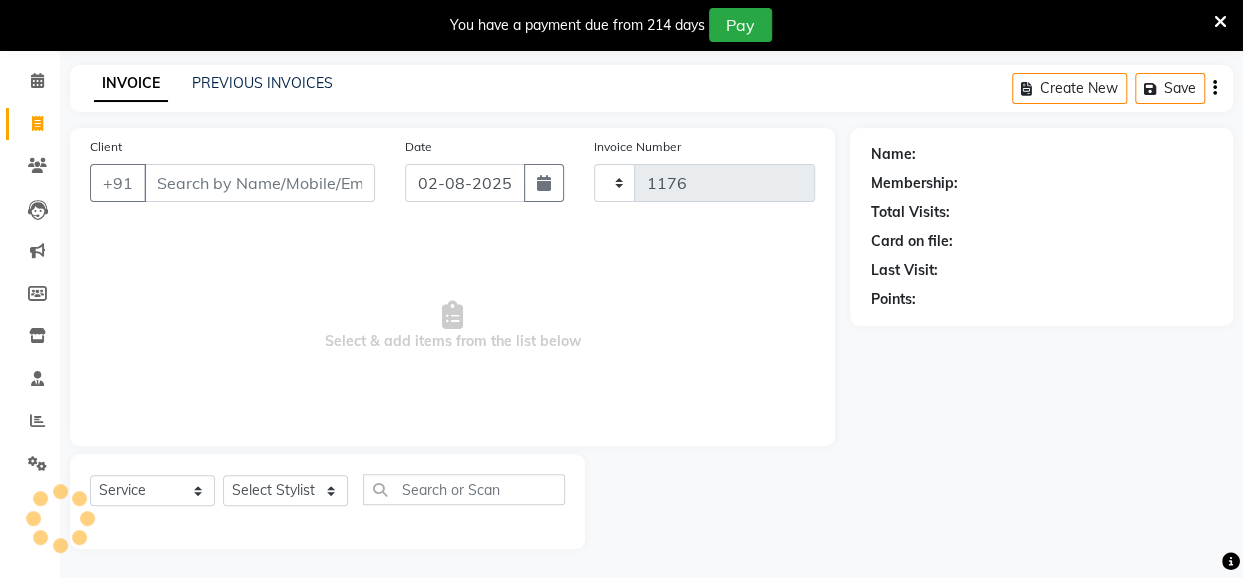 select on "5131" 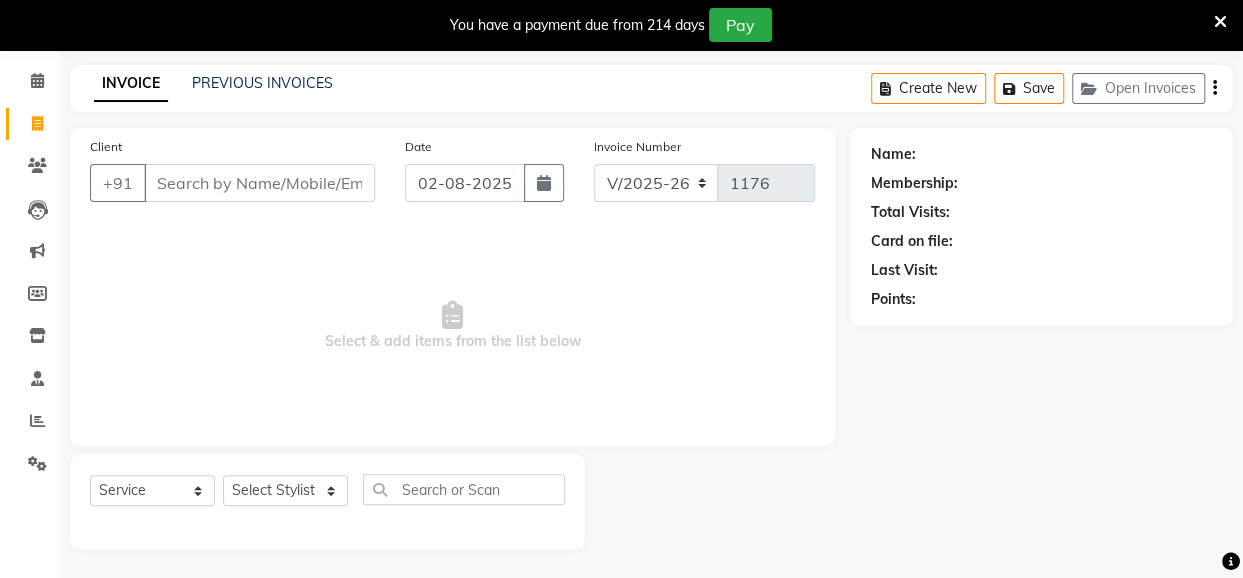 click on "INVOICE PREVIOUS INVOICES Create New   Save   Open Invoices" 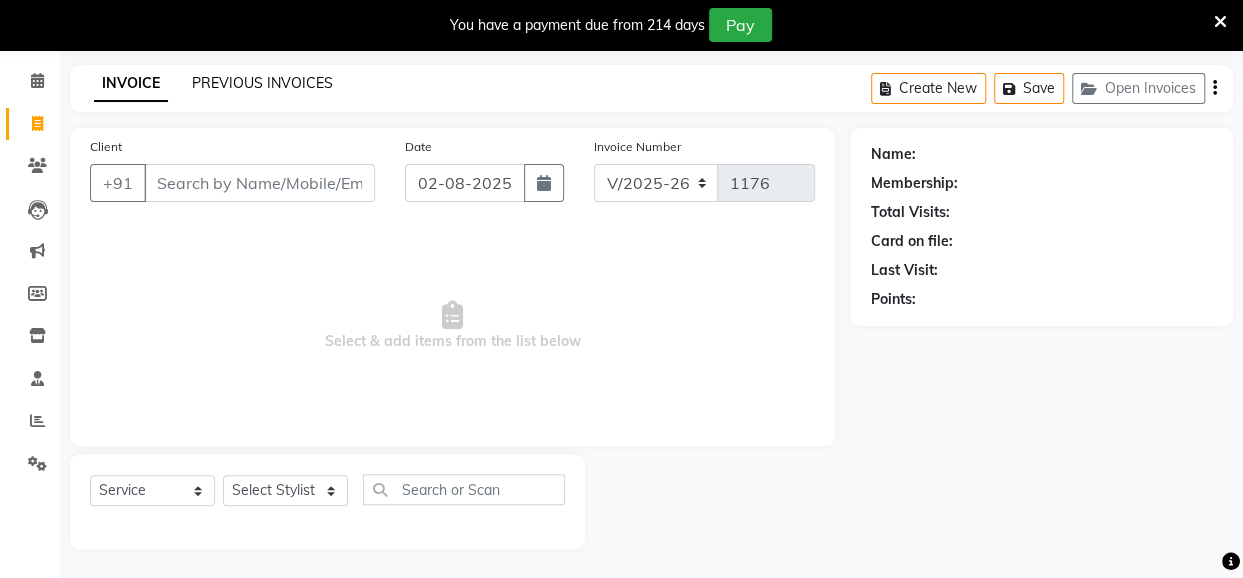 click on "PREVIOUS INVOICES" 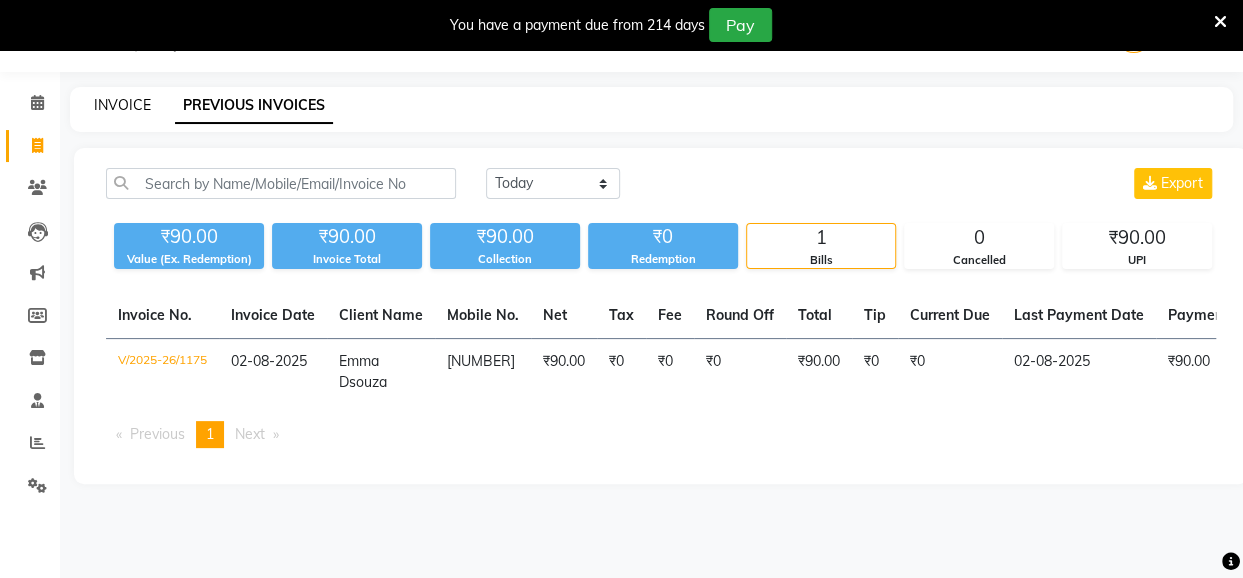 click on "INVOICE" 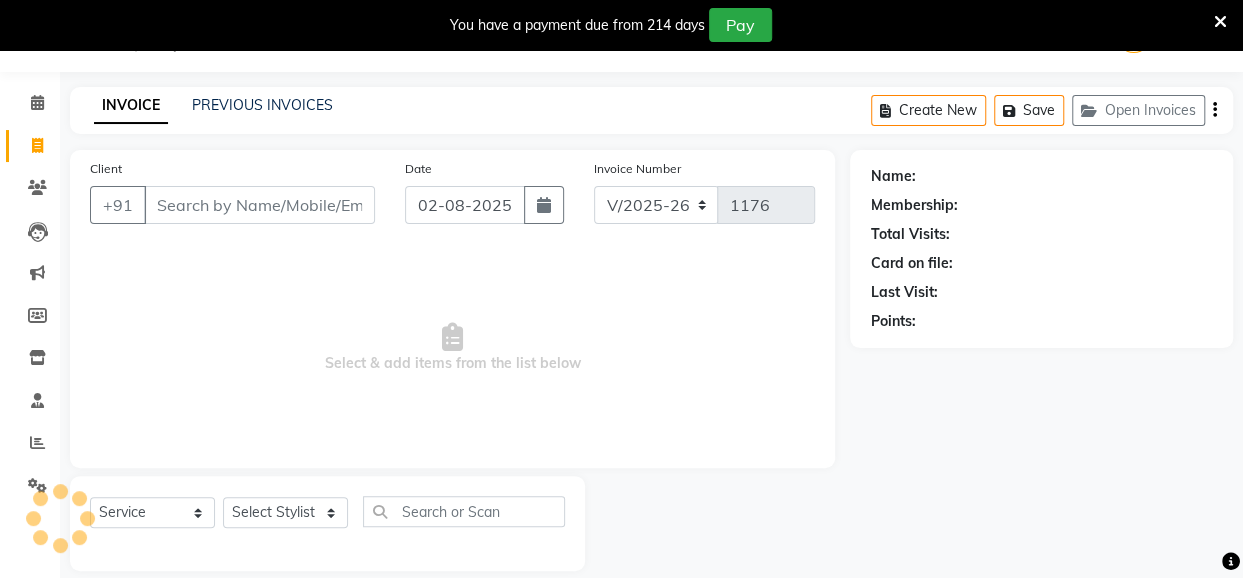 scroll, scrollTop: 71, scrollLeft: 0, axis: vertical 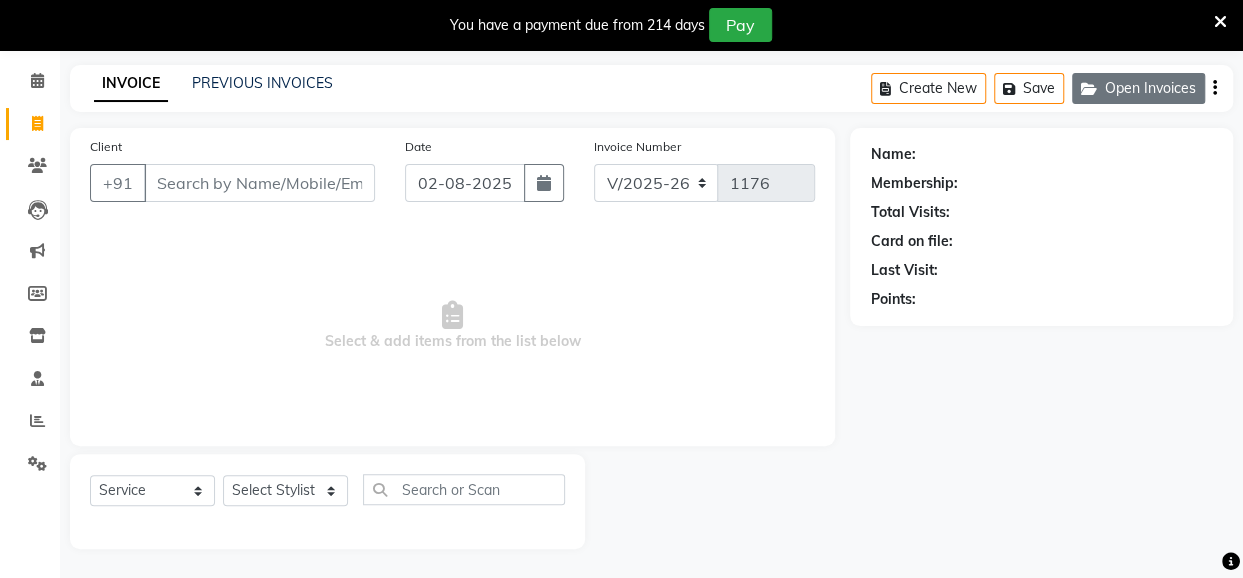 click on "Open Invoices" 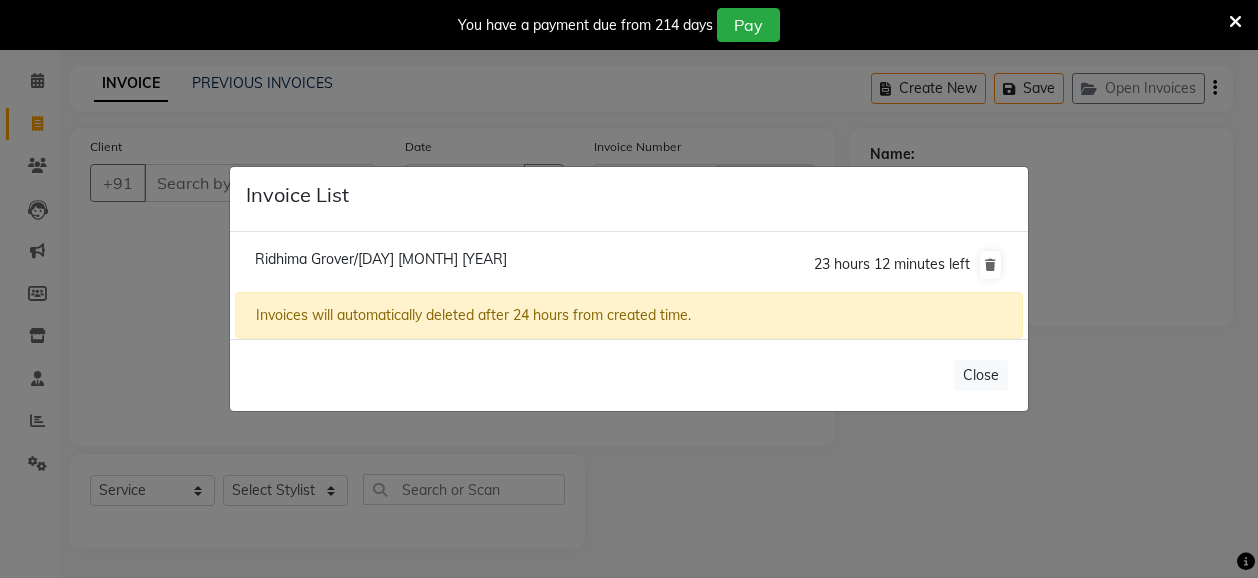 click on "Ridhima Grover/[DAY] [MONTH] [YEAR]" 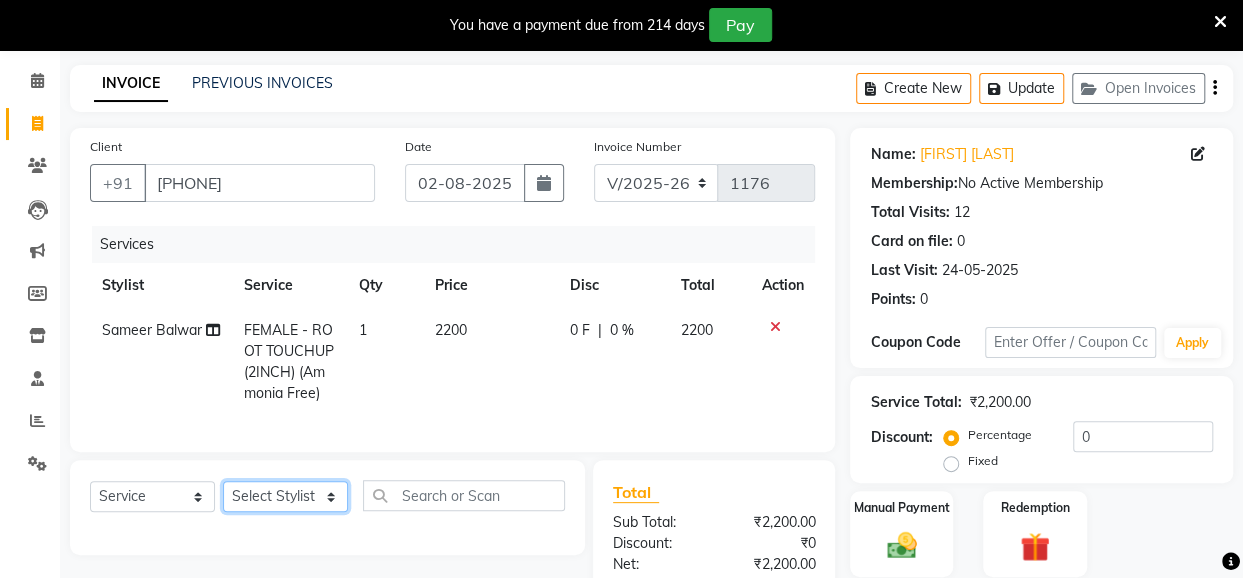 click on "Select Stylist Anita Das danish Kumkum Pasi Naseem Mansoori		 Nilam Bhanushali Nizam Shaikh			 Raju Reena Sawardekar			 Rita Pal			 Sabeena Shaikh Sameer Balwar Sangeeta Rajbhar Seja Jaiswal Shahib Shaves Salmani			 Sneha" 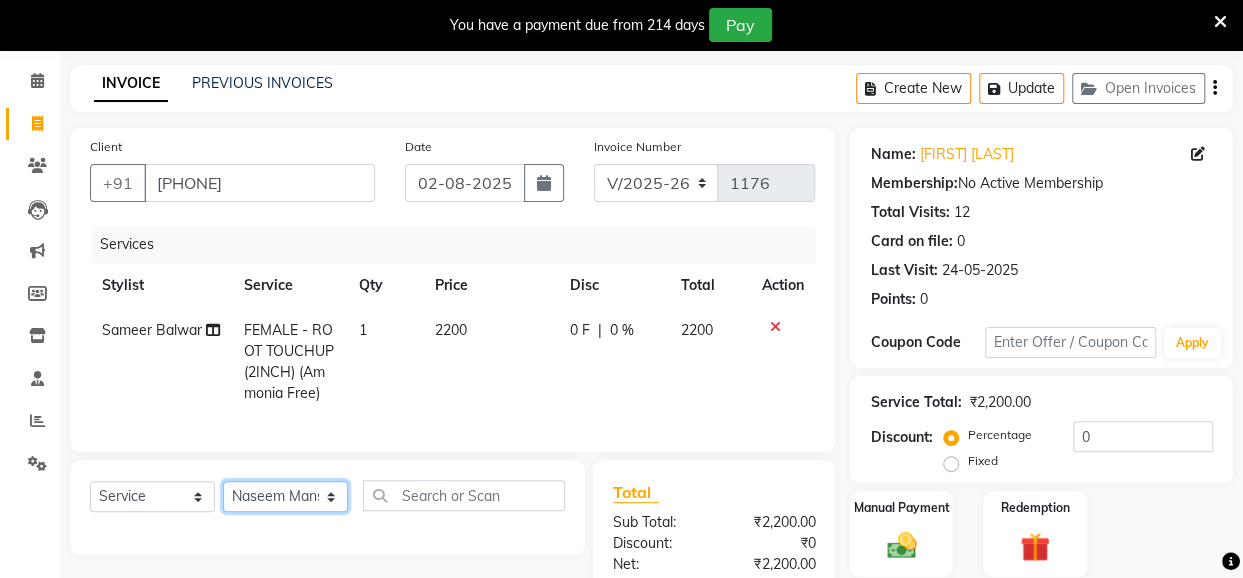 click on "Select Stylist Anita Das danish Kumkum Pasi Naseem Mansoori		 Nilam Bhanushali Nizam Shaikh			 Raju Reena Sawardekar			 Rita Pal			 Sabeena Shaikh Sameer Balwar Sangeeta Rajbhar Seja Jaiswal Shahib Shaves Salmani			 Sneha" 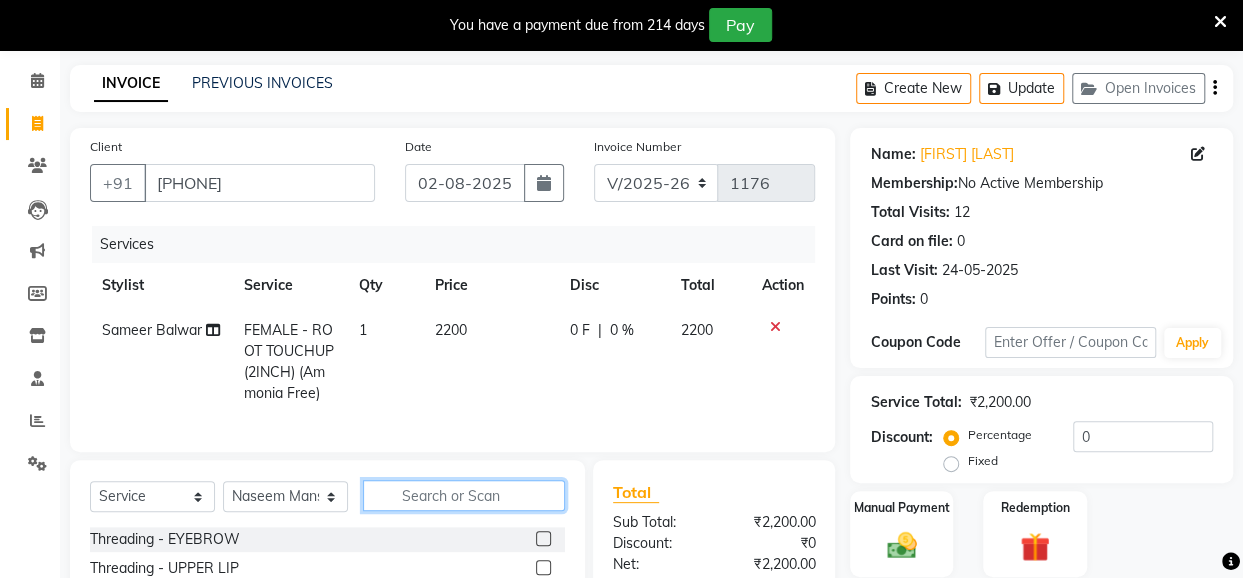 click 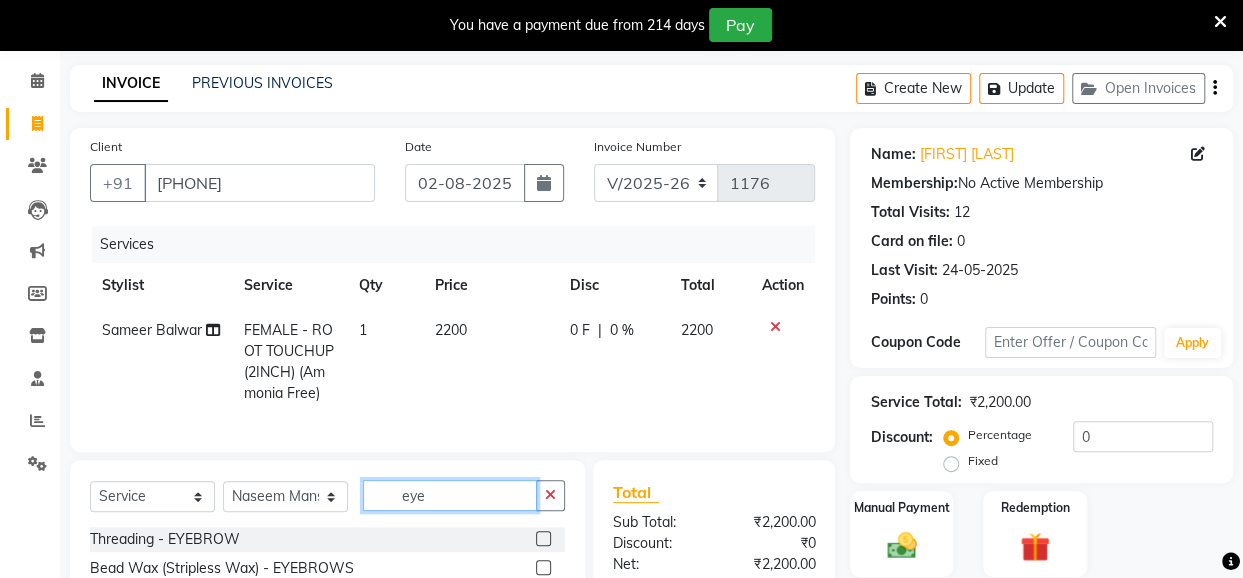 type on "eye" 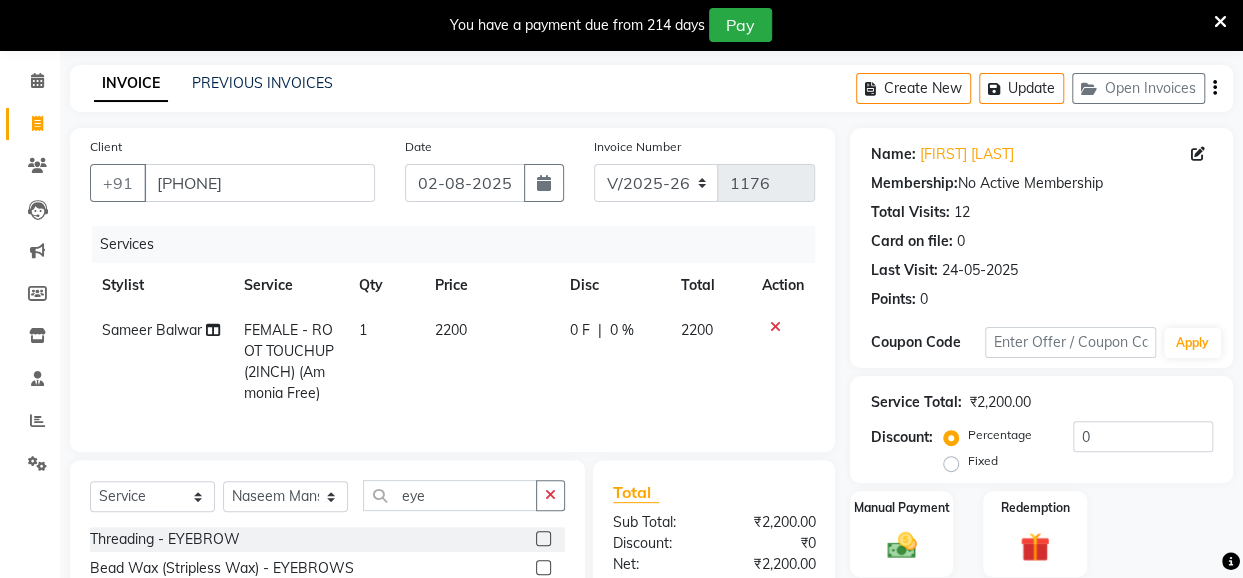 click 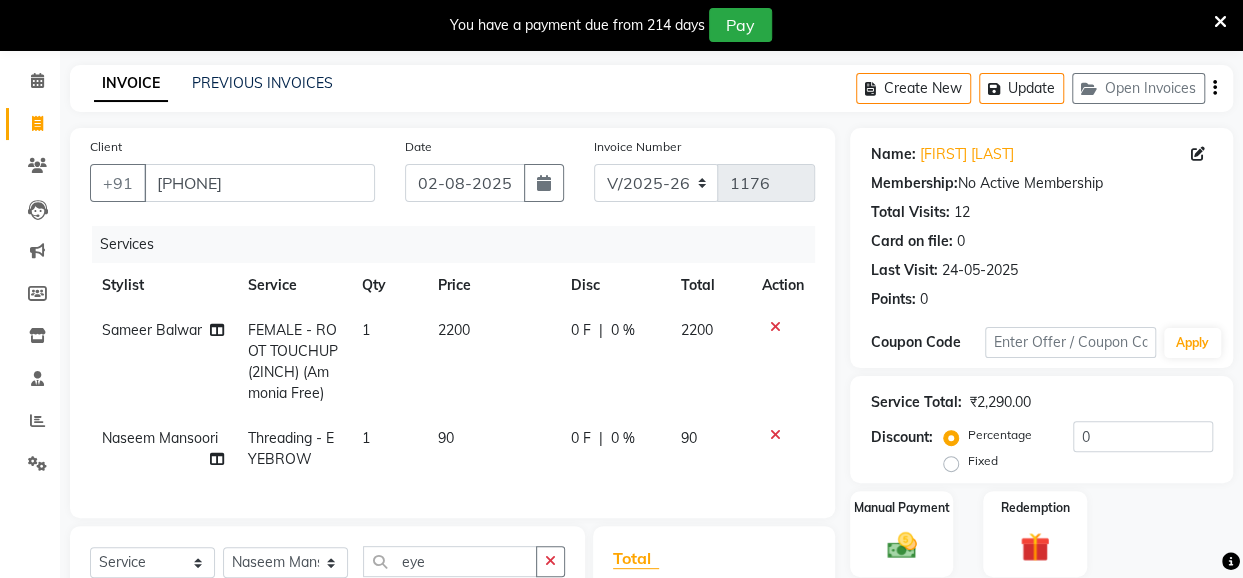 checkbox on "false" 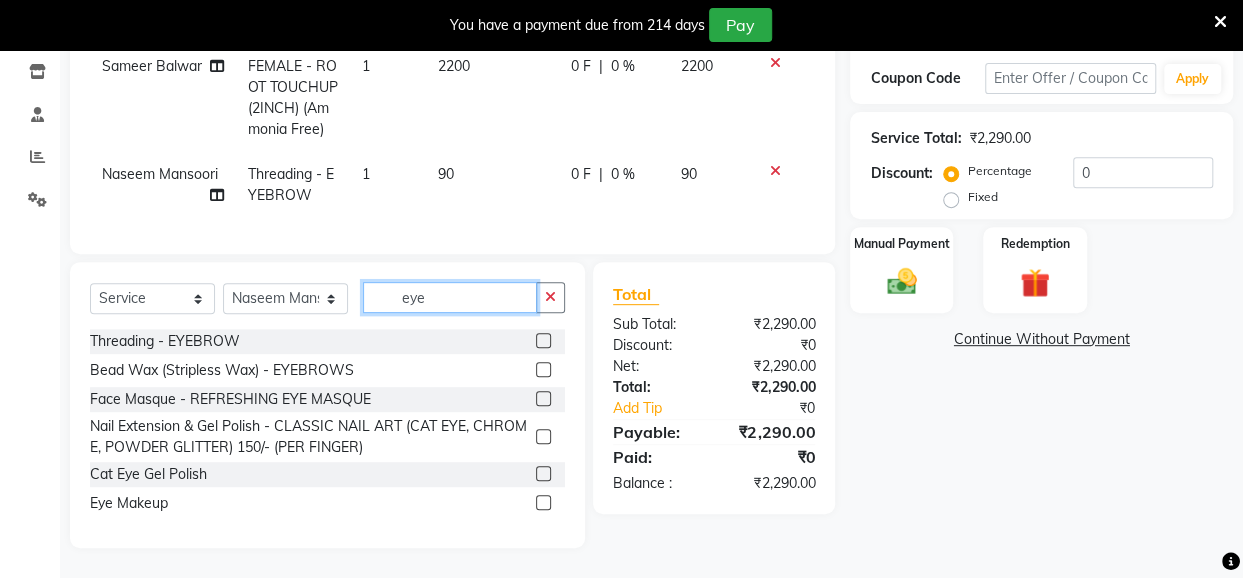 click on "eye" 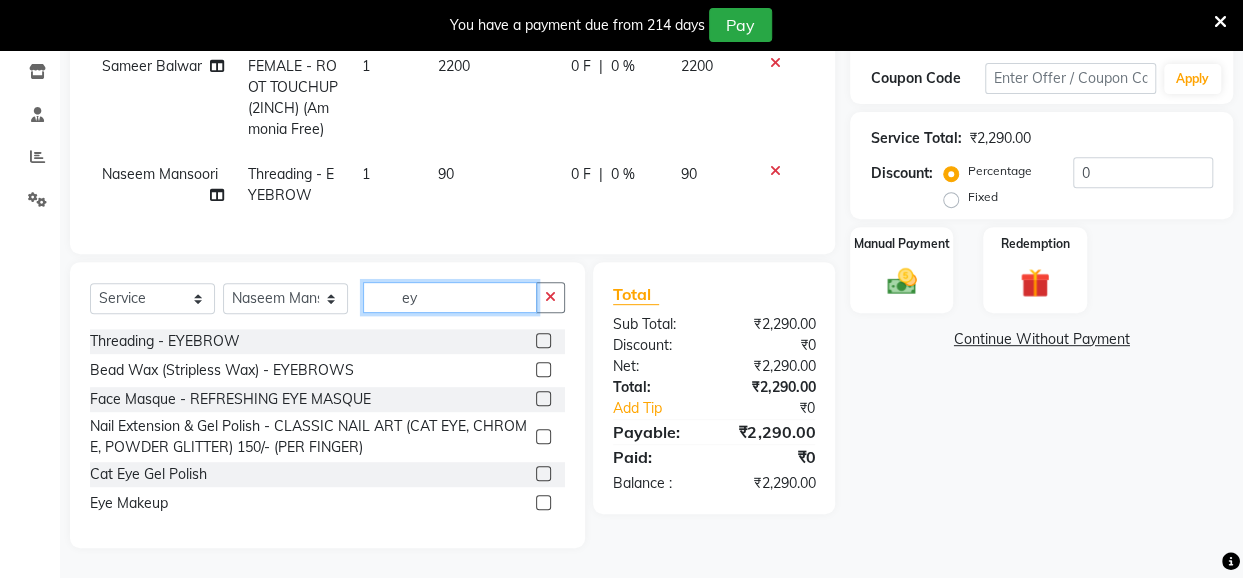 type on "e" 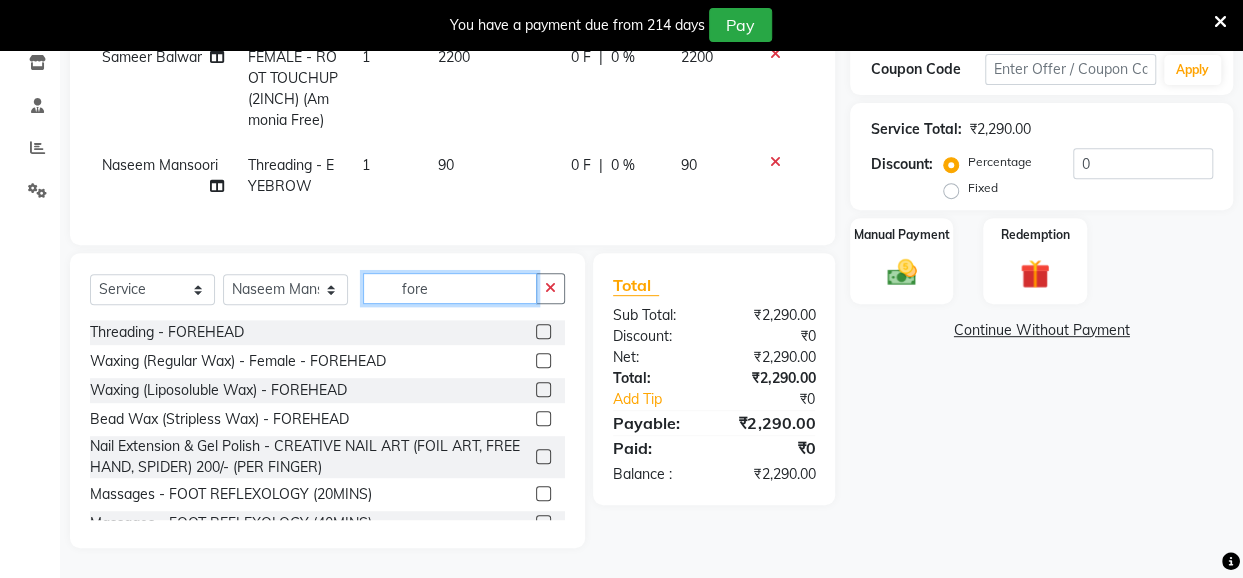 scroll, scrollTop: 315, scrollLeft: 0, axis: vertical 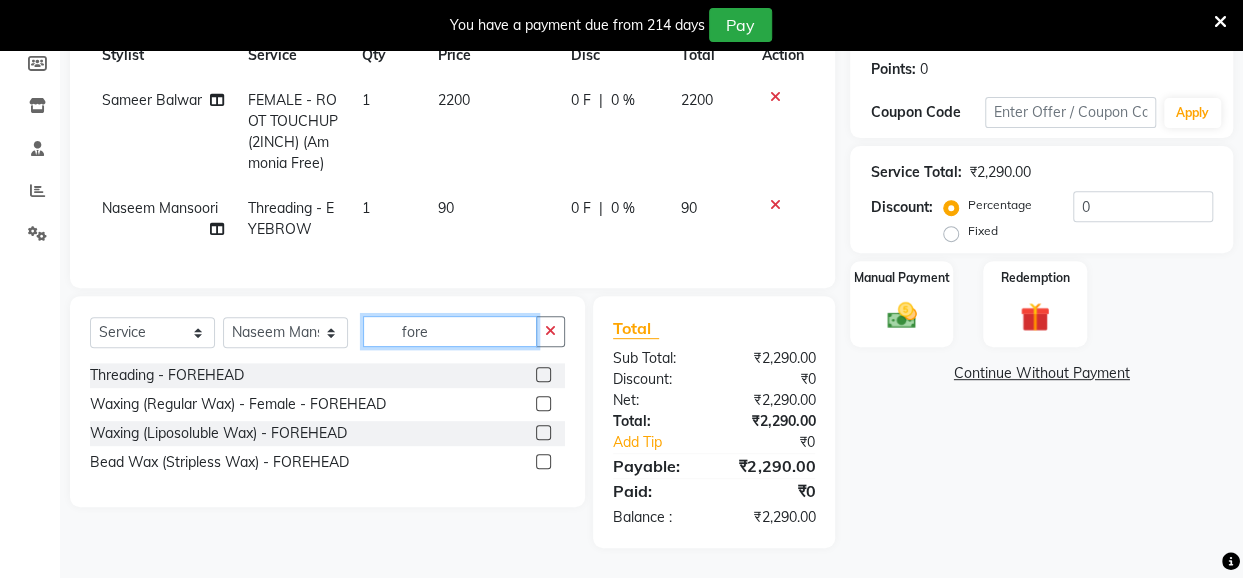 type on "fore" 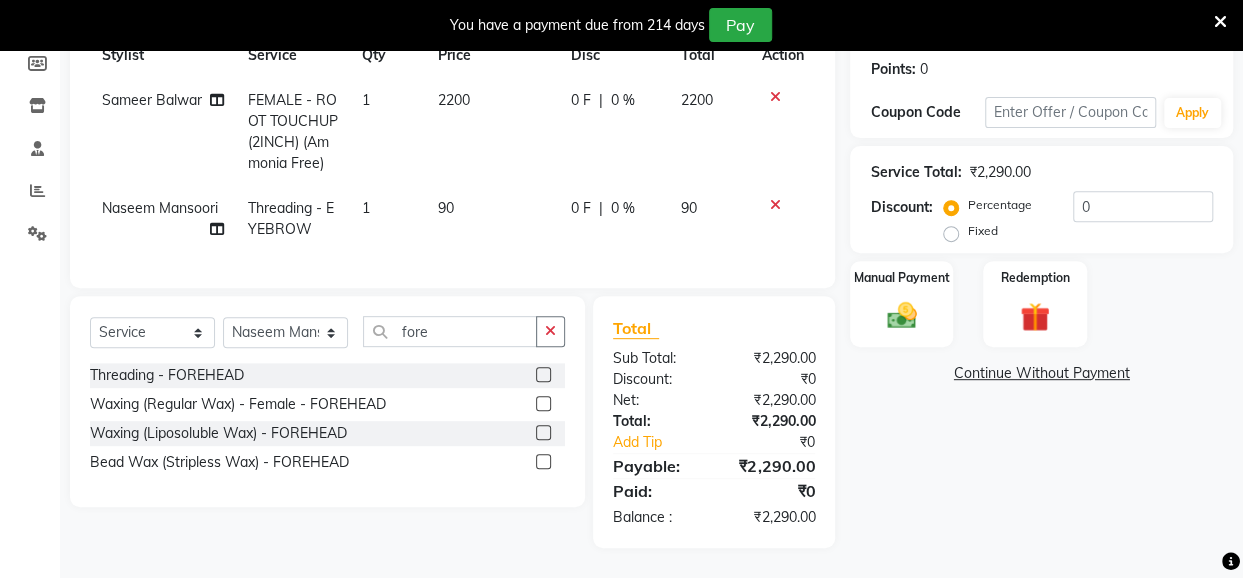 click 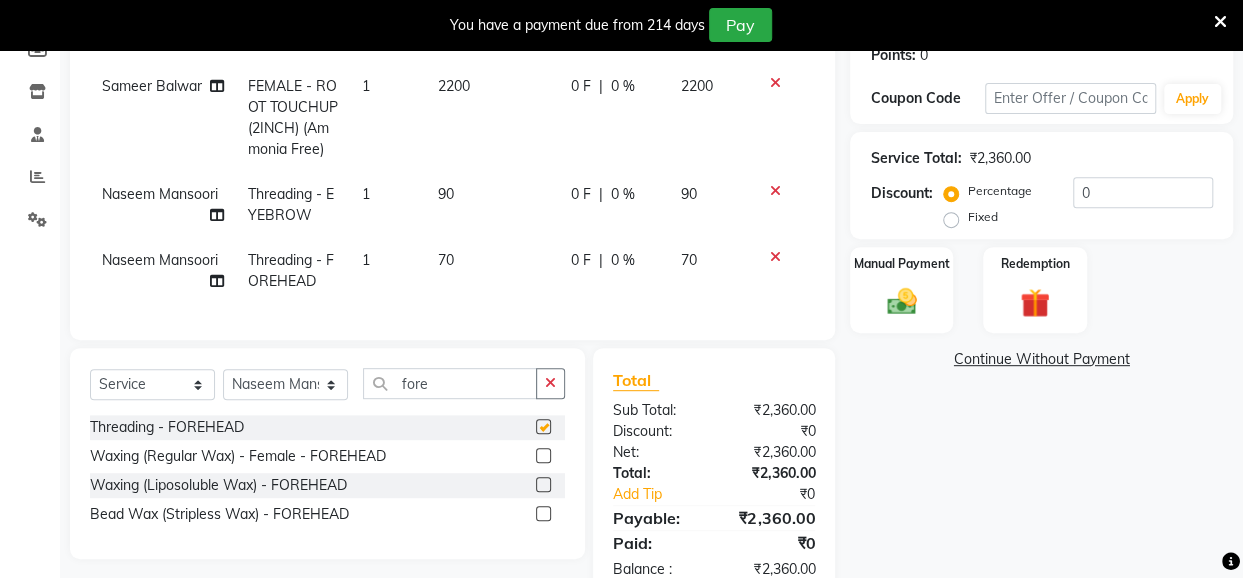 checkbox on "false" 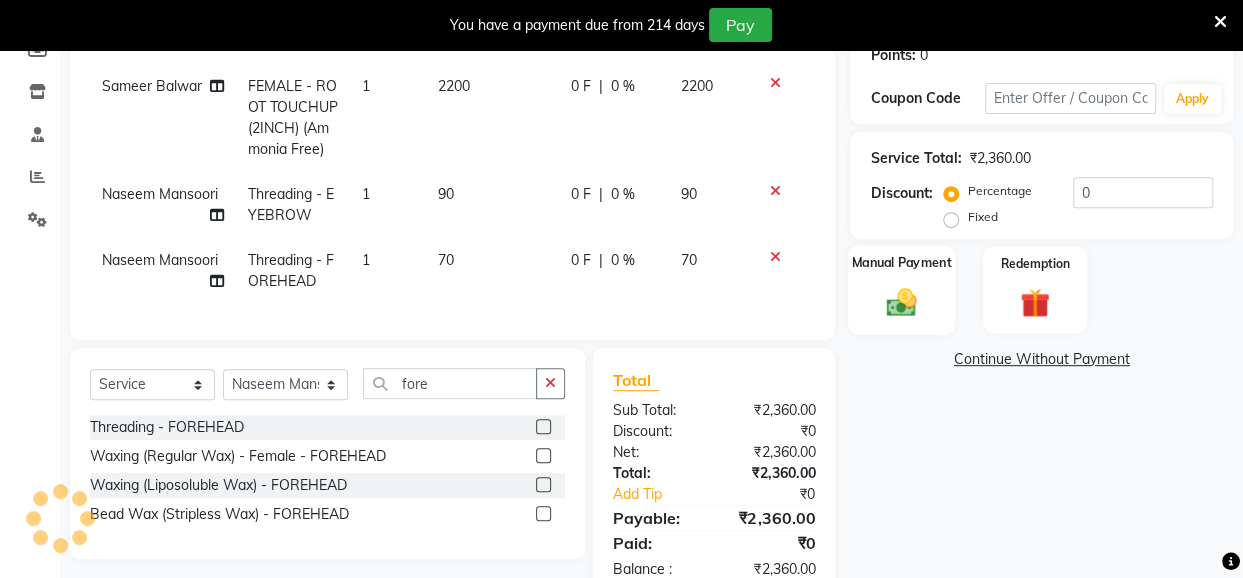 click 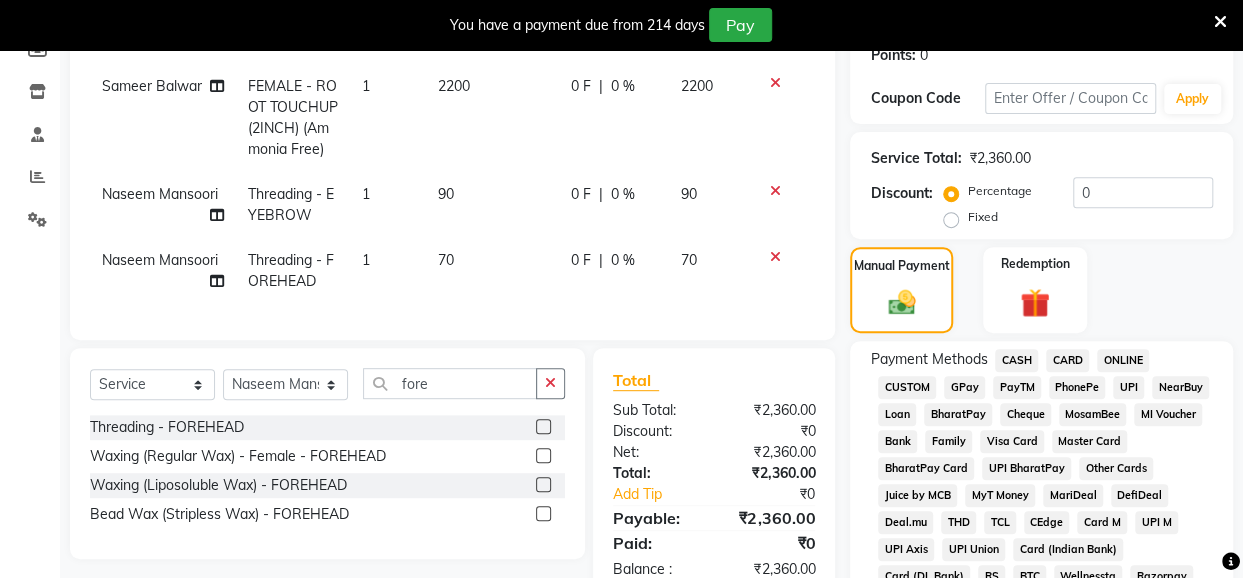 click on "CARD" 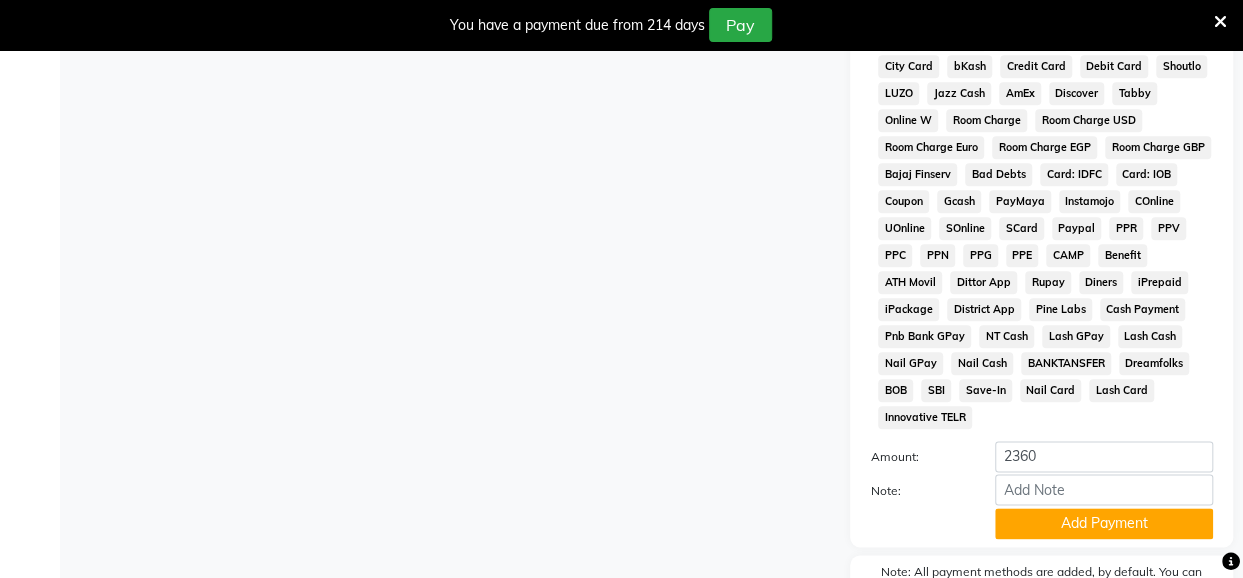 scroll, scrollTop: 1038, scrollLeft: 0, axis: vertical 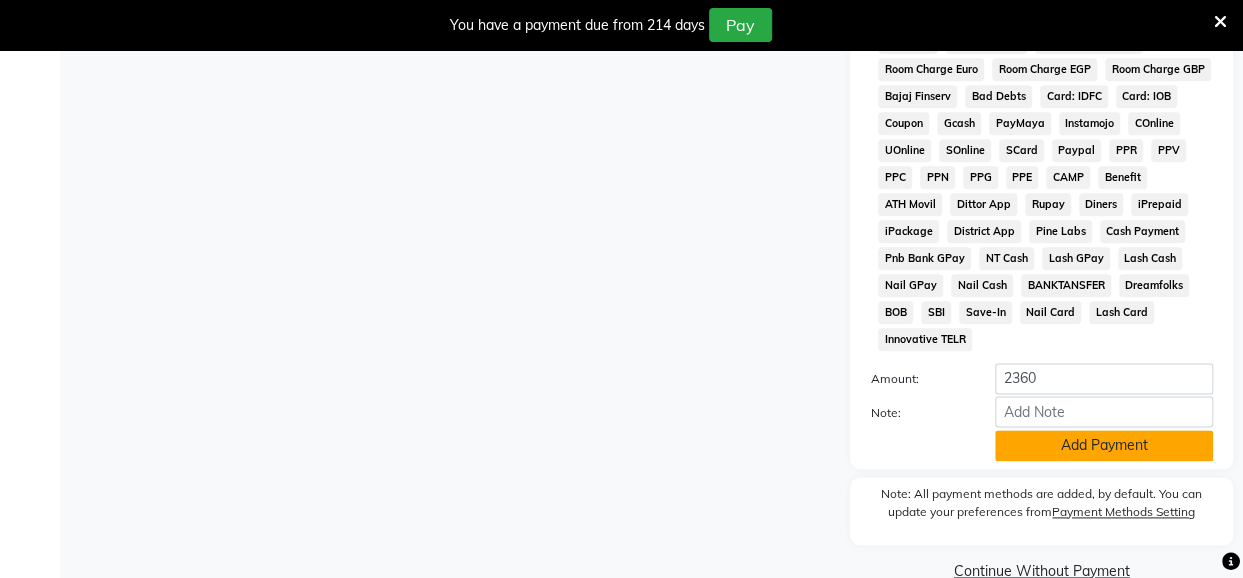 click on "Add Payment" 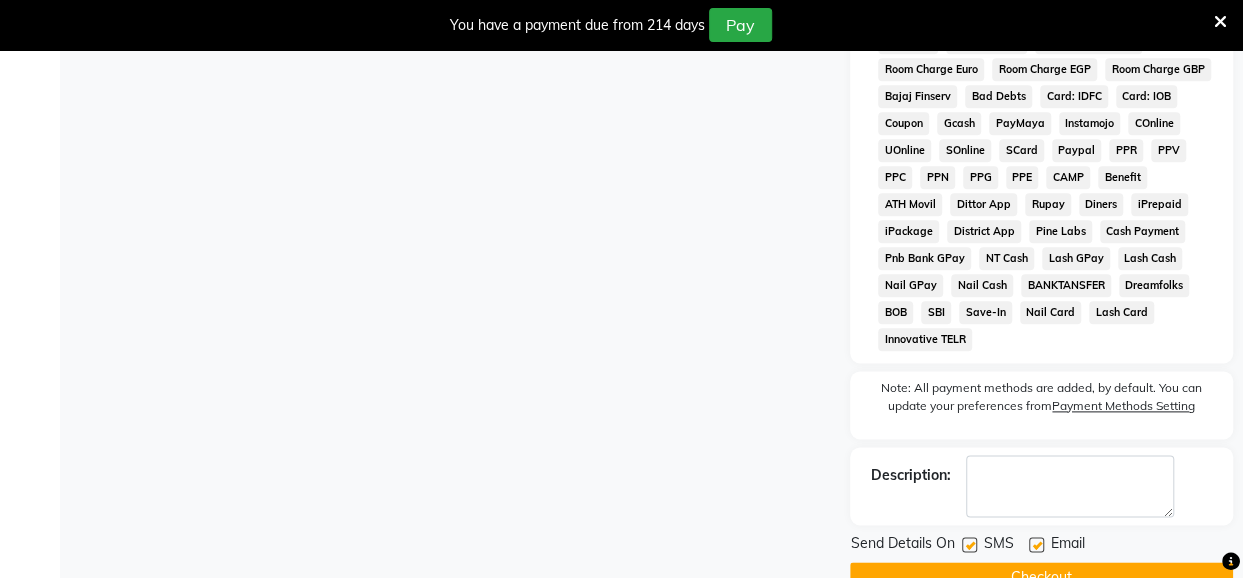 scroll, scrollTop: 1088, scrollLeft: 0, axis: vertical 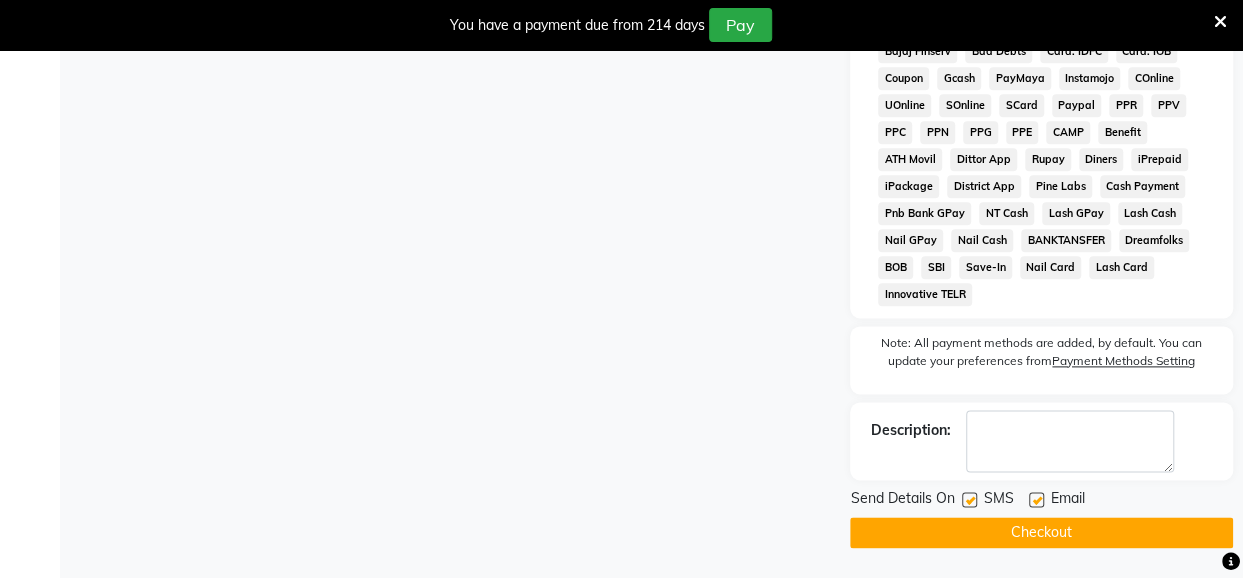 click on "Checkout" 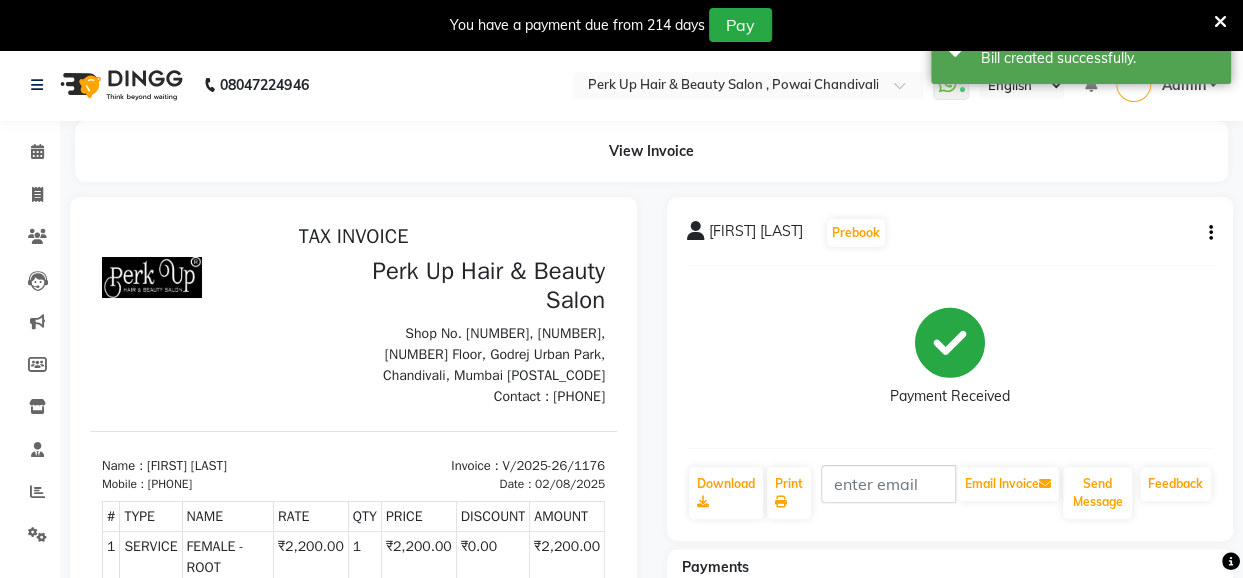 scroll, scrollTop: 0, scrollLeft: 0, axis: both 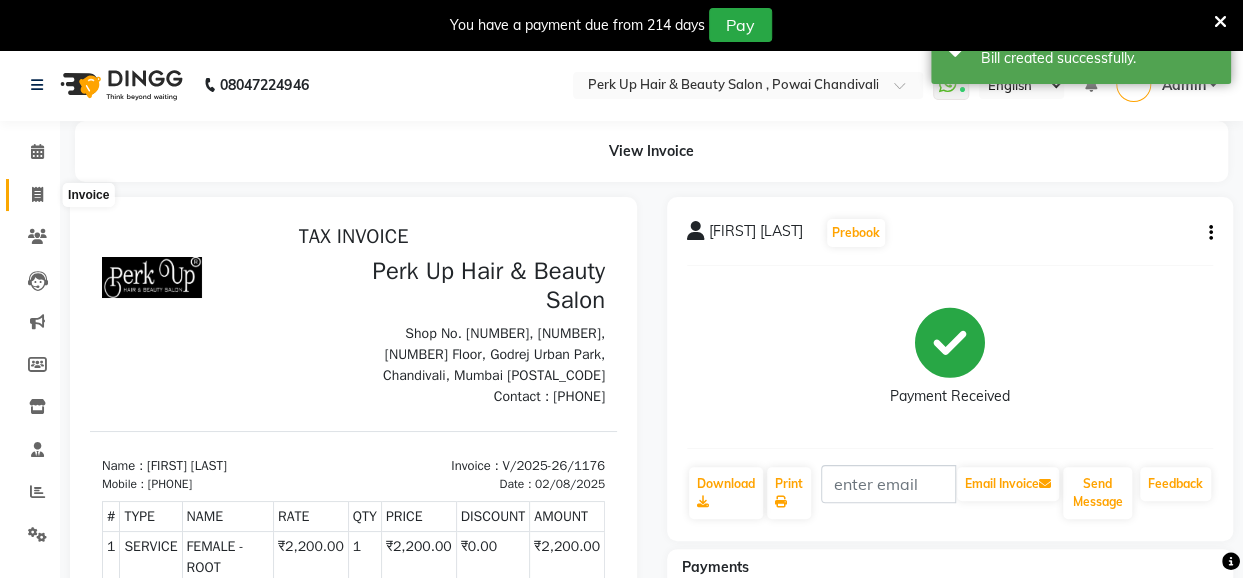 click 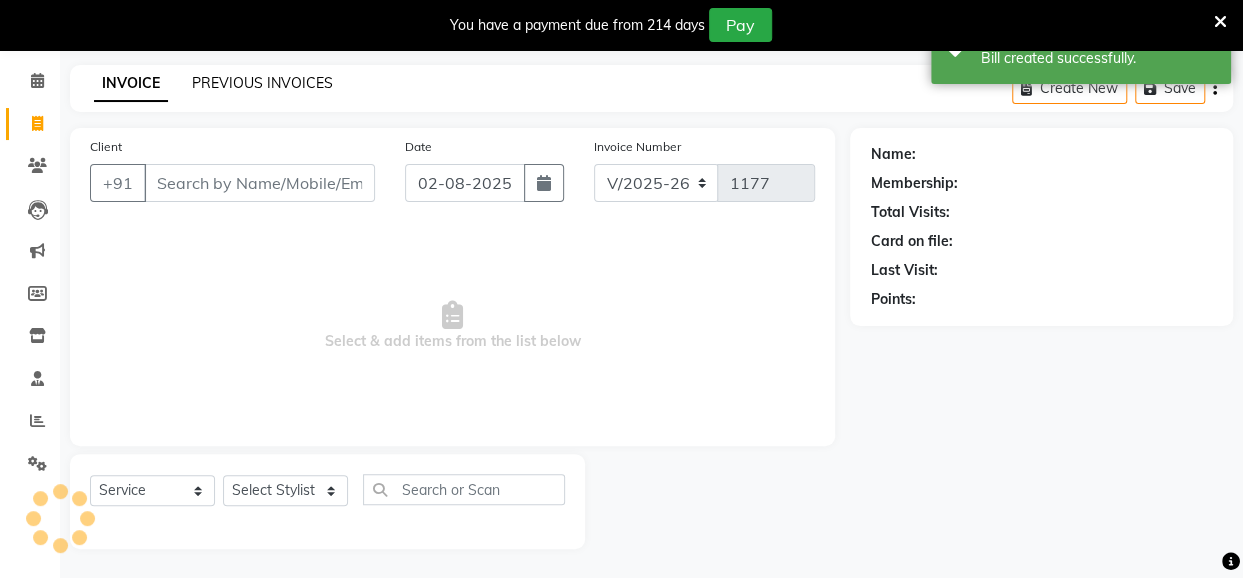 click on "PREVIOUS INVOICES" 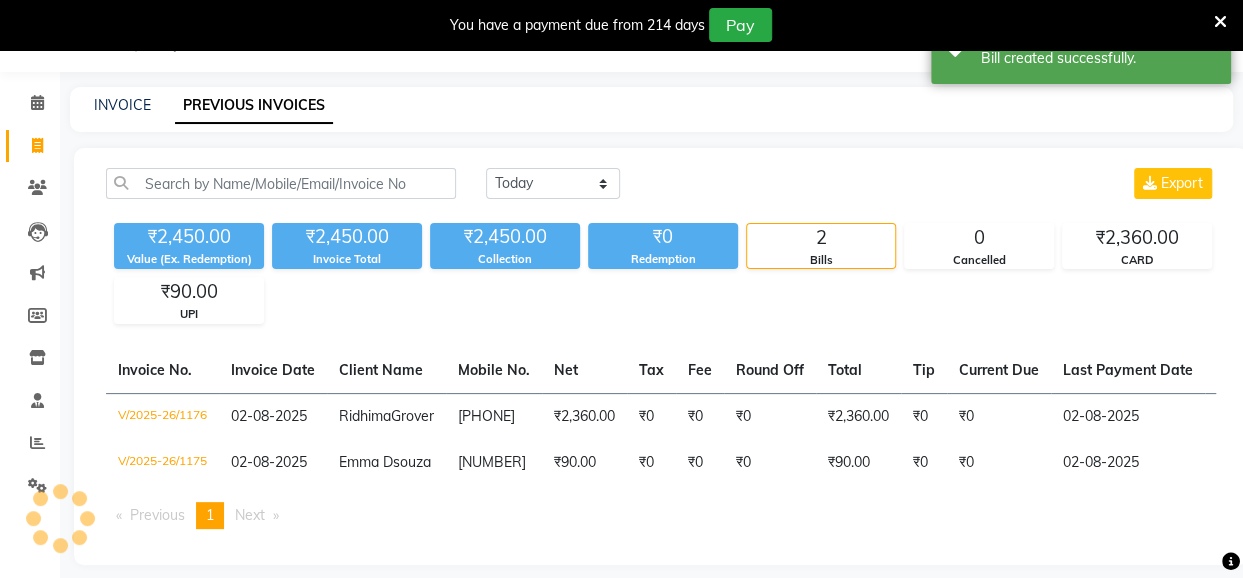 scroll, scrollTop: 71, scrollLeft: 0, axis: vertical 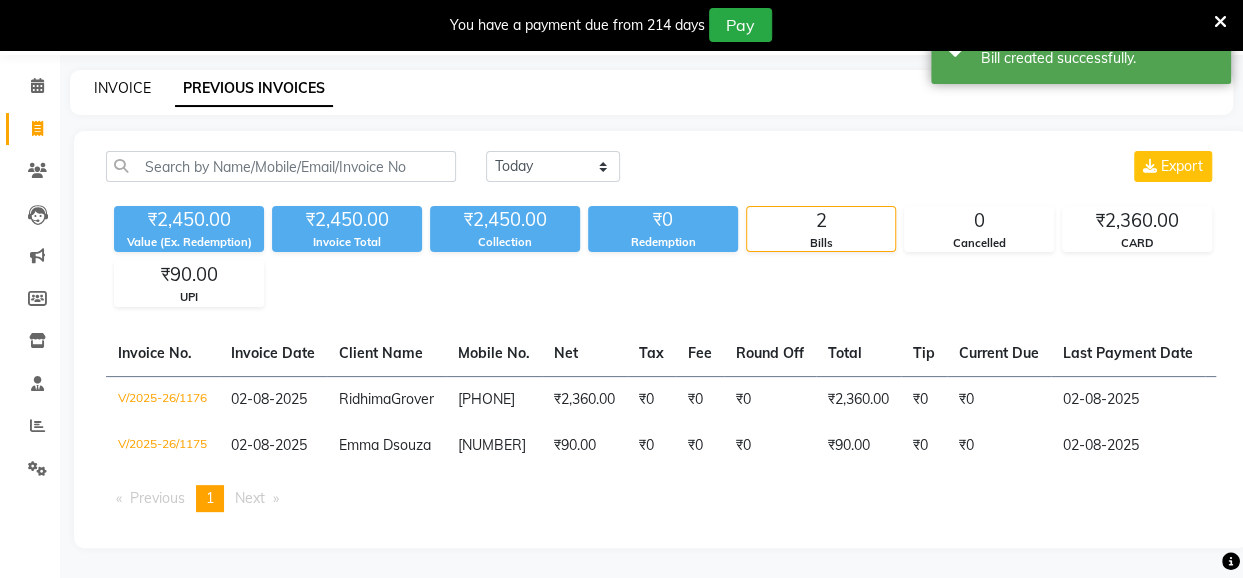 click on "INVOICE" 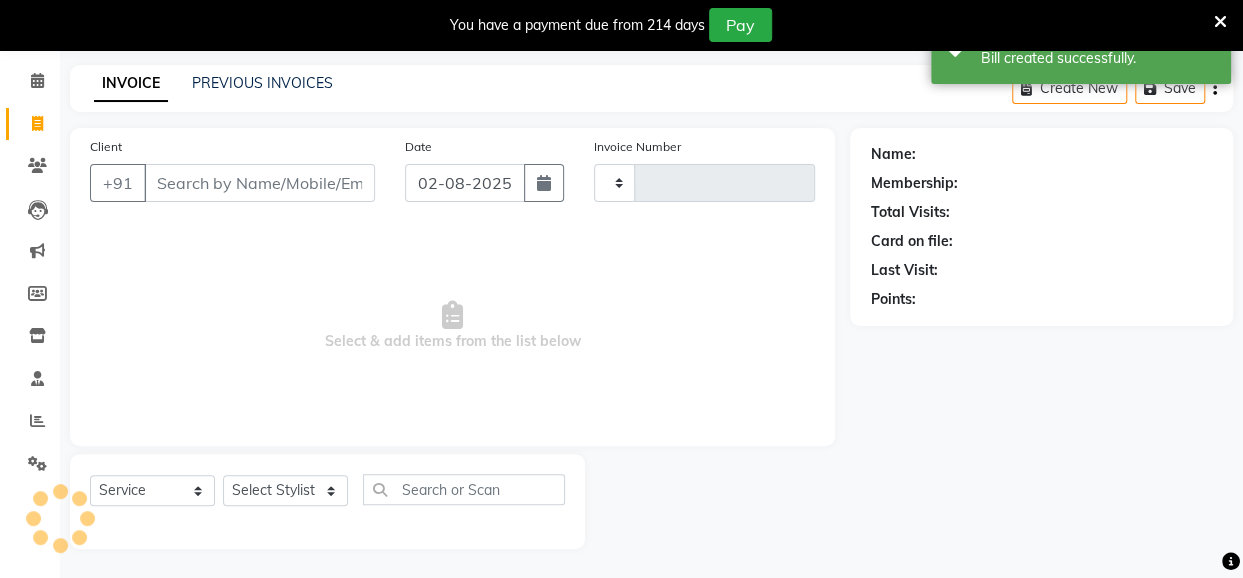 type on "1177" 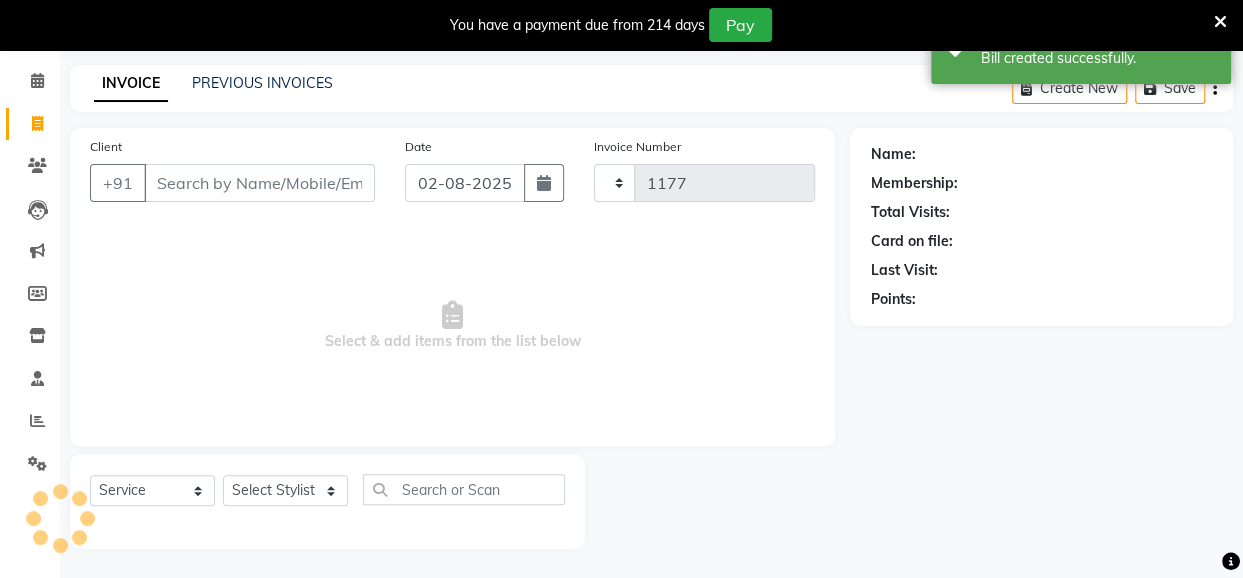 select on "5131" 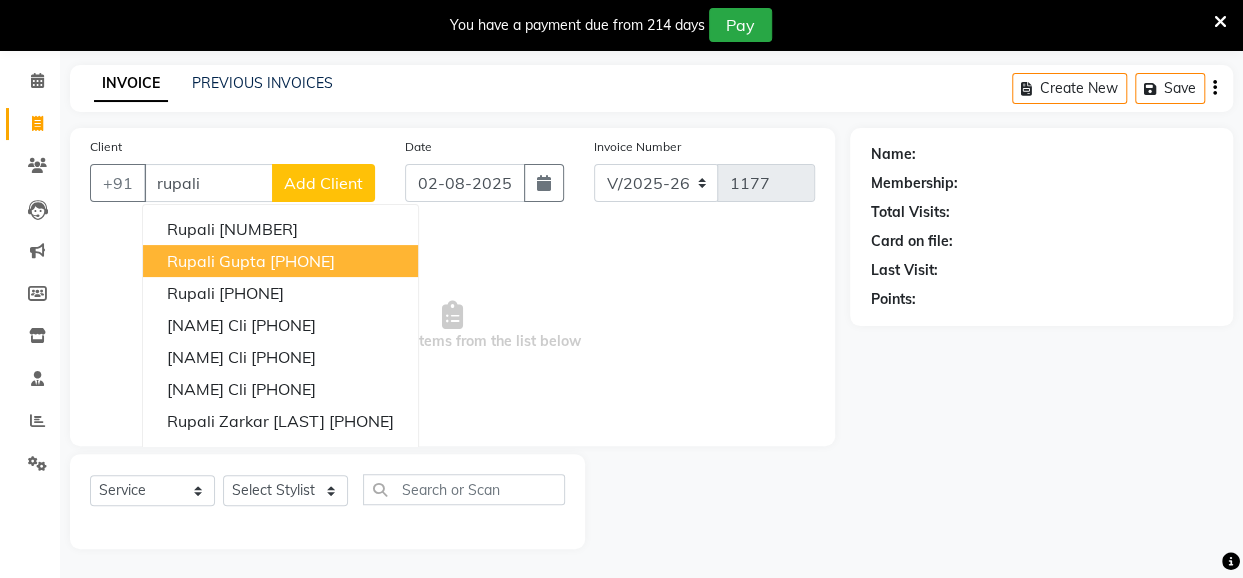 click on "Rupali gupta [PHONE]" at bounding box center (280, 261) 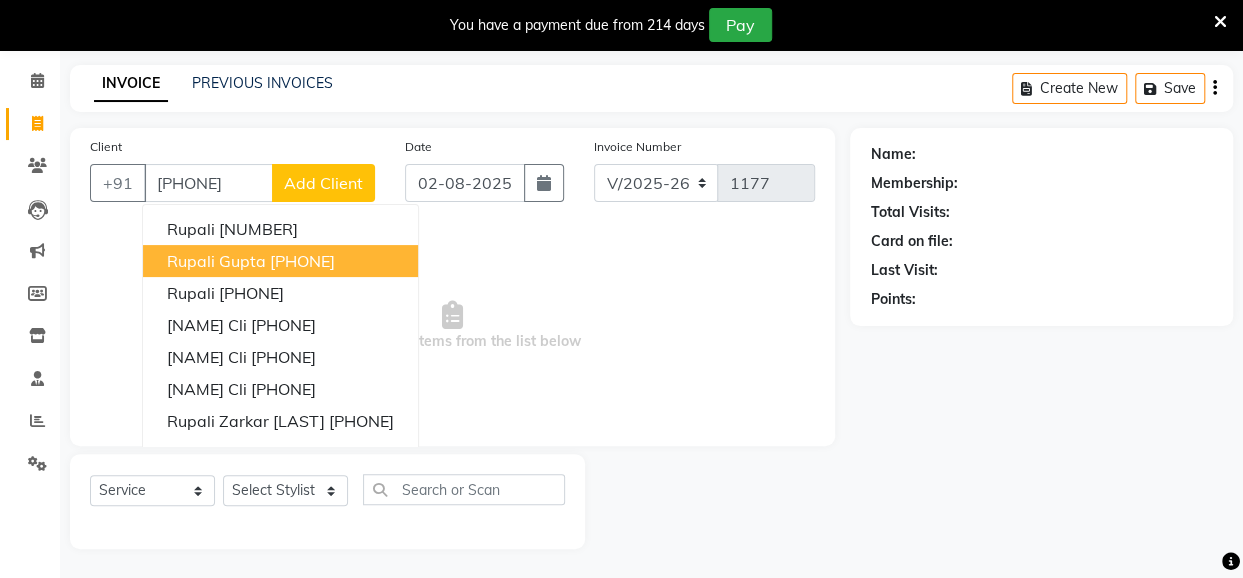 type on "[PHONE]" 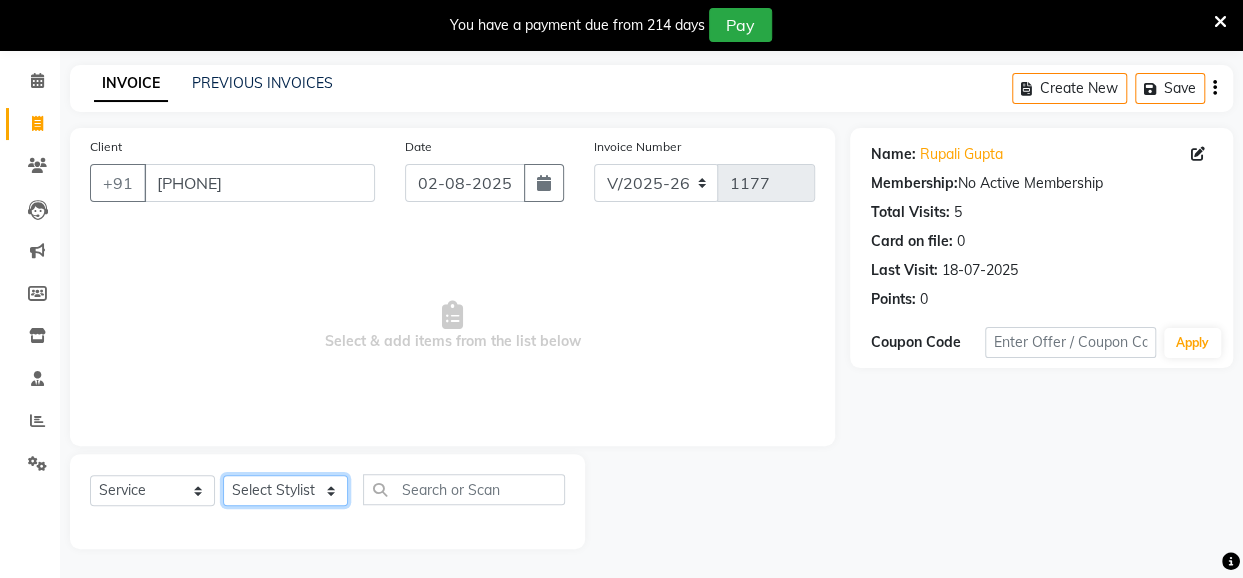 click on "Select Stylist Anita Das danish Kumkum Pasi Naseem Mansoori		 Nilam Bhanushali Nizam Shaikh			 Raju Reena Sawardekar			 Rita Pal			 Sabeena Shaikh Sameer Balwar Sangeeta Rajbhar Seja Jaiswal Shahib Shaves Salmani			 Sneha" 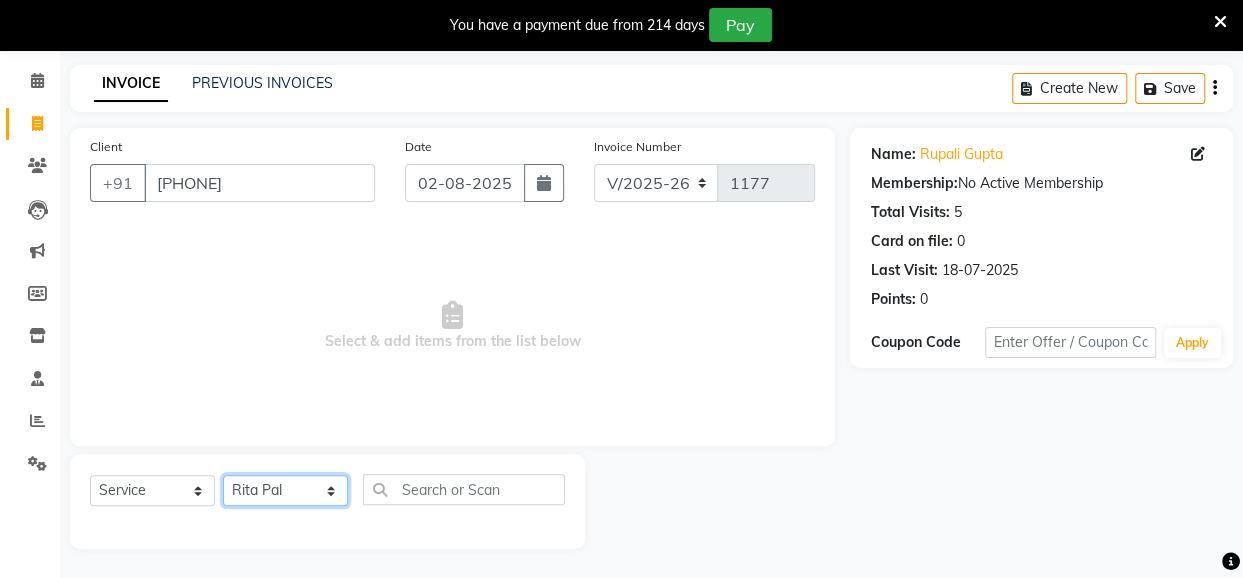 click on "Select Stylist Anita Das danish Kumkum Pasi Naseem Mansoori		 Nilam Bhanushali Nizam Shaikh			 Raju Reena Sawardekar			 Rita Pal			 Sabeena Shaikh Sameer Balwar Sangeeta Rajbhar Seja Jaiswal Shahib Shaves Salmani			 Sneha" 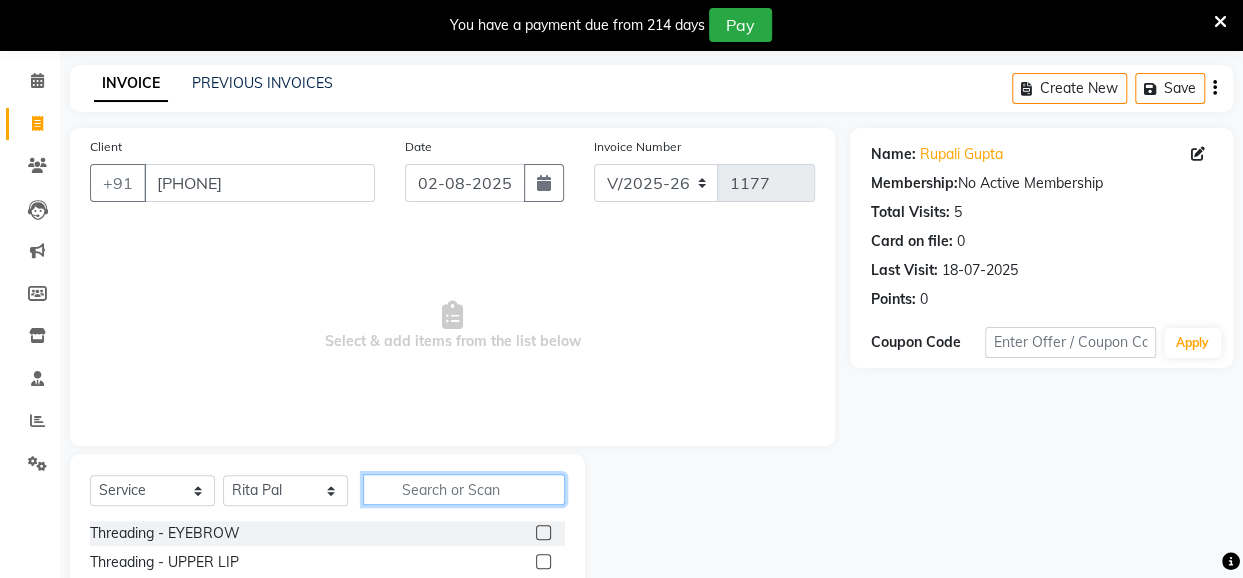 click 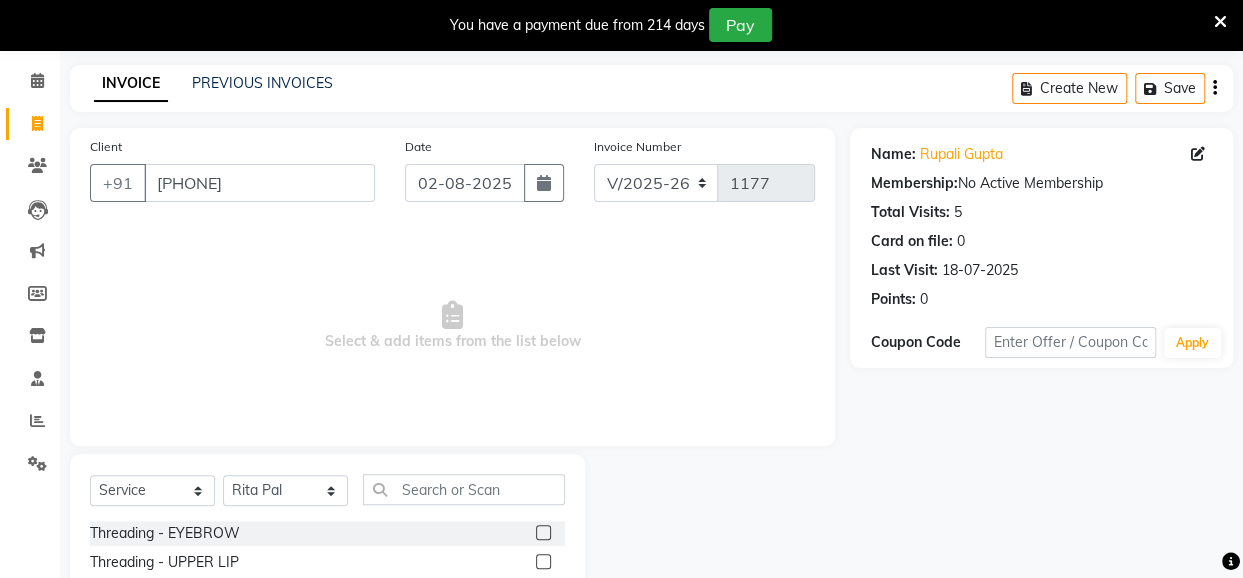 click 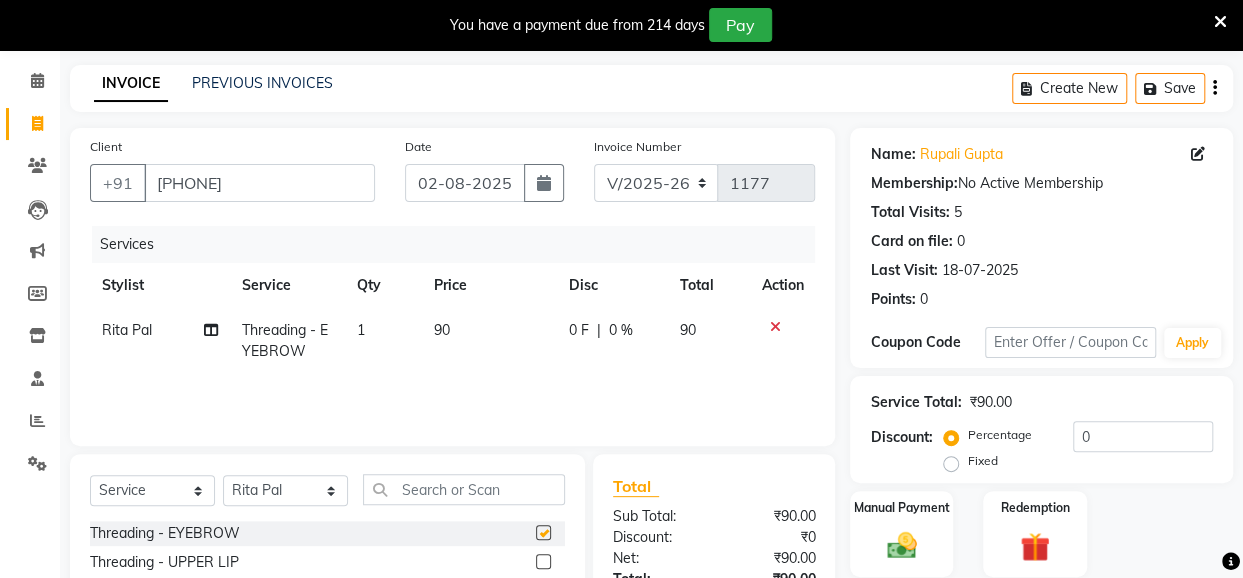 checkbox on "false" 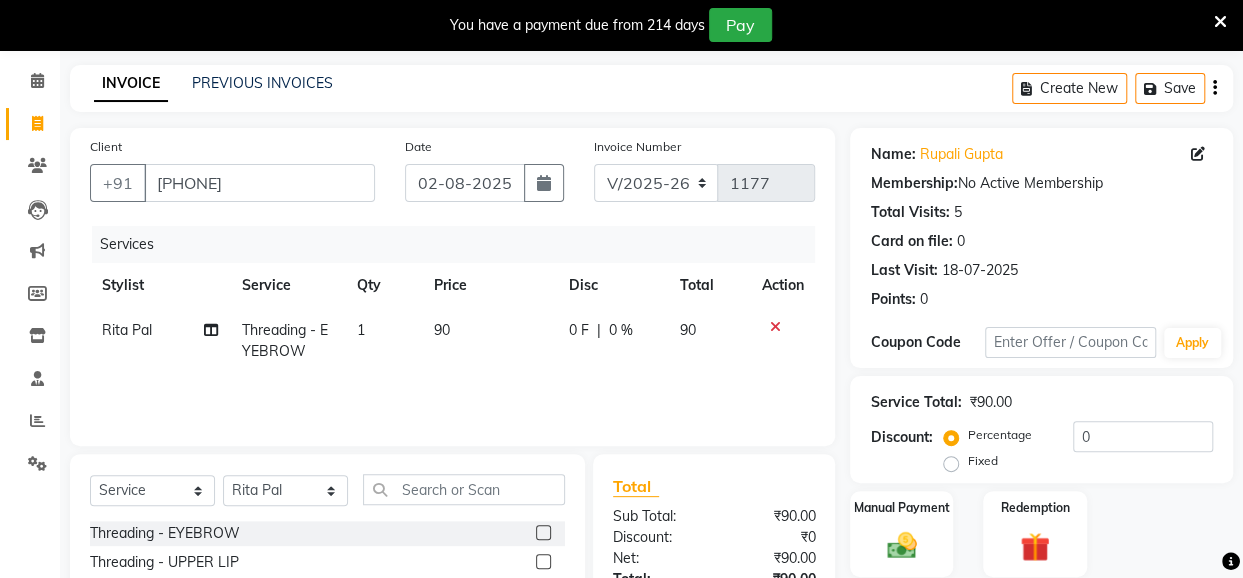 click on "90" 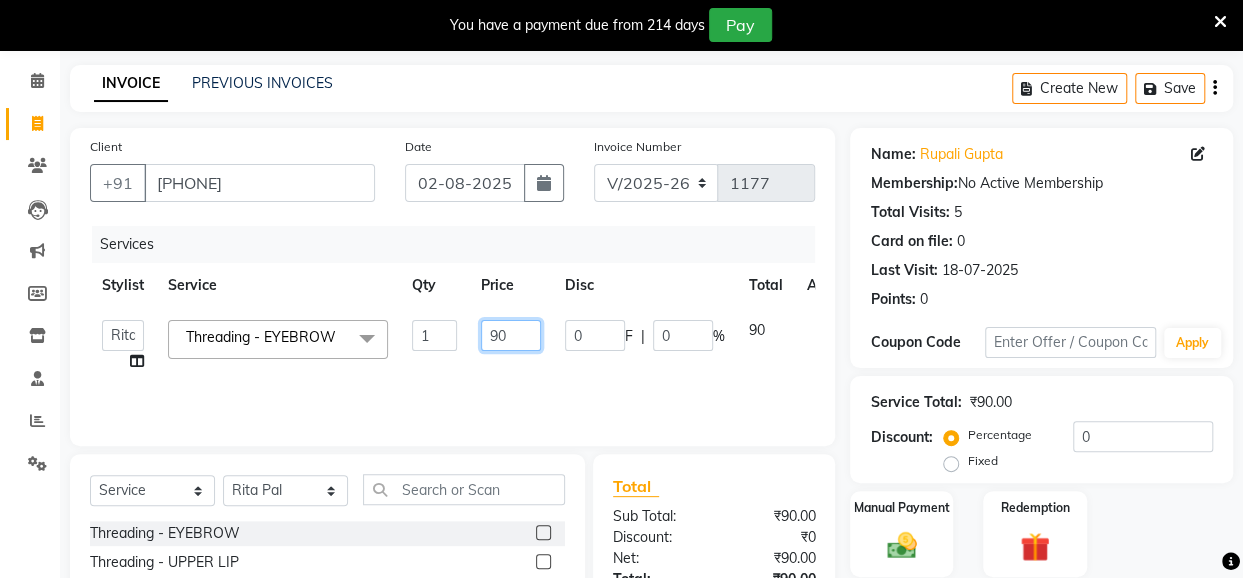 drag, startPoint x: 523, startPoint y: 331, endPoint x: 460, endPoint y: 351, distance: 66.09841 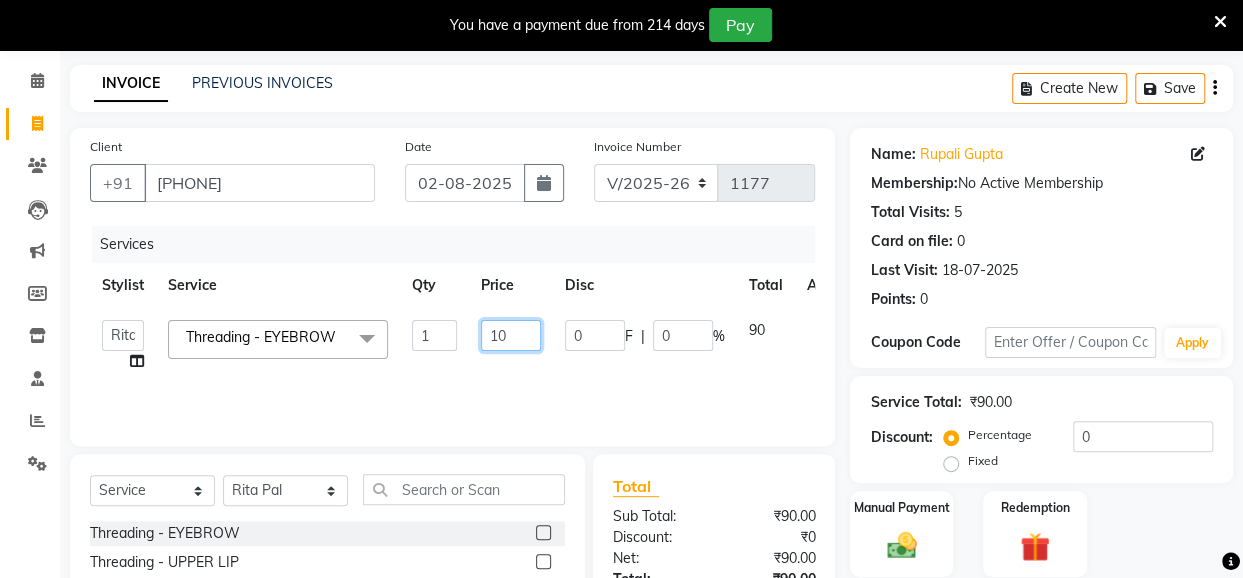 type on "100" 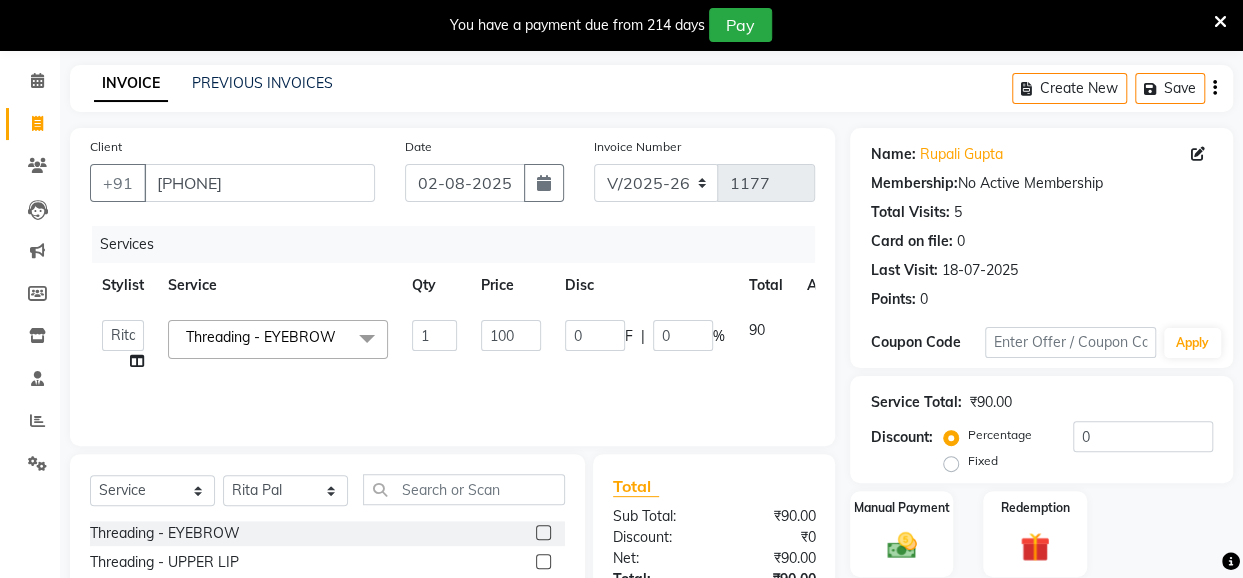 click on "Anita Das   danish   Kumkum Pasi   Naseem Mansoori		   Nilam Bhanushali   Nizam Shaikh			   Raju   Reena Sawardekar			   Rita Pal			   Sabeena Shaikh   Sameer Balwar   Sangeeta Rajbhar   Seja Jaiswal   Shahib   Shaves Salmani			   Sneha  Threading - EYEBROW  x Threading - EYEBROW Threading - UPPER LIP Threading - LOWER LIP Threading - CHIN Threading - FOREHEAD Threading - SIDE LOCK Threading - NOSE Threading - CHEEKS Threading - FULL FACE Back massage Neck threading Waxing (Regular Wax) - Female - FULL ARMS Waxing (Regular Wax) - Female - FULL LEGS Waxing (Regular Wax) - Female - UNDERARMS Waxing (Regular Wax) - Female - HALF ARM Waxing (Regular Wax) - Female - HALF LEG Waxing (Regular Wax) - Female - HALF BACK/FRONT Waxing (Regular Wax) - Female - BACK Waxing (Regular Wax) - Female - FRONT Waxing (Regular Wax) - Female - STOMACH Waxing (Regular Wax) - Female - BUTTOCKS Waxing (Regular Wax) - Female - BIKINI LINE Waxing (Regular Wax) - Female - BRAZILIAN Waxing (Regular Wax) - Female - BACK STRIP feet wax 1" 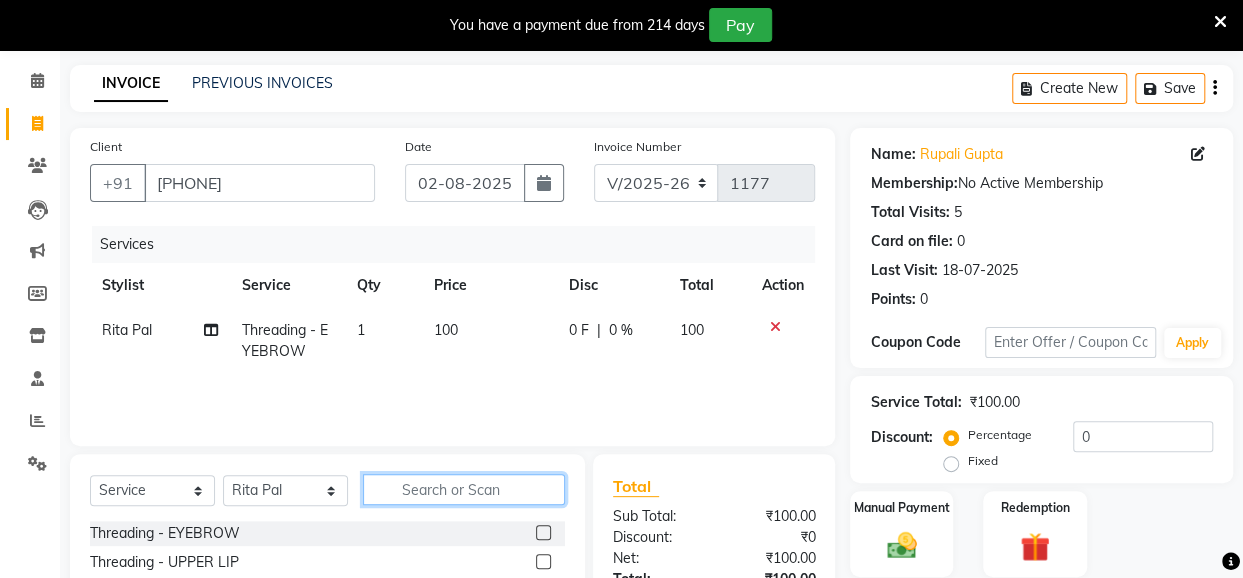 click 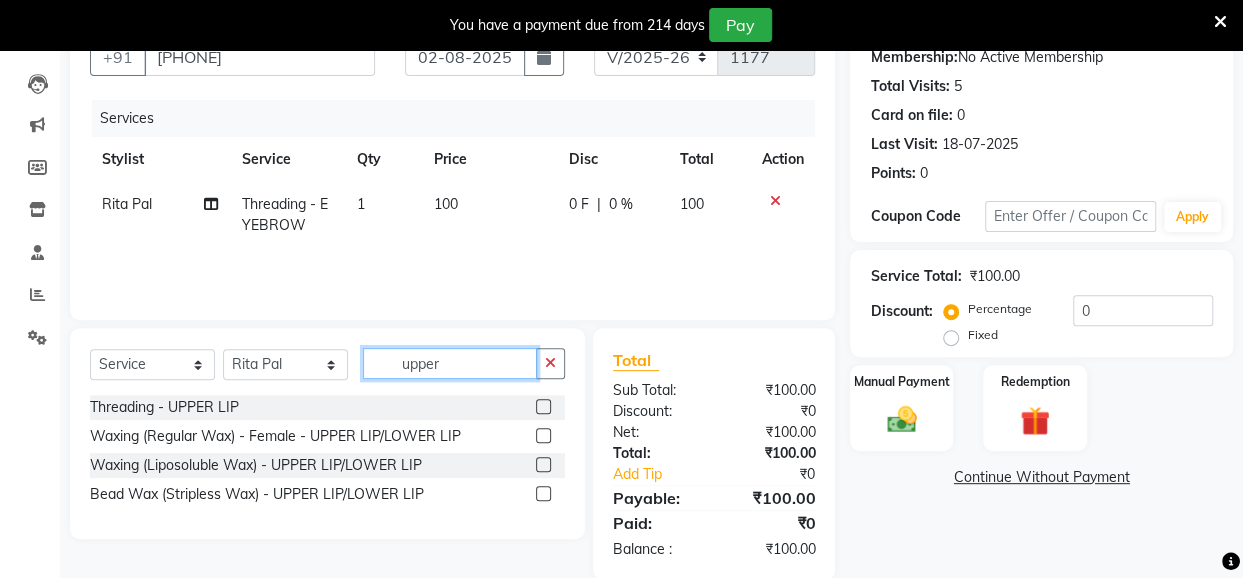 scroll, scrollTop: 212, scrollLeft: 0, axis: vertical 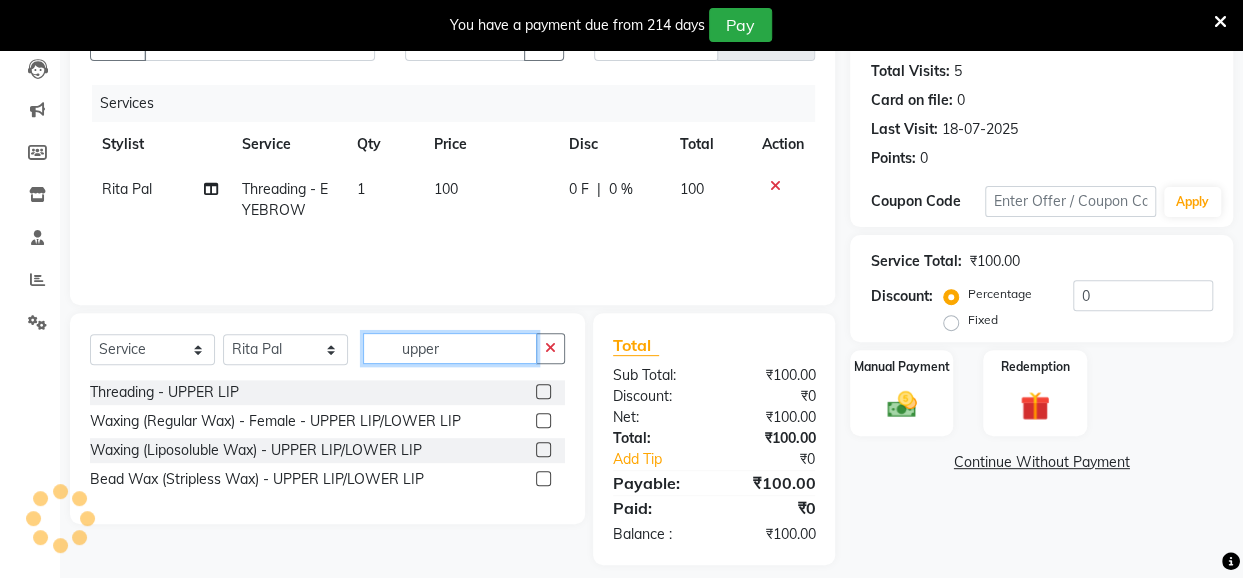 type on "upper" 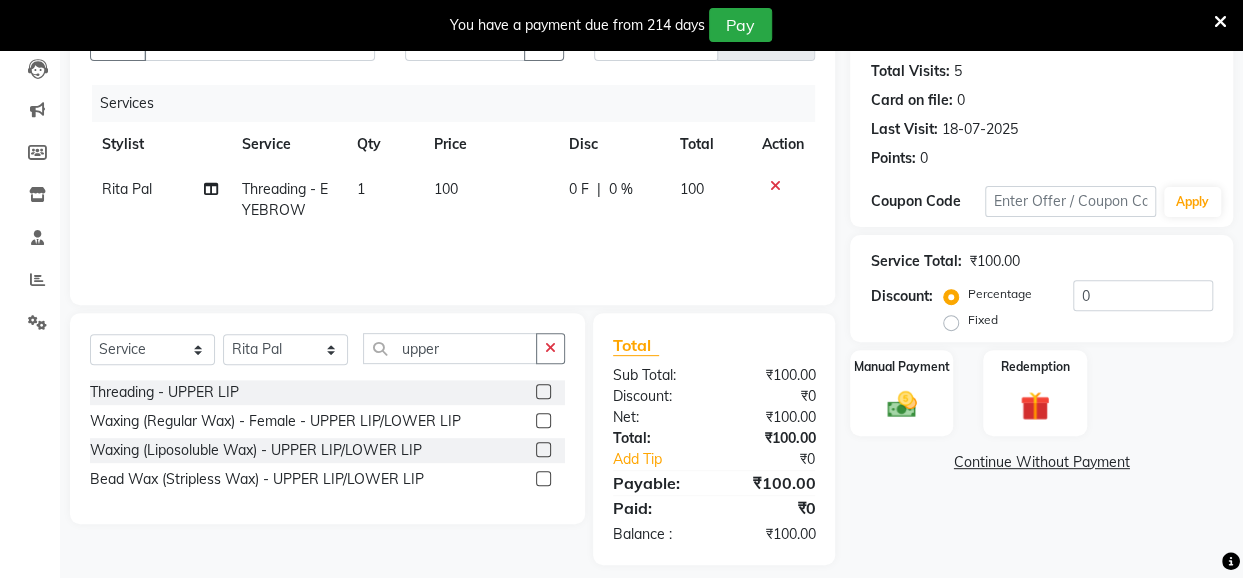 click 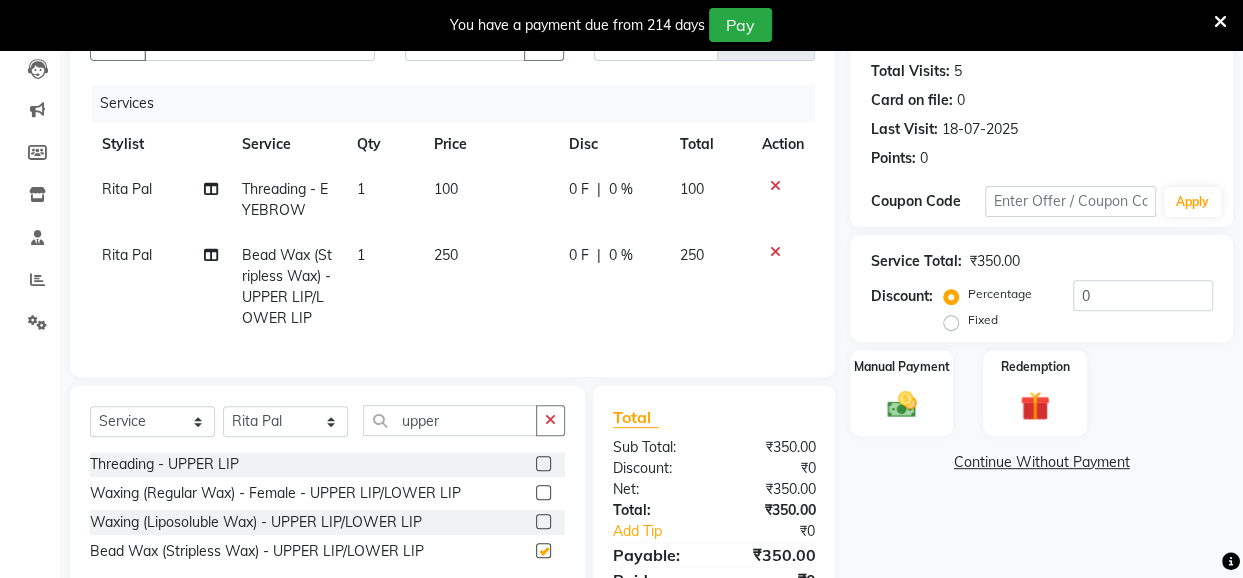 checkbox on "false" 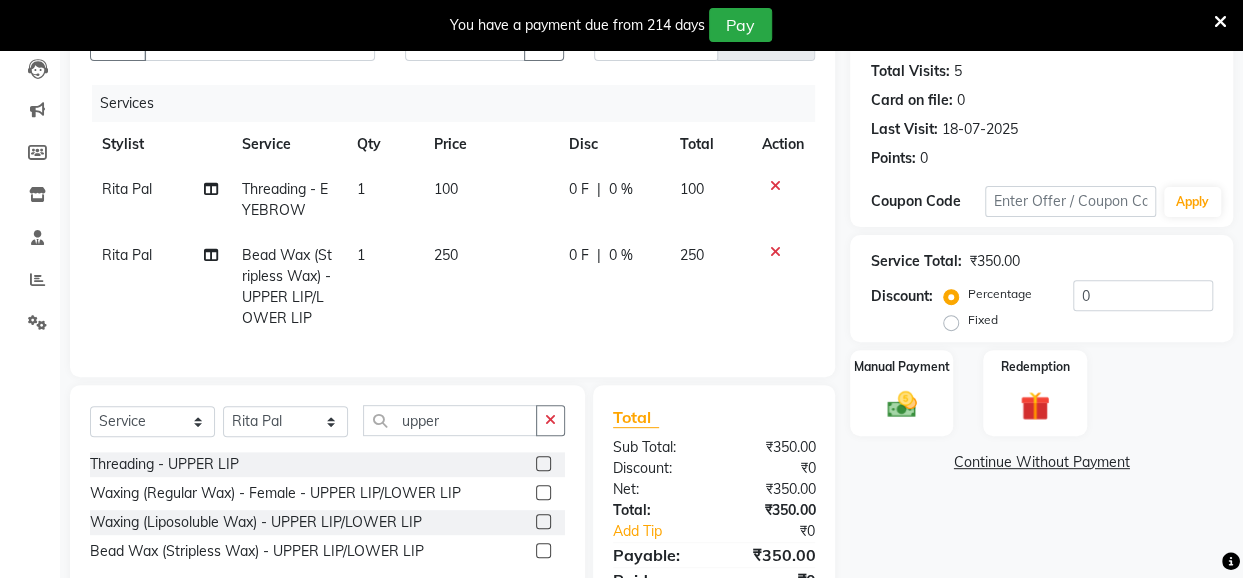 click on "250" 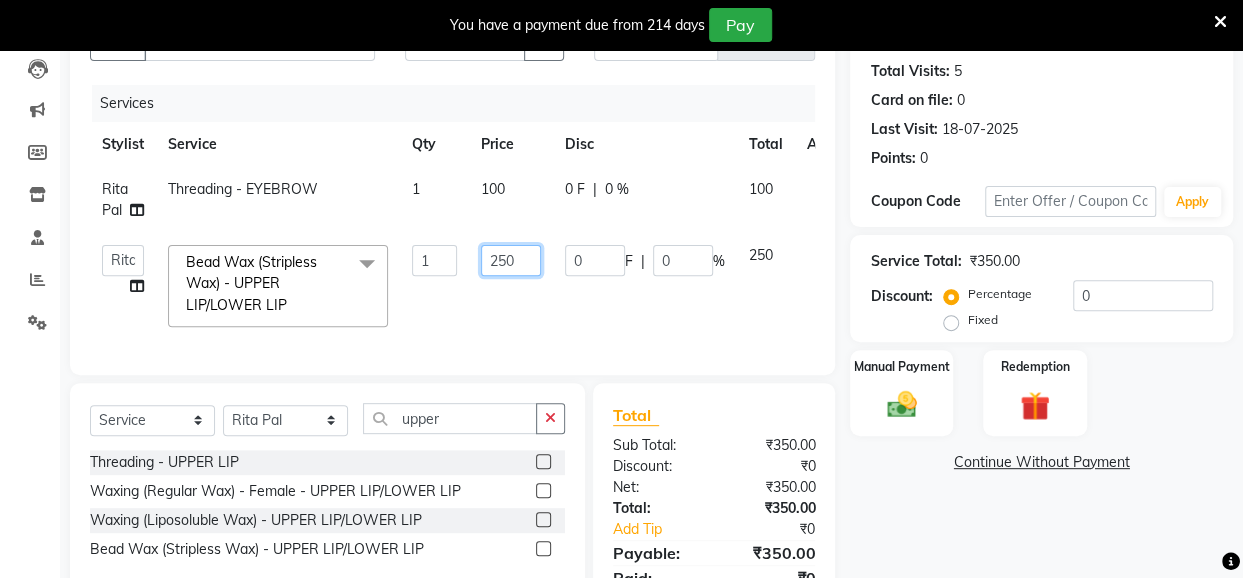drag, startPoint x: 509, startPoint y: 262, endPoint x: 489, endPoint y: 269, distance: 21.189621 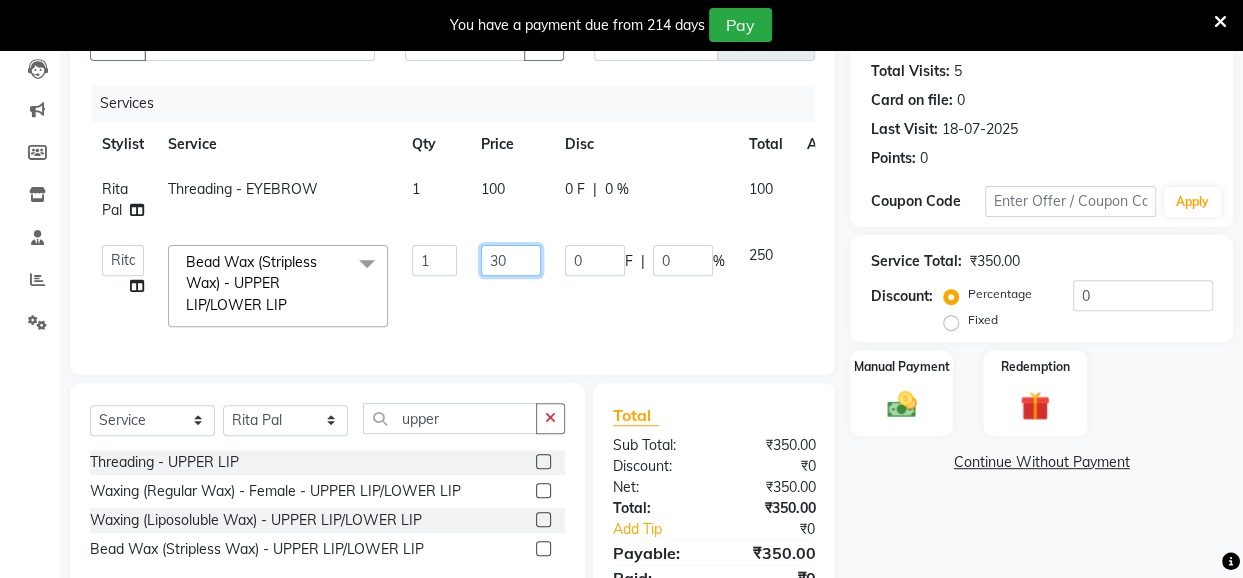 type on "350" 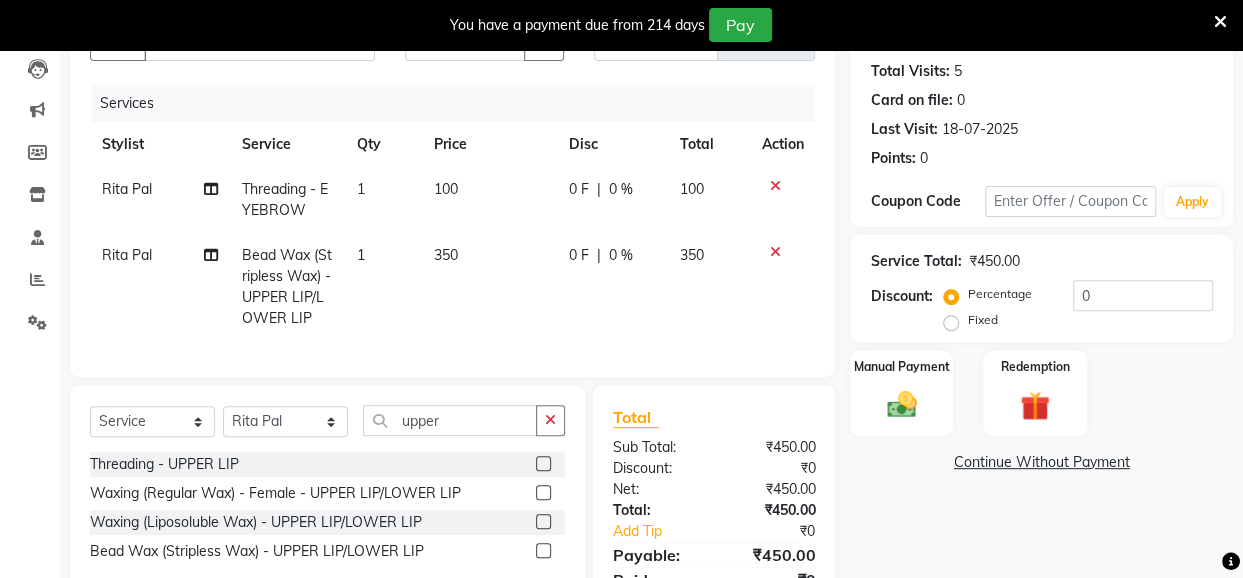 click on "350" 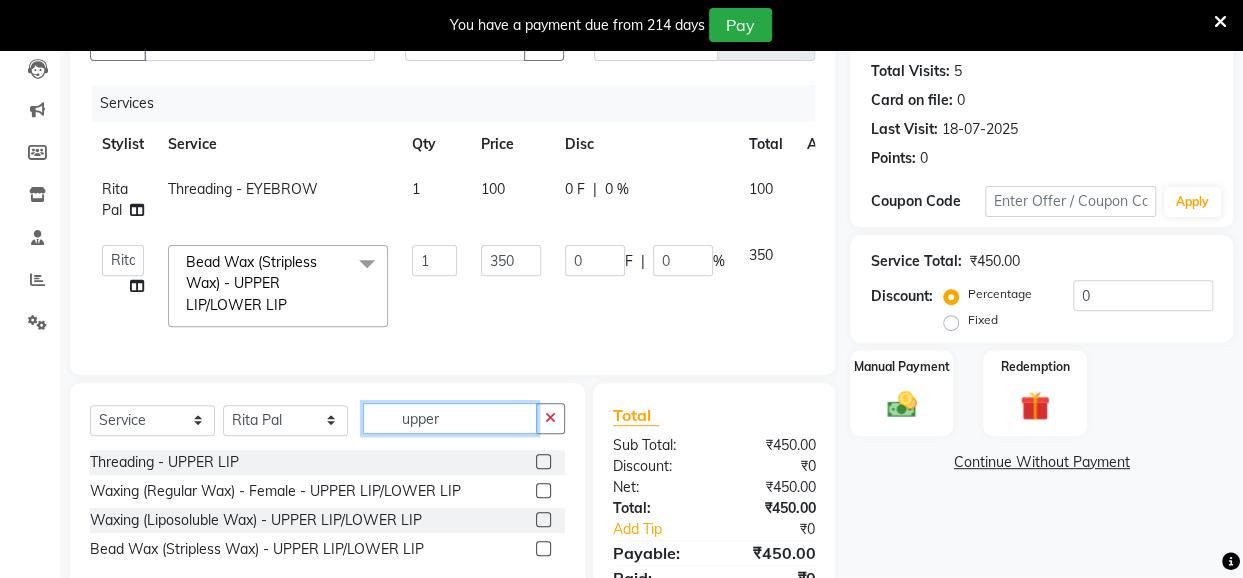 click on "upper" 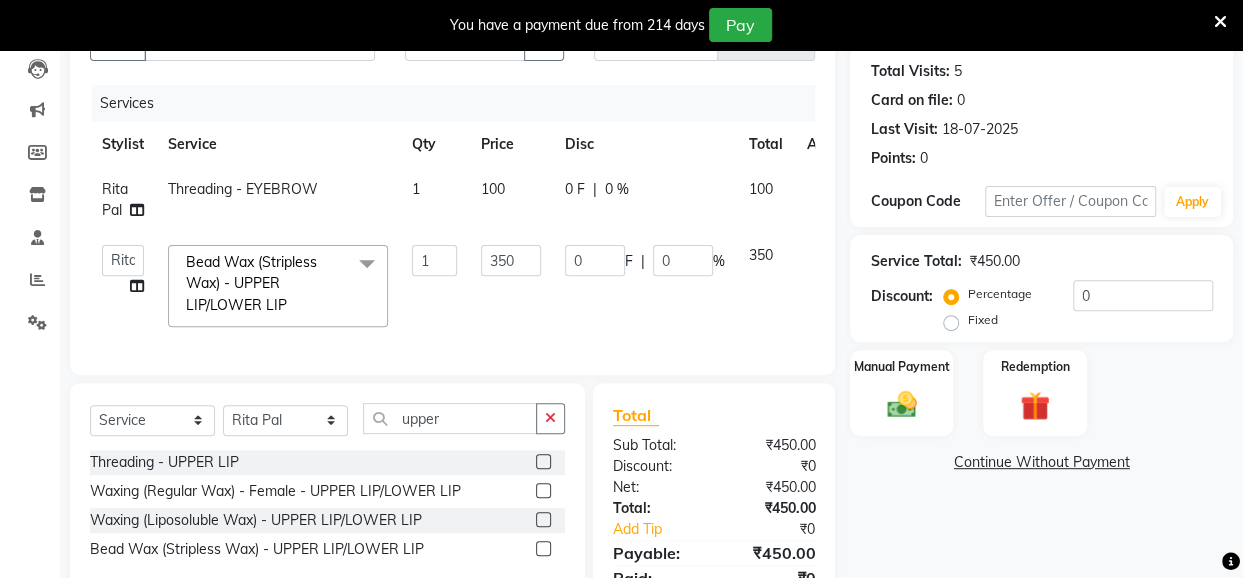 click on "0 F | 0 %" 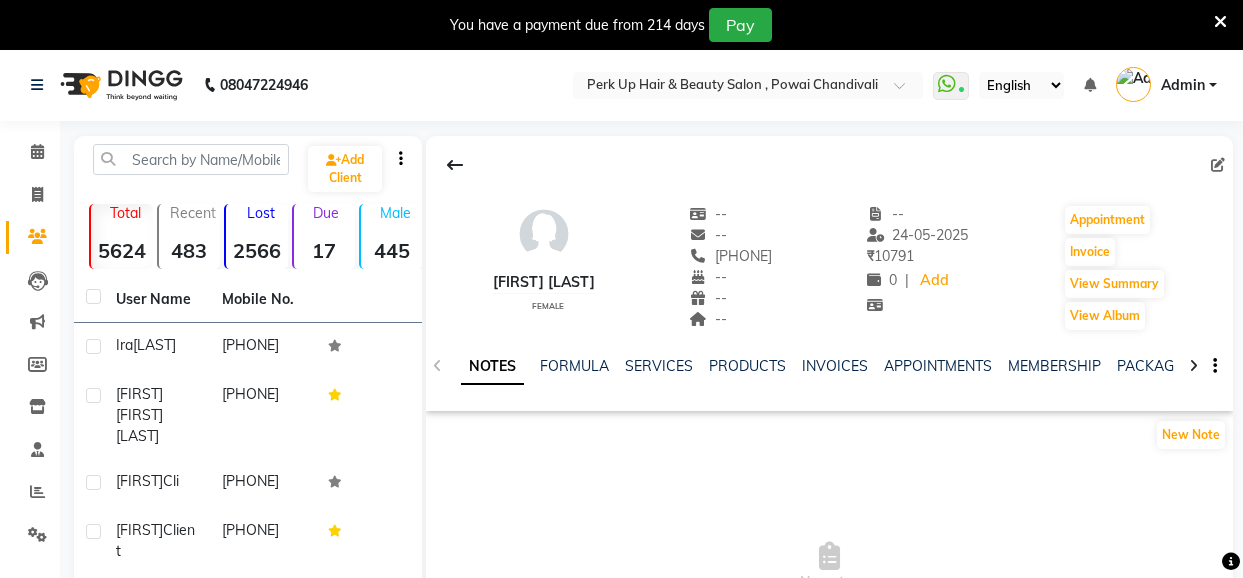 scroll, scrollTop: 0, scrollLeft: 0, axis: both 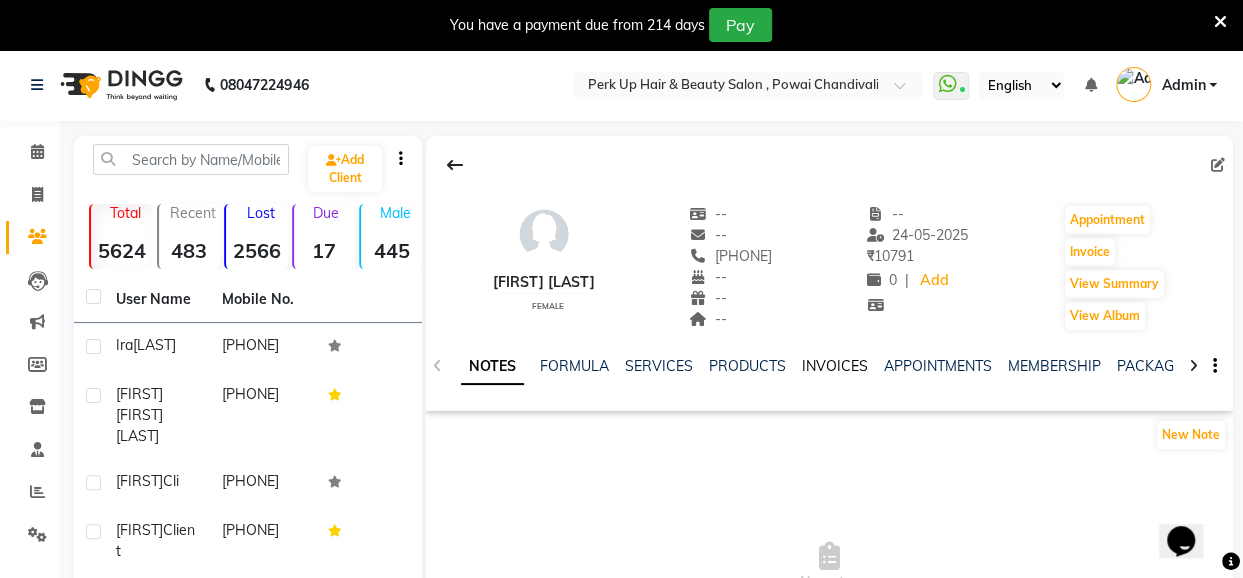 drag, startPoint x: 816, startPoint y: 362, endPoint x: 989, endPoint y: 339, distance: 174.5222 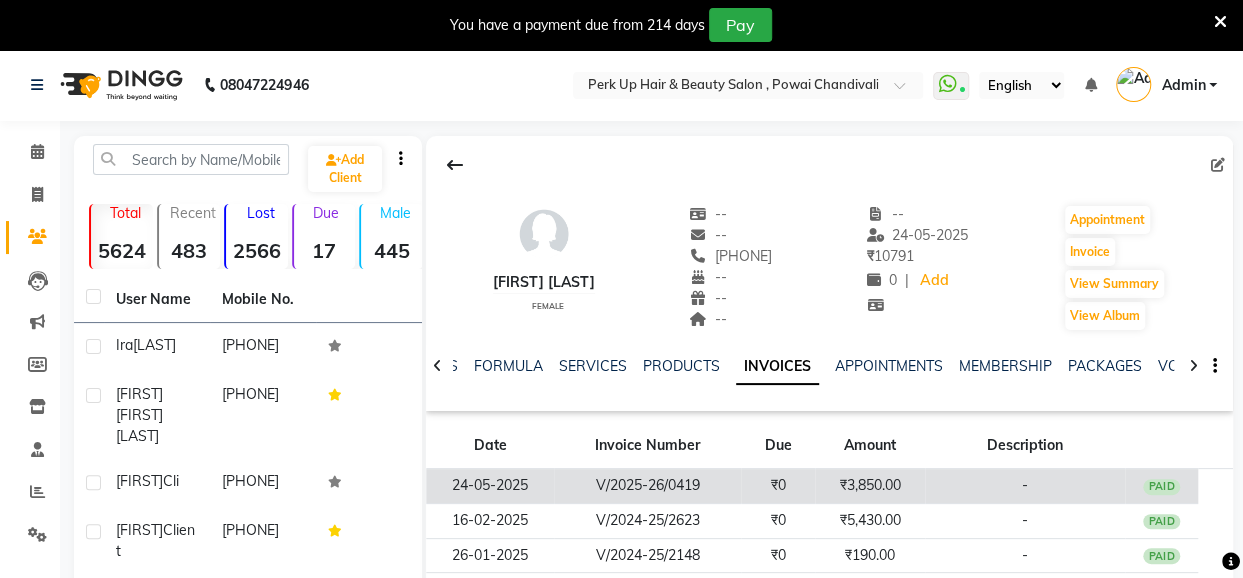 click on "₹3,850.00" 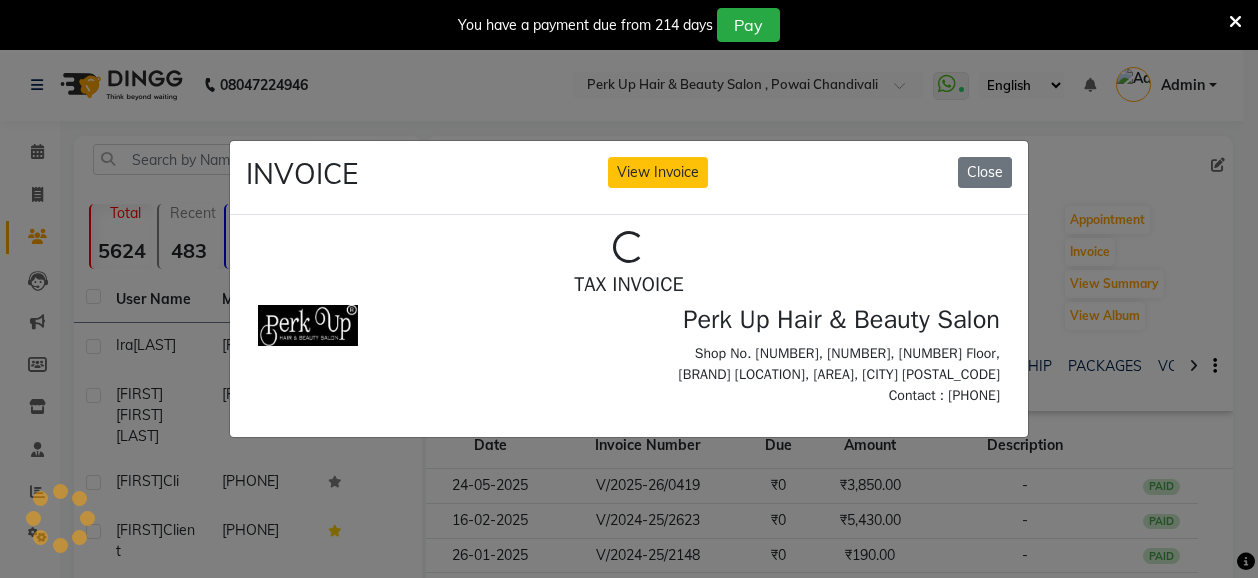 scroll, scrollTop: 0, scrollLeft: 0, axis: both 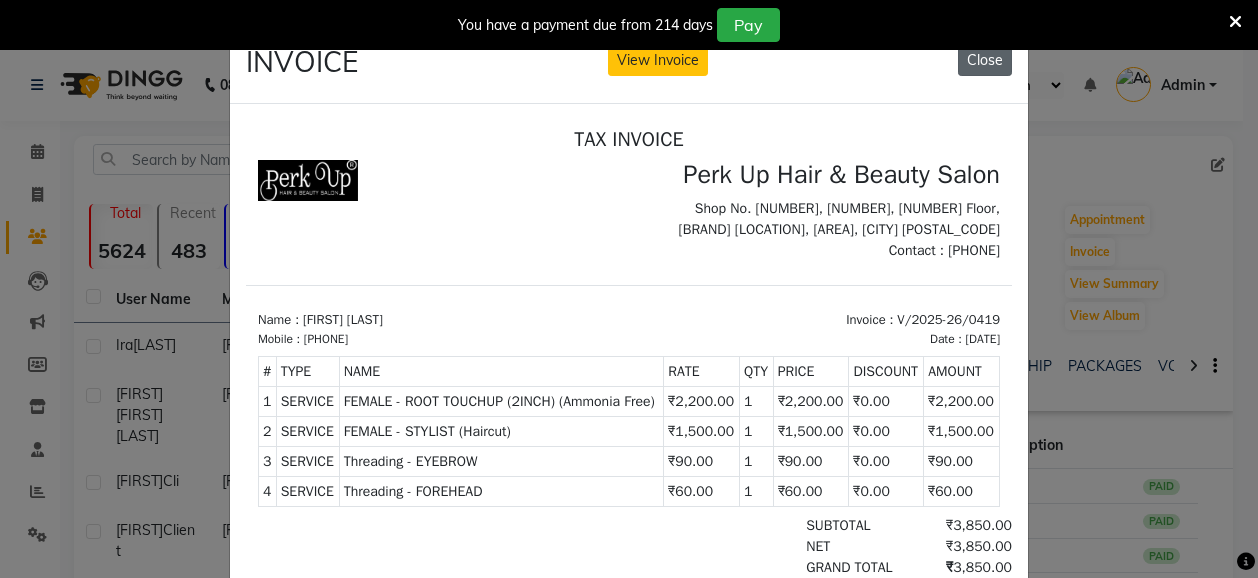 click on "Close" 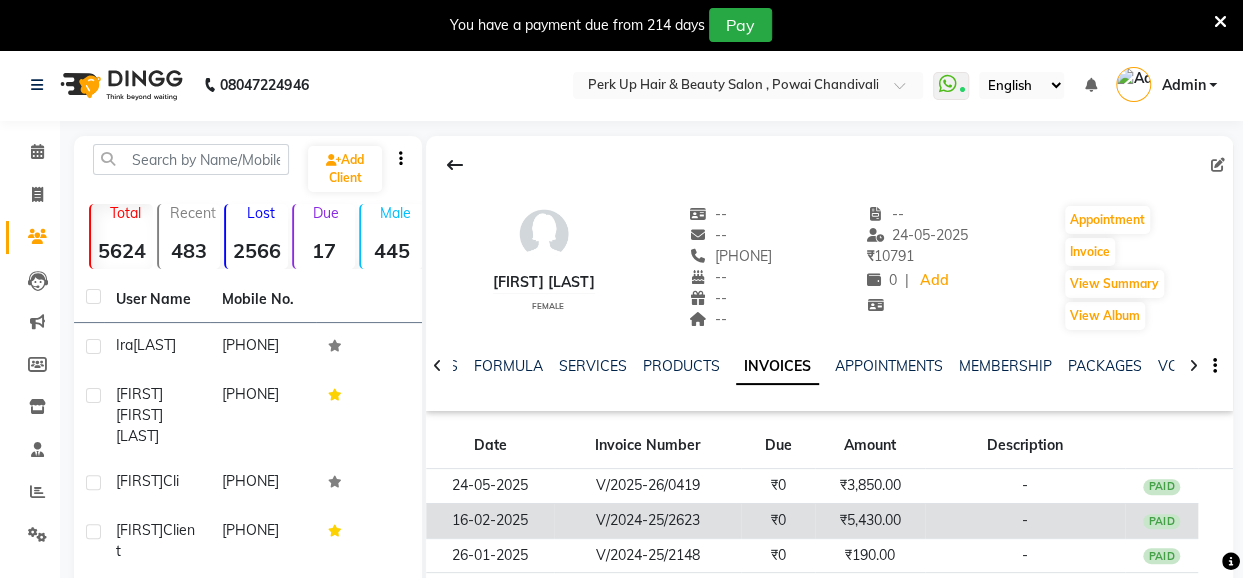 click on "₹5,430.00" 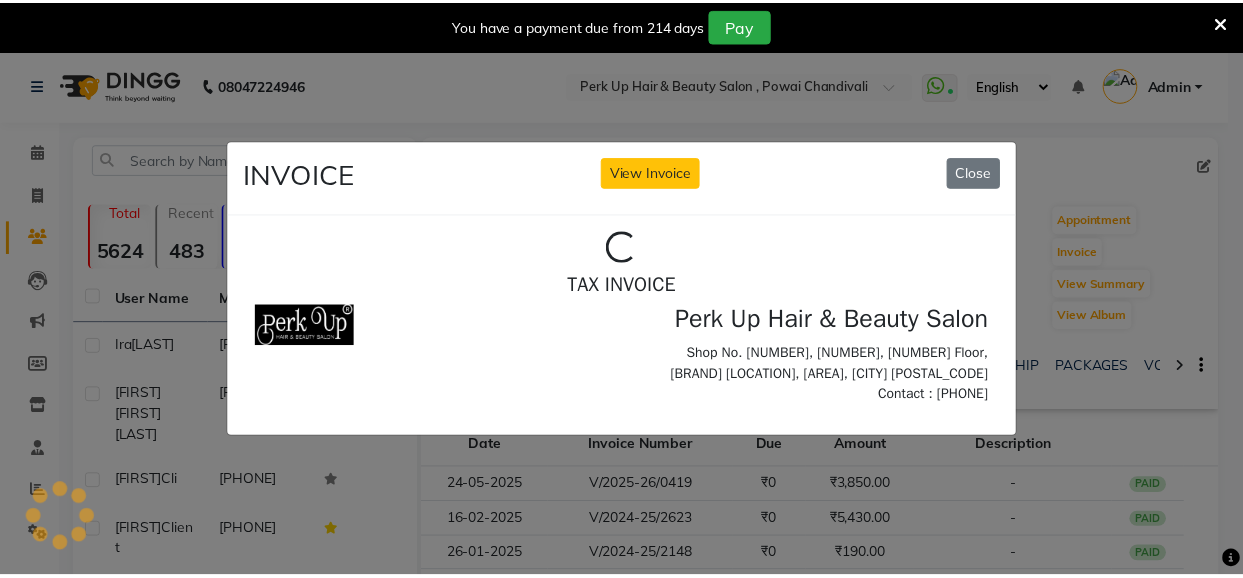 scroll, scrollTop: 0, scrollLeft: 0, axis: both 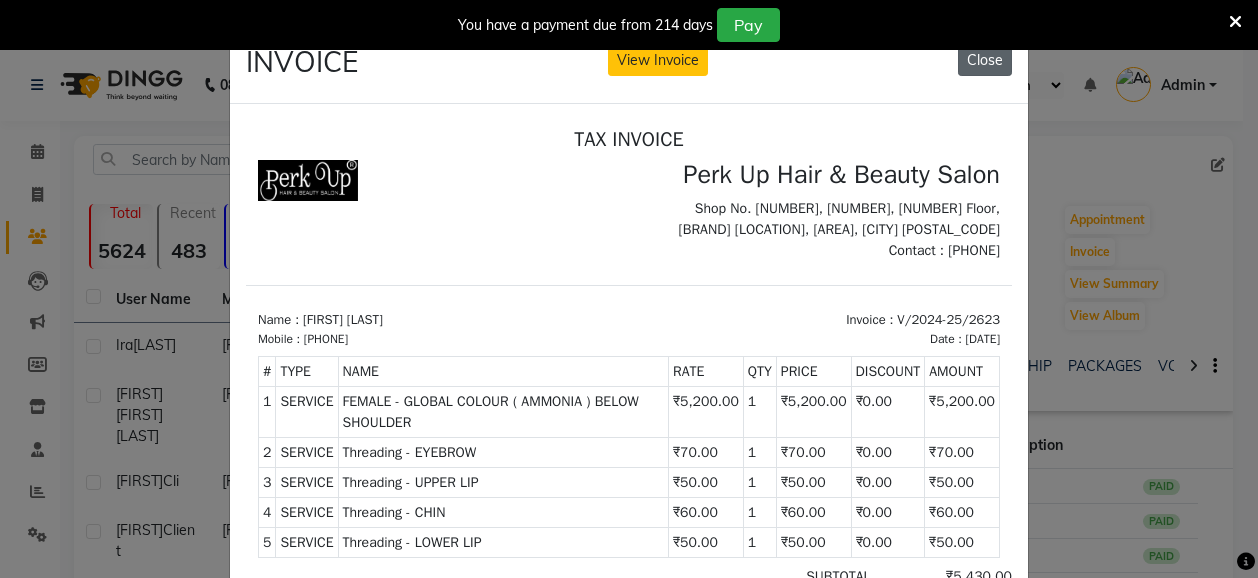 click on "Close" 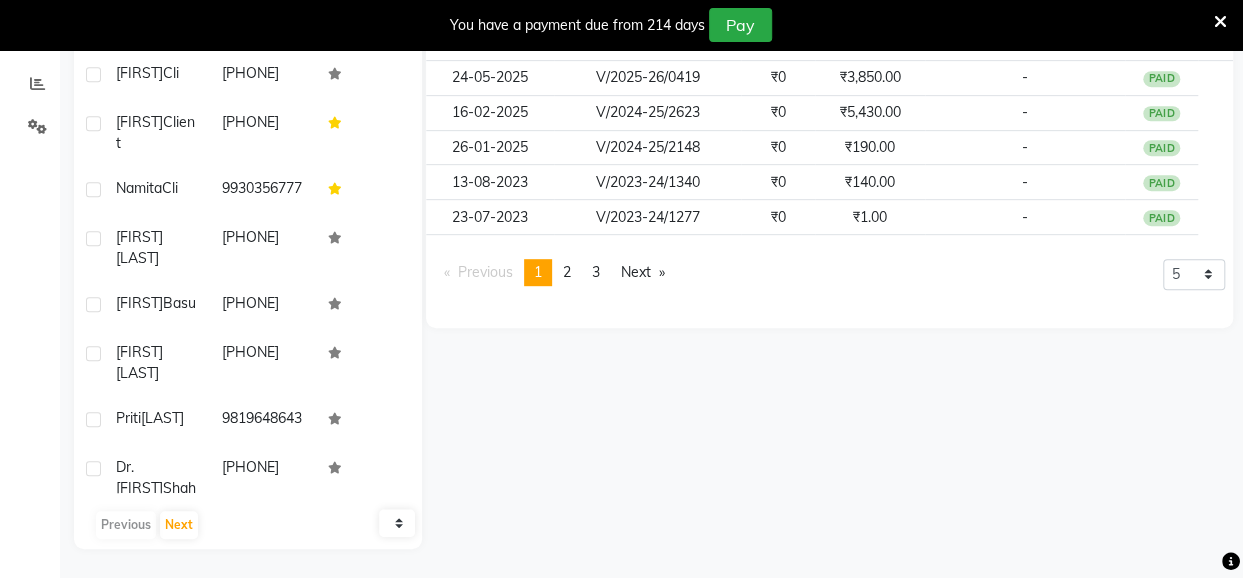 scroll, scrollTop: 0, scrollLeft: 0, axis: both 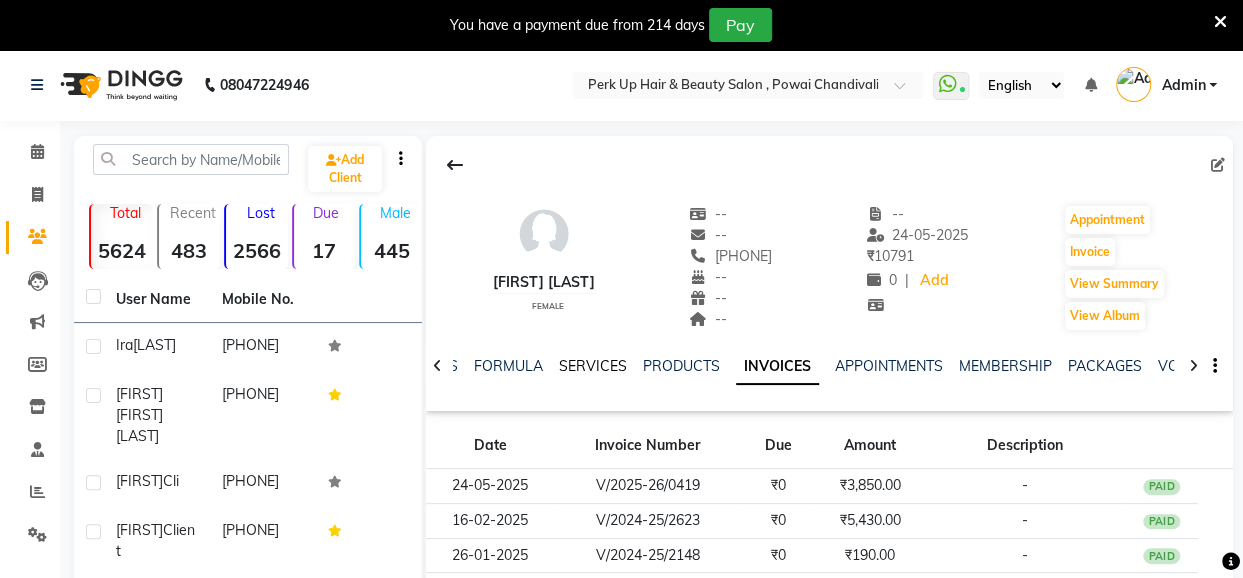 click on "SERVICES" 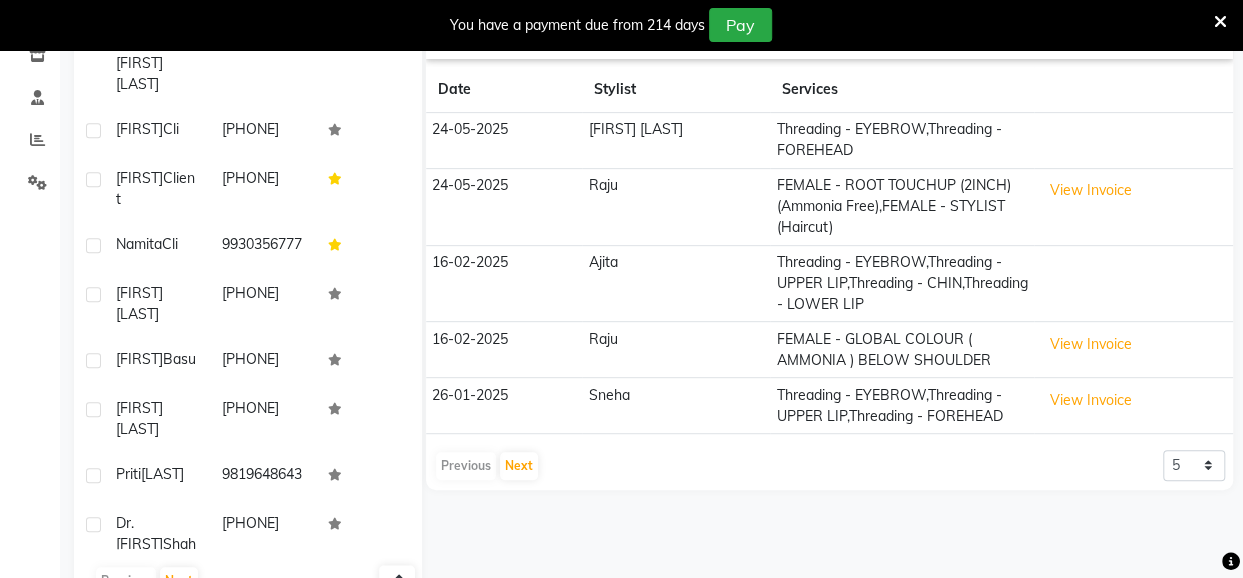 scroll, scrollTop: 354, scrollLeft: 0, axis: vertical 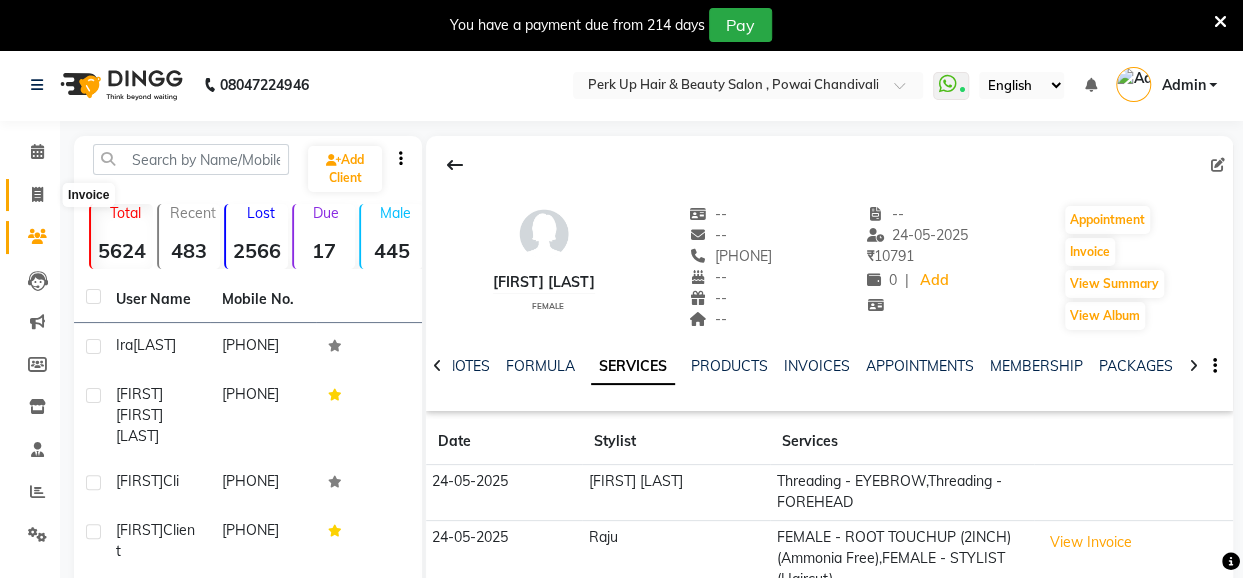 click 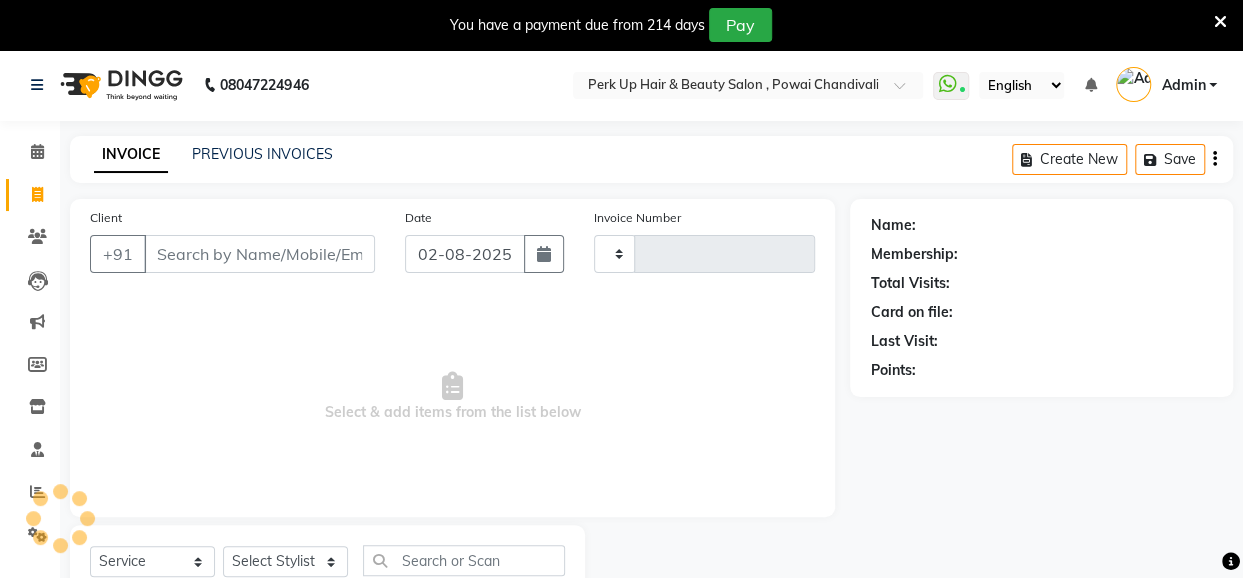 type on "1175" 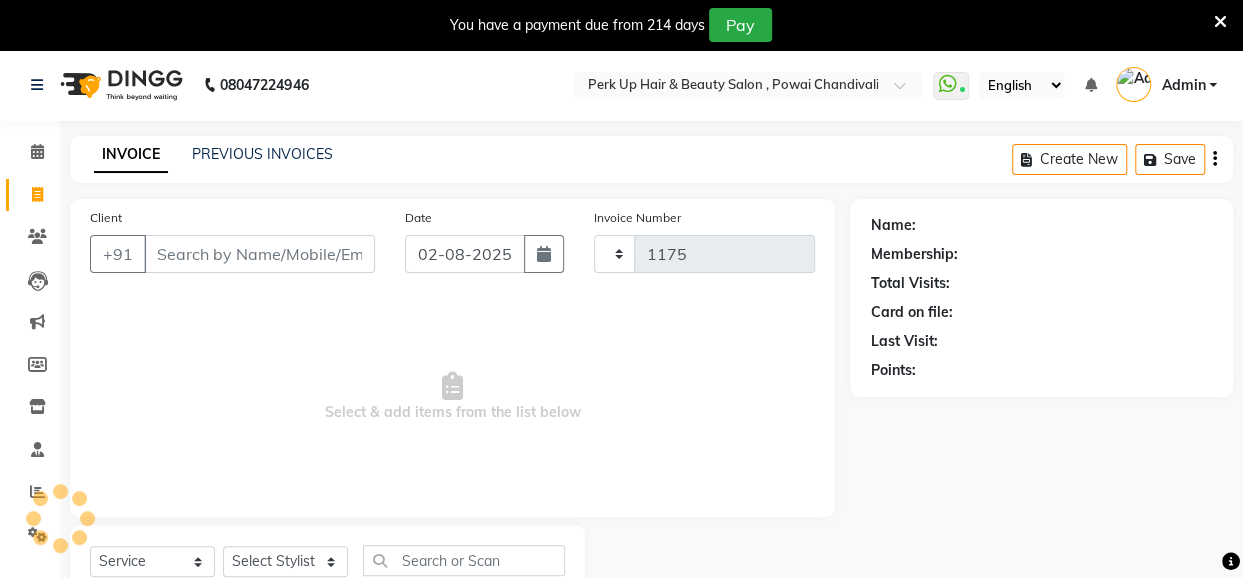scroll, scrollTop: 71, scrollLeft: 0, axis: vertical 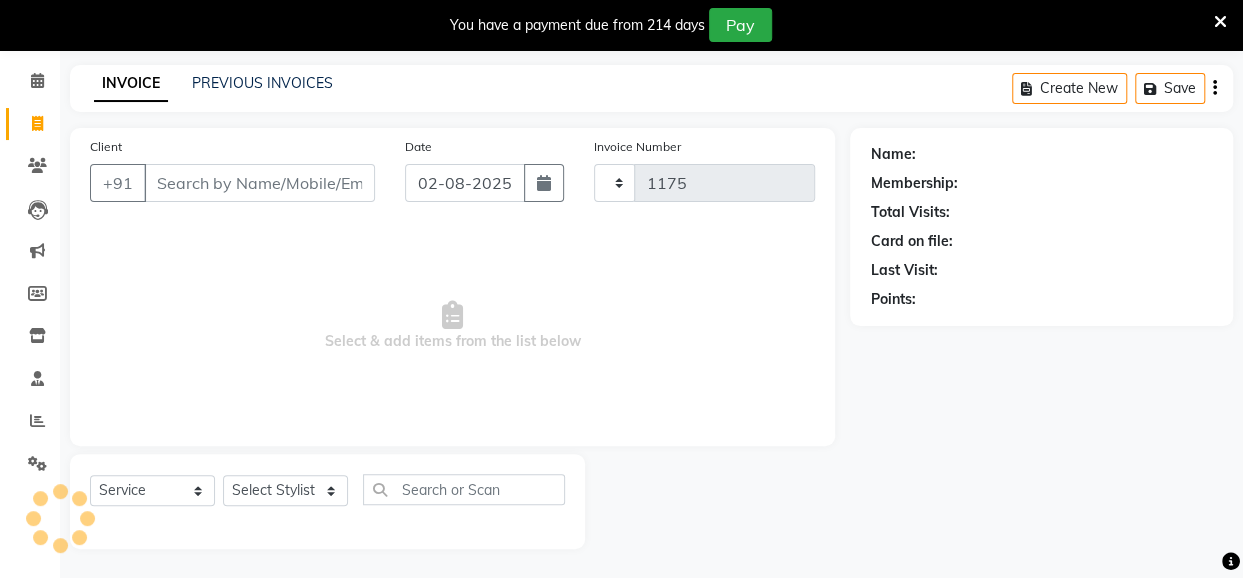 select on "5131" 